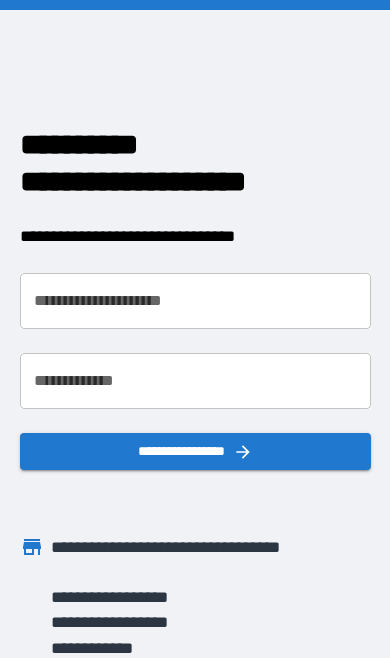 scroll, scrollTop: 0, scrollLeft: 0, axis: both 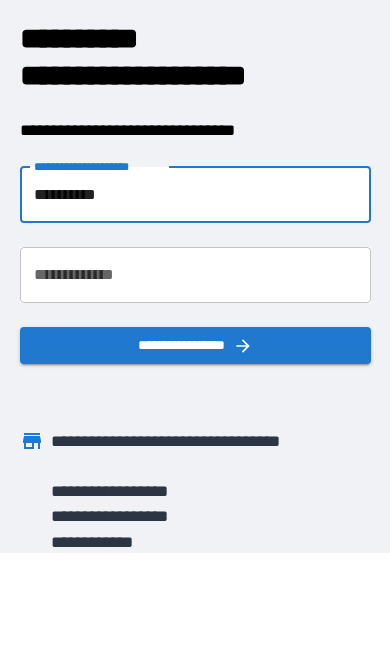 type on "**********" 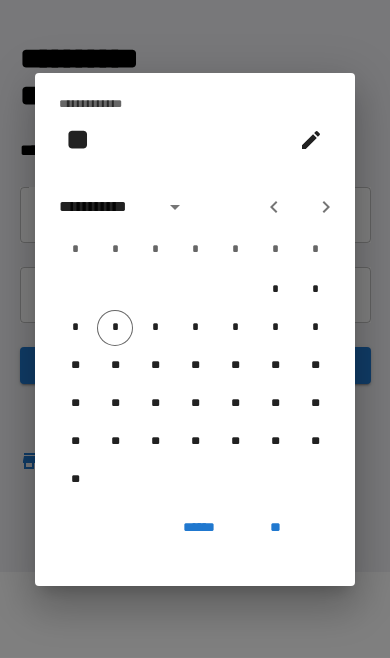 click on "**" at bounding box center (195, 140) 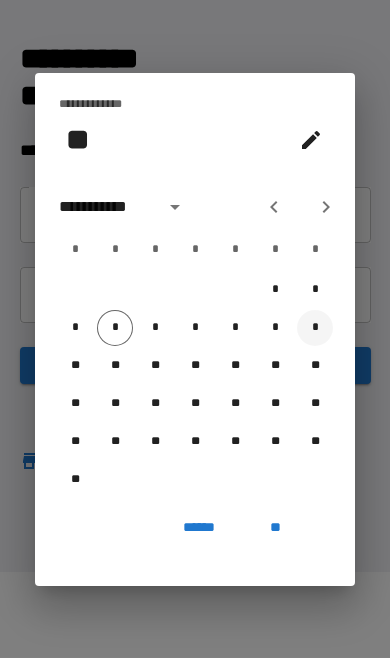 click on "*" at bounding box center (315, 328) 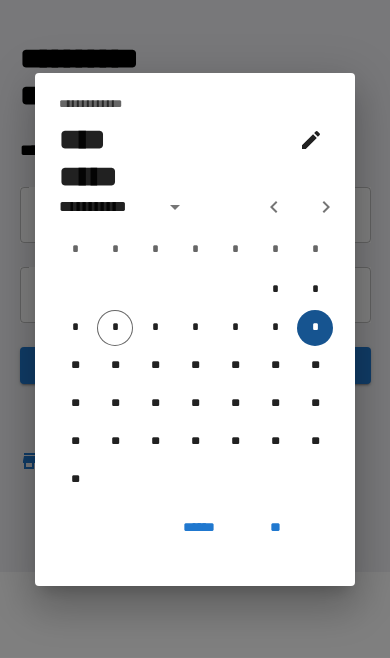 scroll, scrollTop: 87, scrollLeft: 0, axis: vertical 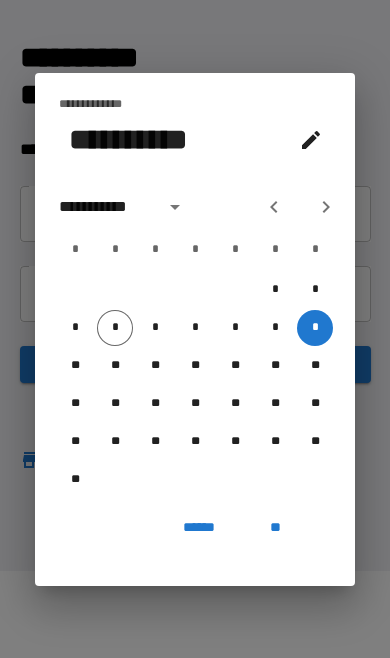 click at bounding box center (175, 207) 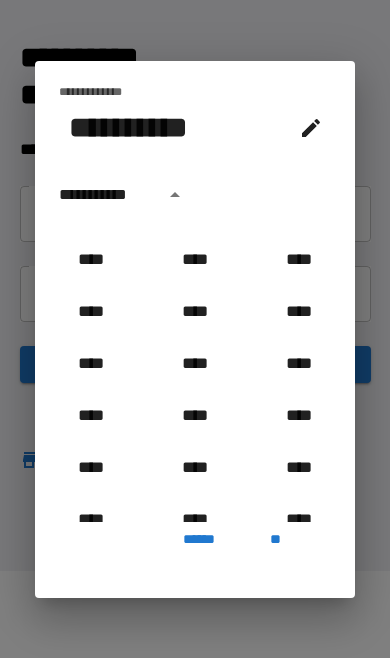 scroll, scrollTop: 661, scrollLeft: 0, axis: vertical 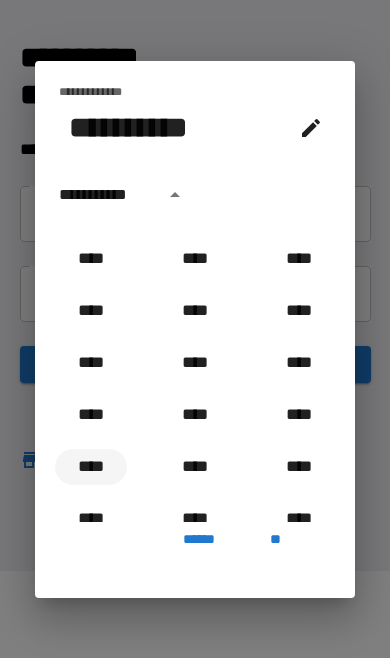 click on "****" at bounding box center [91, 467] 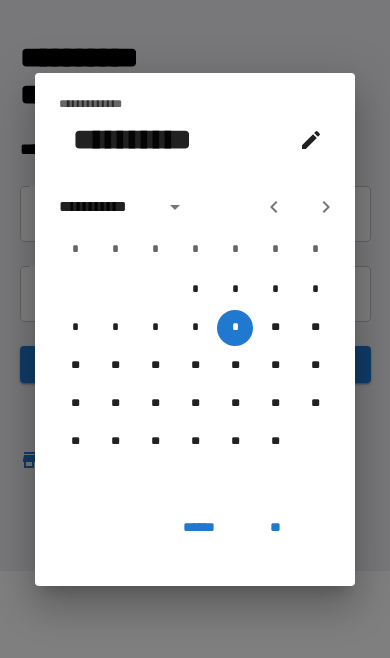 click at bounding box center (175, 207) 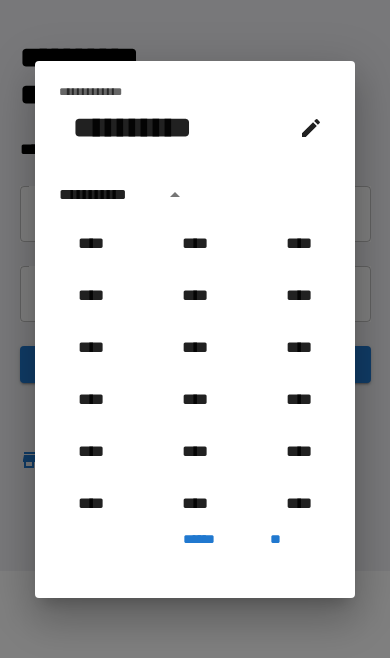 scroll, scrollTop: 758, scrollLeft: 0, axis: vertical 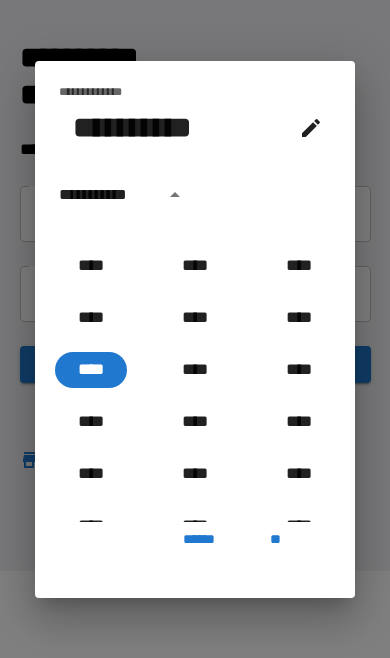 click on "**********" at bounding box center [105, 195] 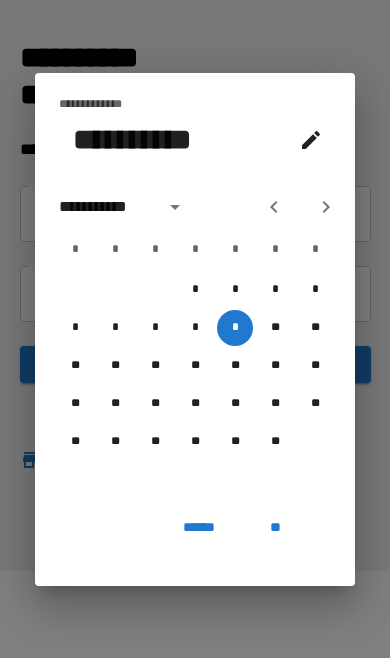 click 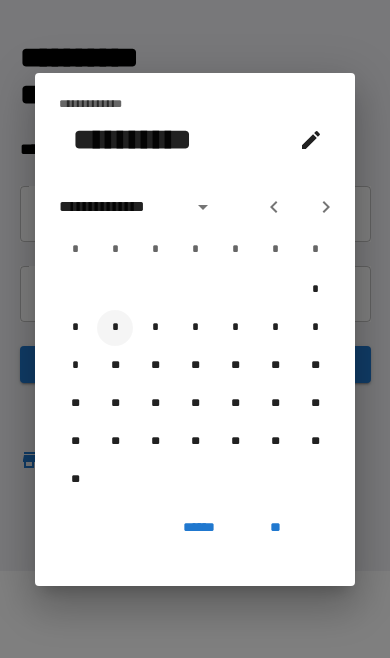 click on "*" at bounding box center [115, 328] 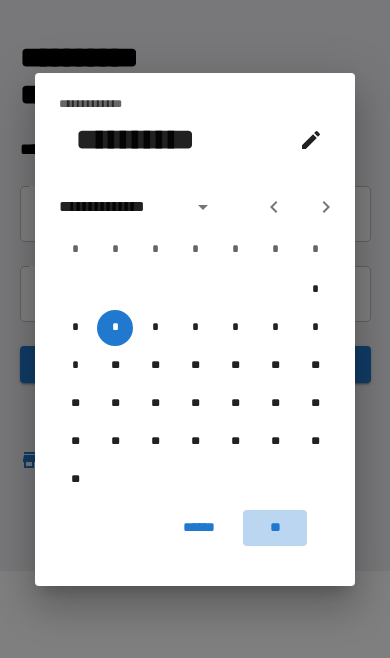 click on "**" at bounding box center (275, 528) 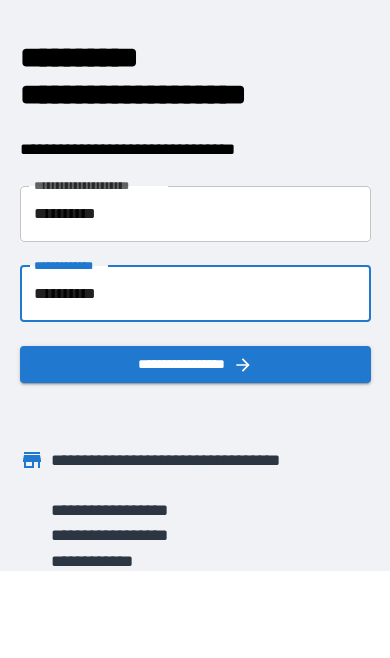 click on "**********" at bounding box center [195, 364] 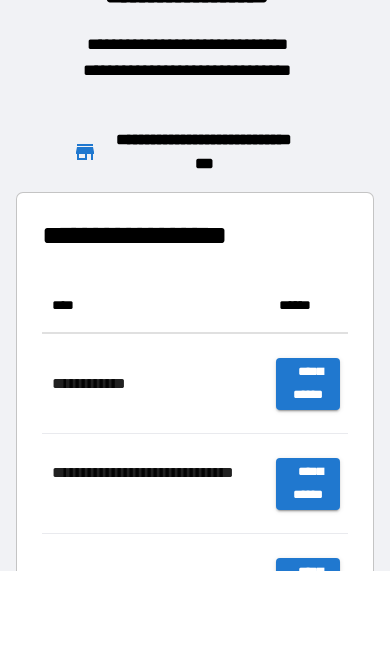 scroll, scrollTop: 1, scrollLeft: 1, axis: both 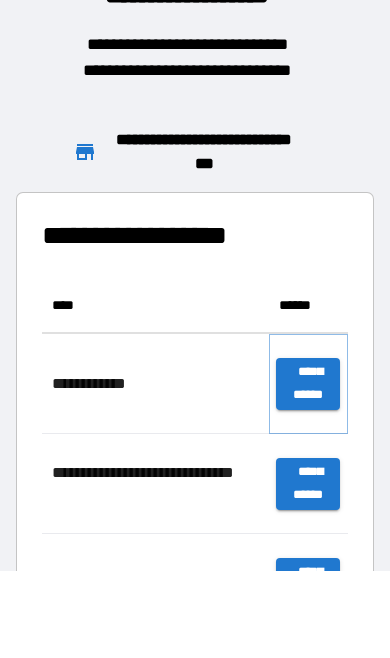 click on "**********" at bounding box center [308, 384] 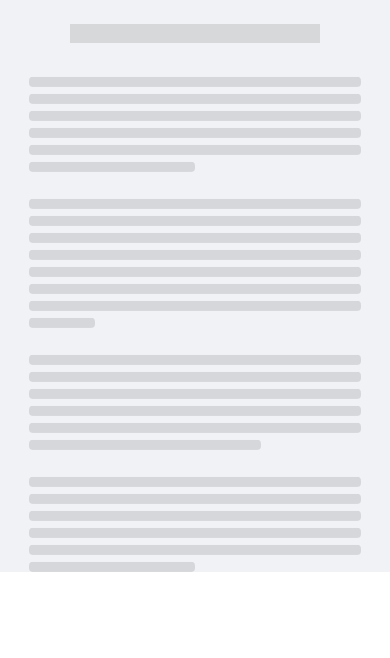 scroll, scrollTop: 87, scrollLeft: 0, axis: vertical 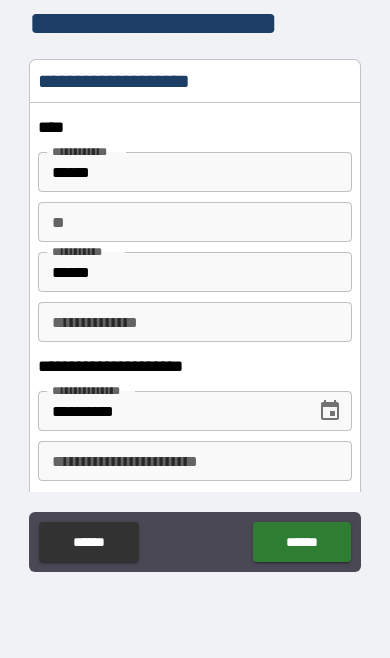 click on "**********" at bounding box center (194, 322) 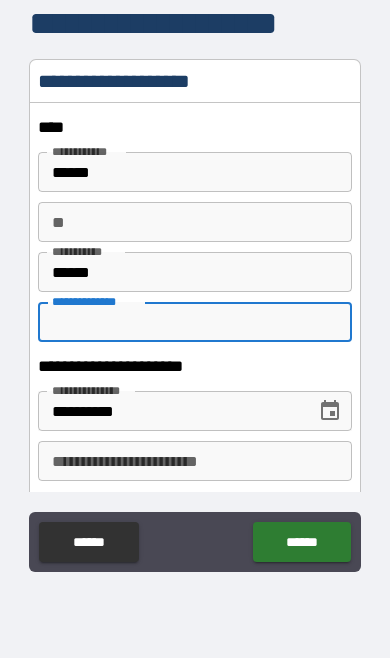 scroll, scrollTop: 86, scrollLeft: 0, axis: vertical 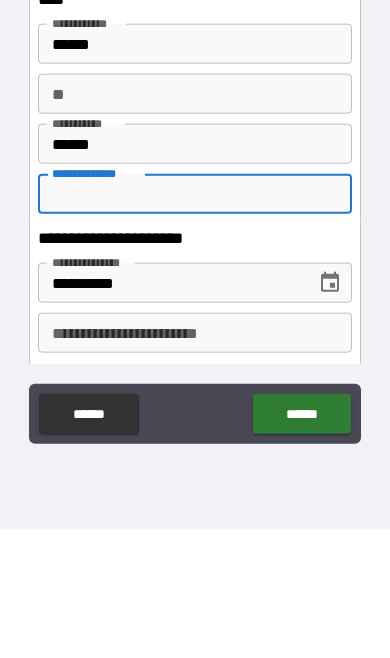 type on "*" 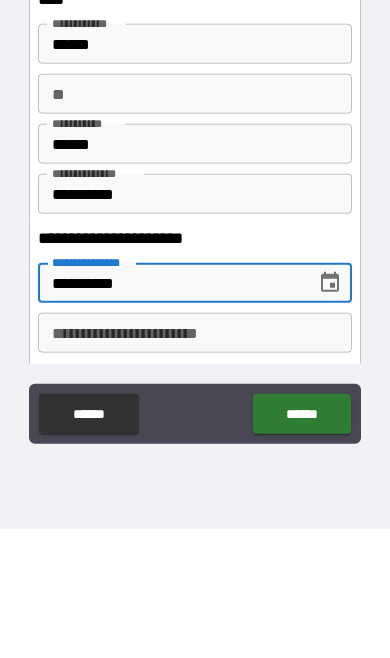 click on "******" at bounding box center (301, 543) 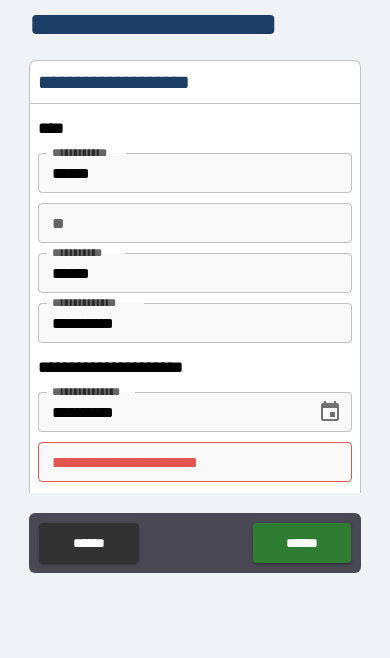 scroll, scrollTop: 87, scrollLeft: 0, axis: vertical 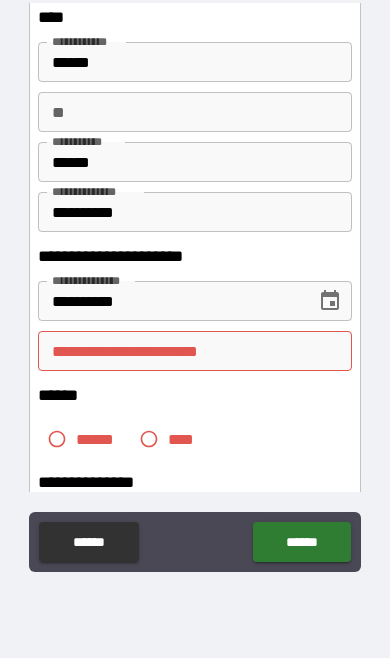 click on "**********" at bounding box center [194, 351] 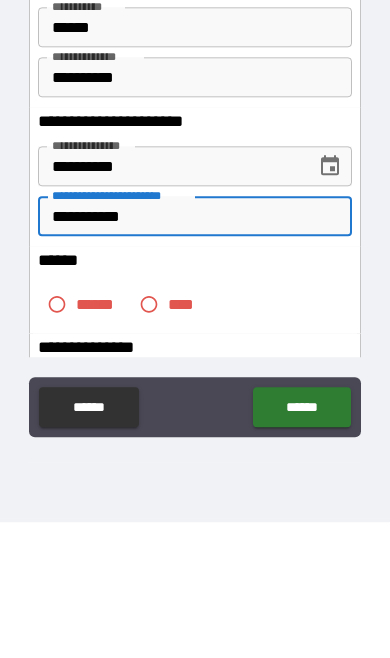 type on "**********" 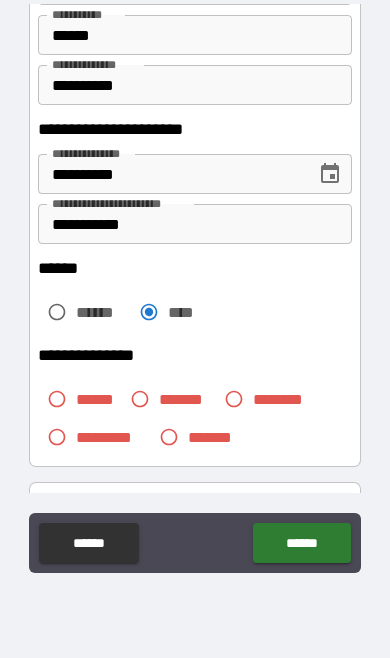 scroll, scrollTop: 246, scrollLeft: 0, axis: vertical 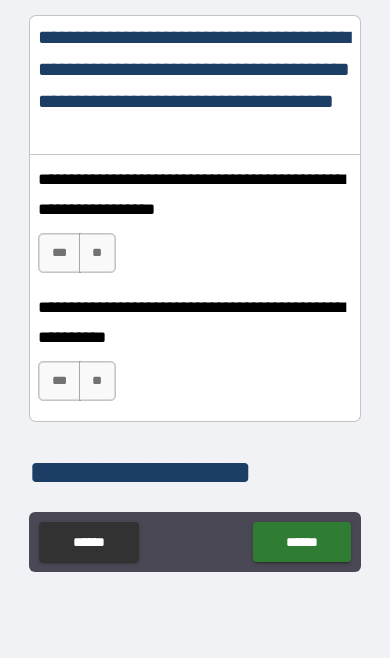 click on "***" at bounding box center [59, 253] 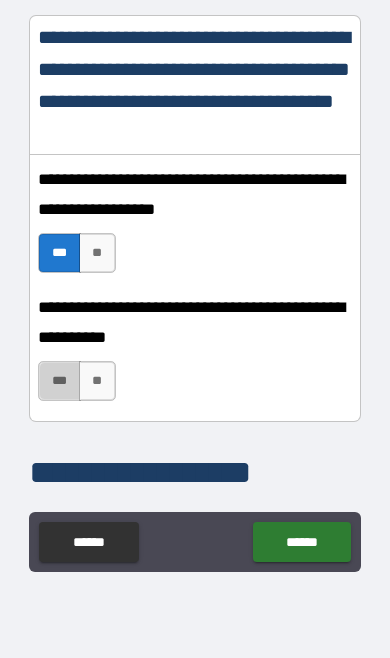 click on "***" at bounding box center (59, 381) 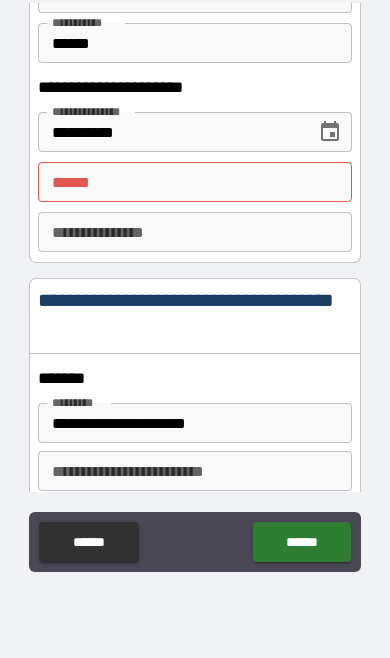 scroll, scrollTop: 2266, scrollLeft: 0, axis: vertical 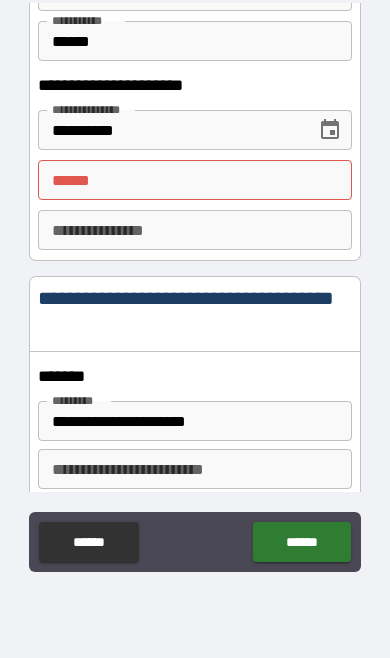 click on "****   * ****   *" at bounding box center (194, 180) 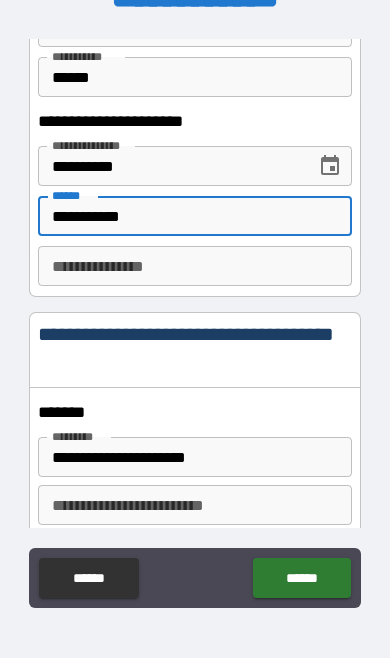 type on "**********" 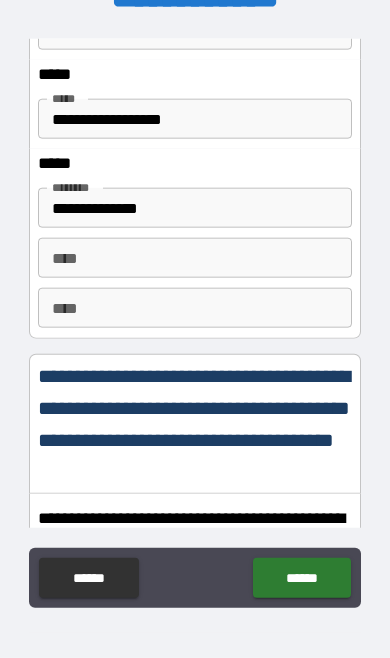 scroll, scrollTop: 2887, scrollLeft: 0, axis: vertical 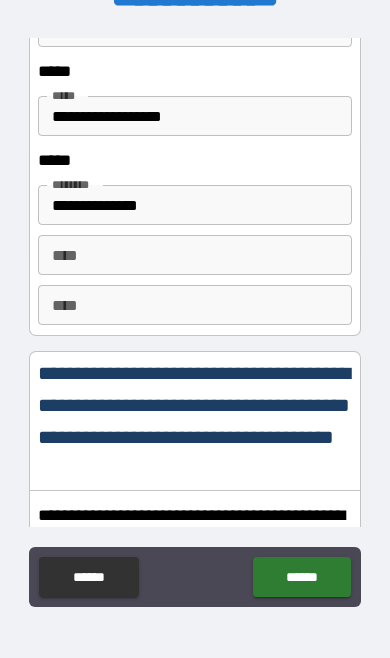 click on "******" at bounding box center [301, 577] 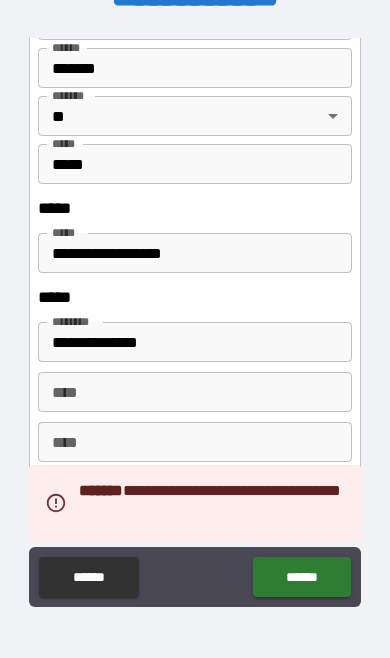 click on "**********" at bounding box center [195, 579] 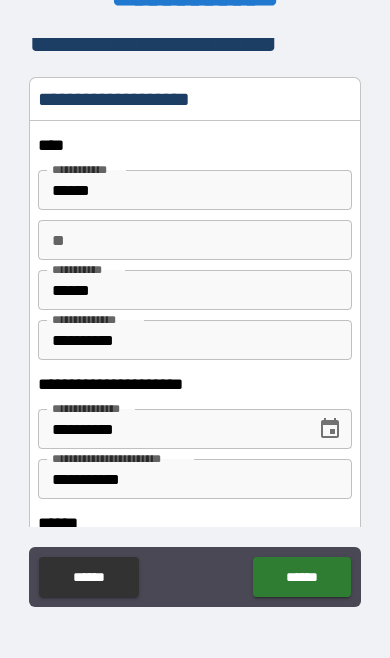 scroll, scrollTop: 9, scrollLeft: 0, axis: vertical 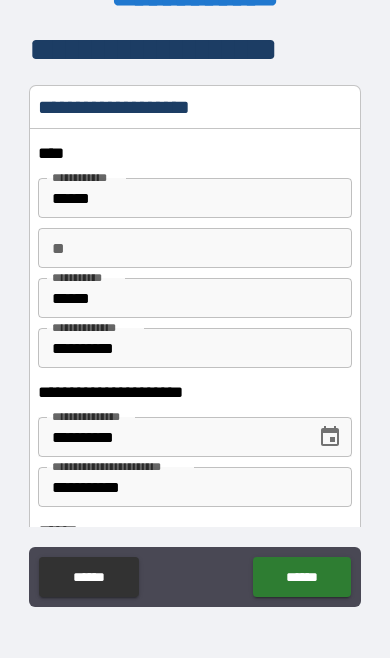 click on "**********" at bounding box center [194, 348] 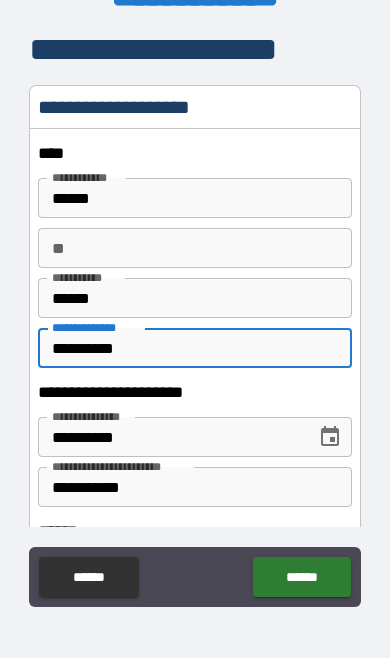 scroll, scrollTop: 51, scrollLeft: 0, axis: vertical 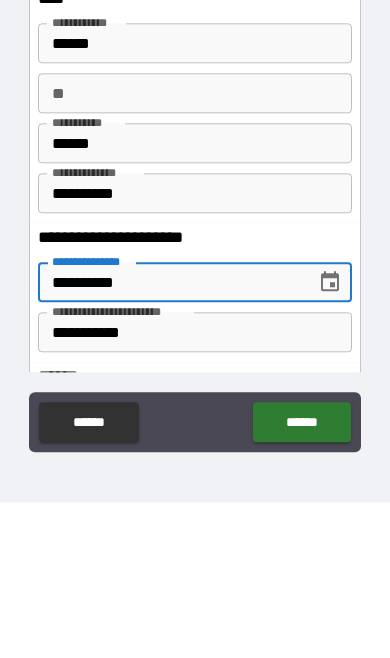 click on "**********" at bounding box center [194, 349] 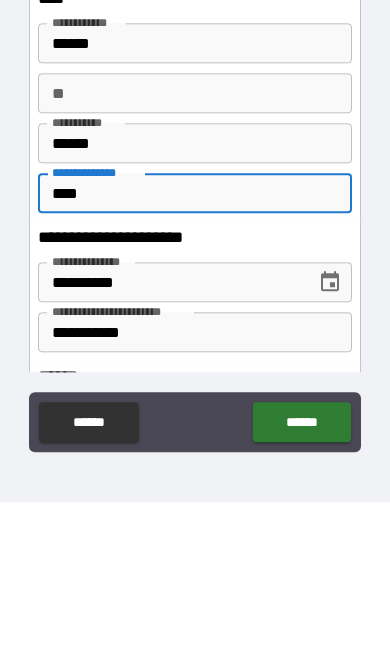 type on "***" 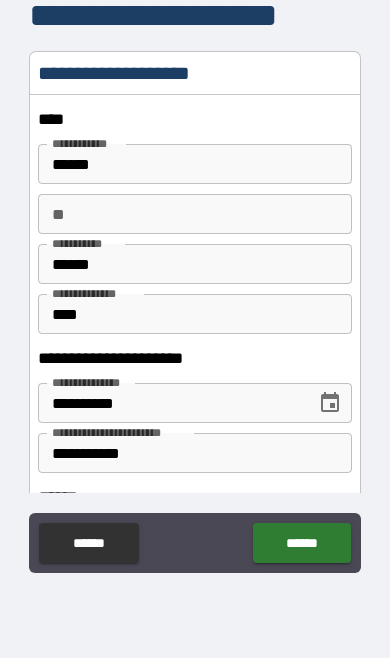 click on "**********" at bounding box center (195, 413) 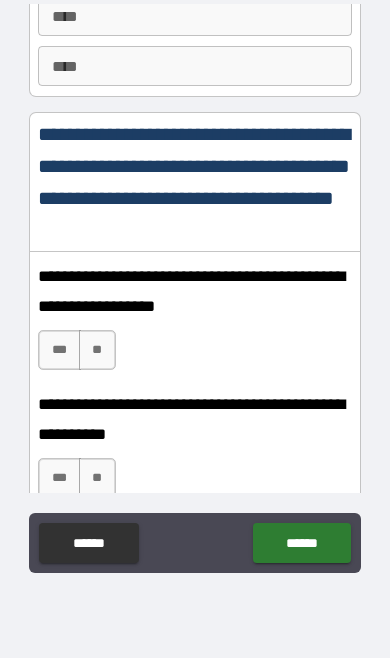 scroll, scrollTop: 3091, scrollLeft: 0, axis: vertical 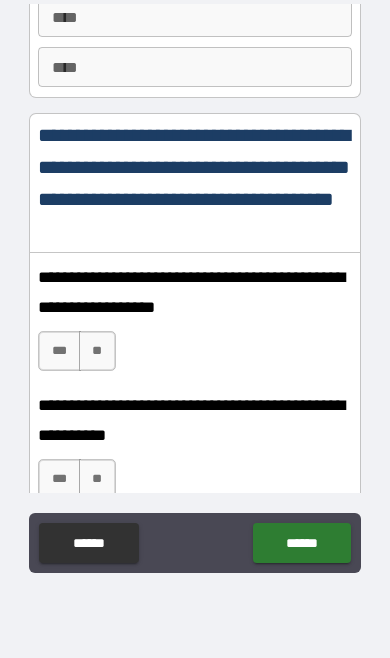 click on "***" at bounding box center (59, 351) 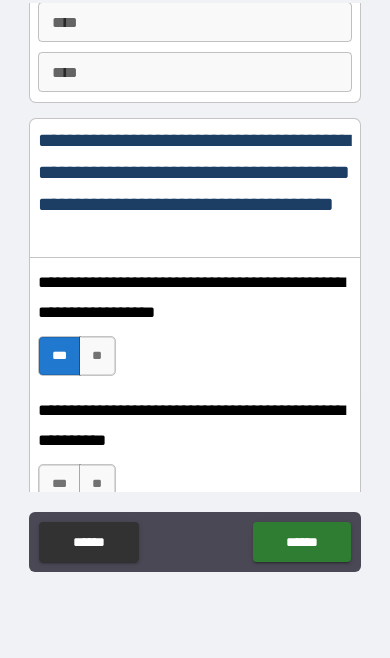 scroll, scrollTop: 3104, scrollLeft: 0, axis: vertical 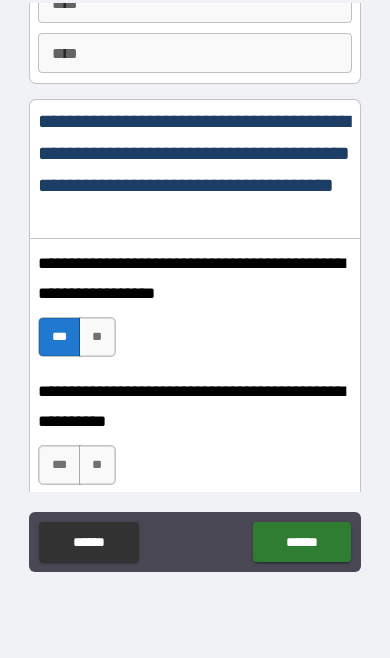 click on "***" at bounding box center (59, 465) 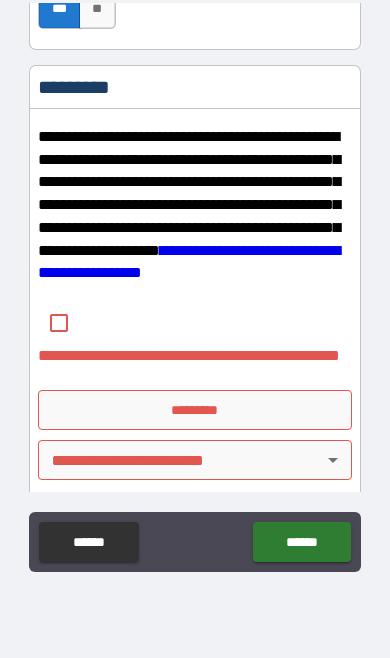 scroll, scrollTop: 3562, scrollLeft: 0, axis: vertical 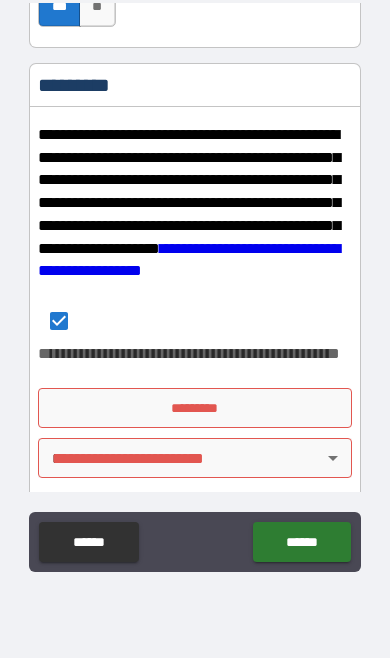 click on "*********" at bounding box center [194, 408] 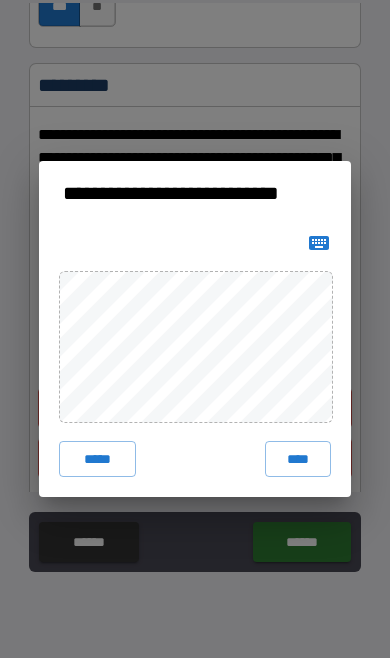 click on "****" at bounding box center [298, 459] 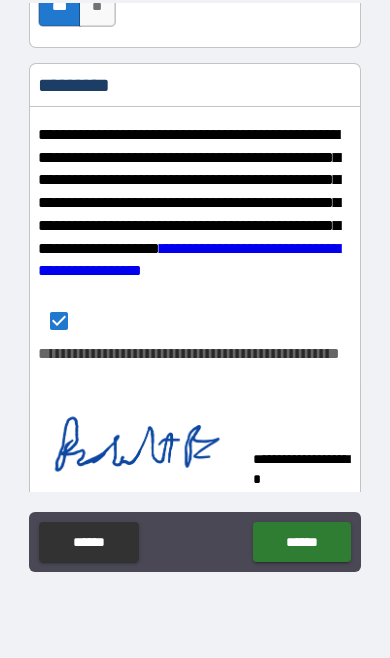 click on "******" at bounding box center [301, 542] 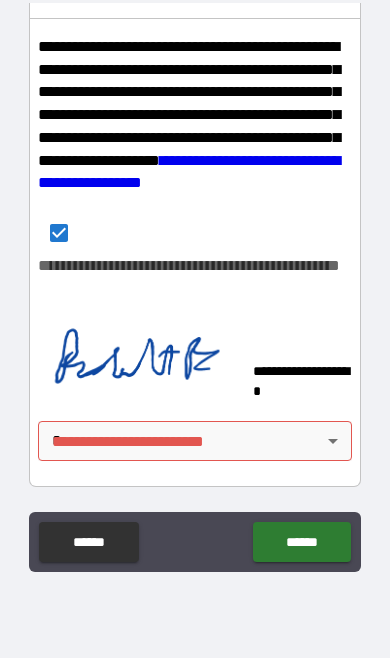 scroll, scrollTop: 3650, scrollLeft: 0, axis: vertical 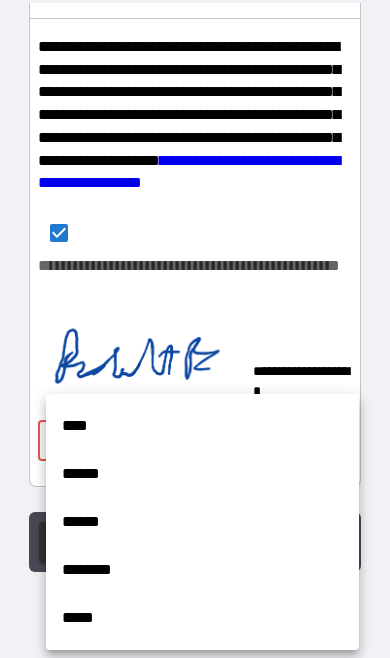 click on "******" at bounding box center (202, 522) 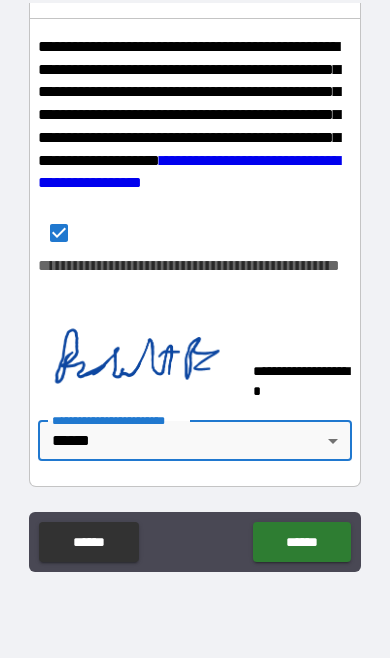 click on "******" at bounding box center [301, 542] 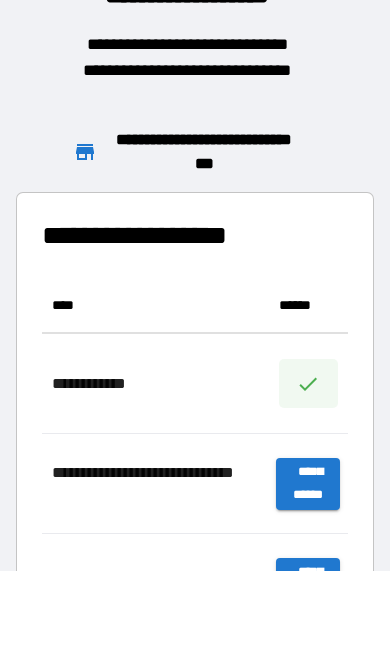 scroll, scrollTop: 1, scrollLeft: 1, axis: both 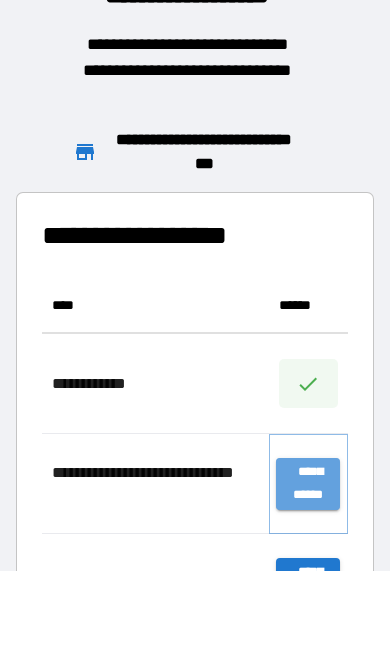 click on "**********" at bounding box center [308, 484] 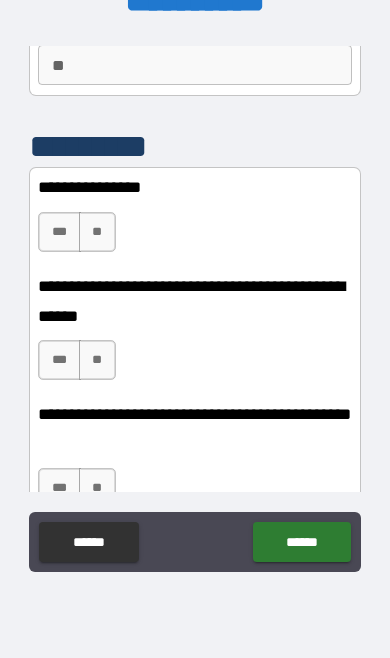 scroll, scrollTop: 195, scrollLeft: 0, axis: vertical 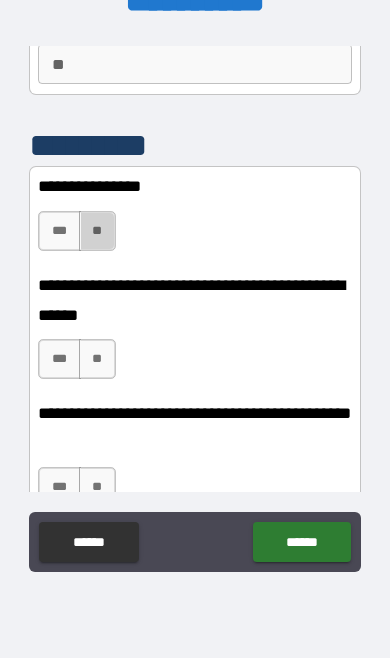 click on "**" at bounding box center [97, 231] 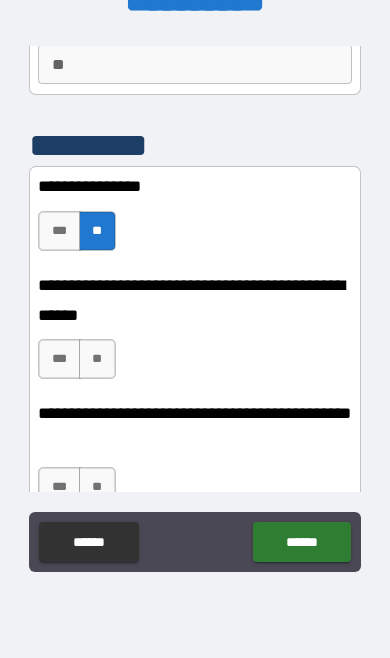 click on "**" at bounding box center (97, 359) 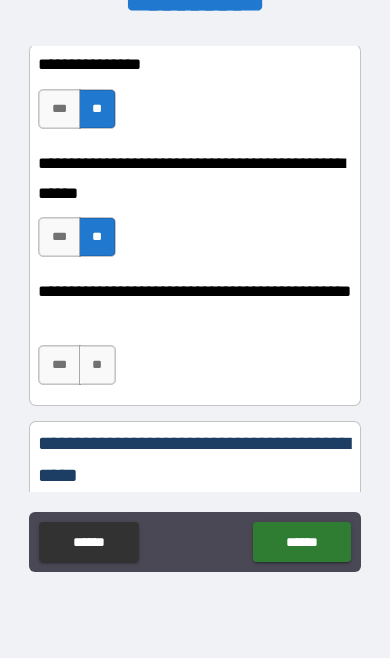scroll, scrollTop: 321, scrollLeft: 0, axis: vertical 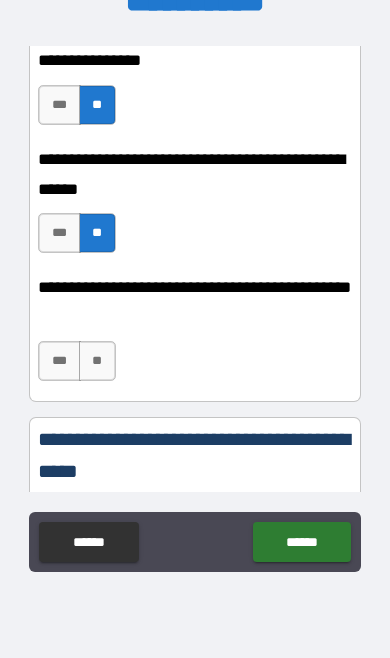 click on "**********" at bounding box center (194, 337) 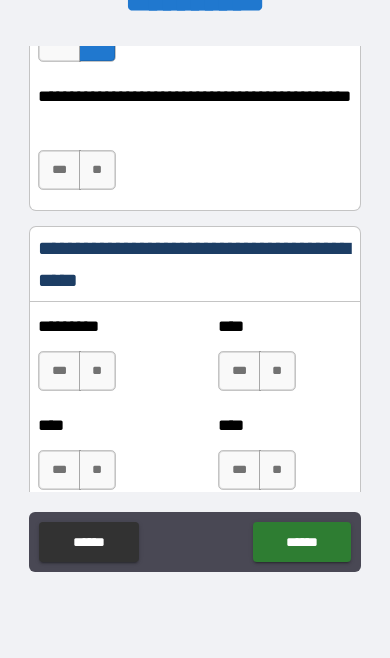 scroll, scrollTop: 512, scrollLeft: 0, axis: vertical 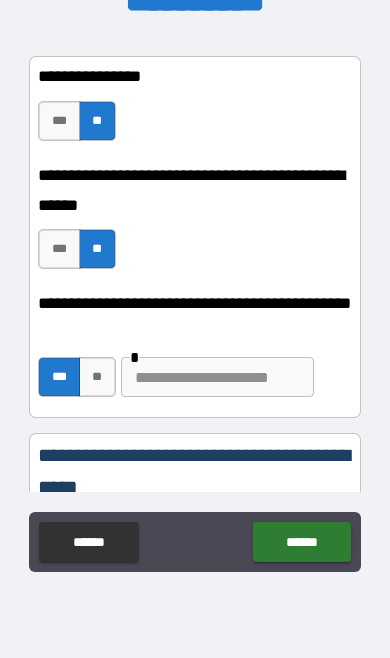 click on "**" at bounding box center [97, 377] 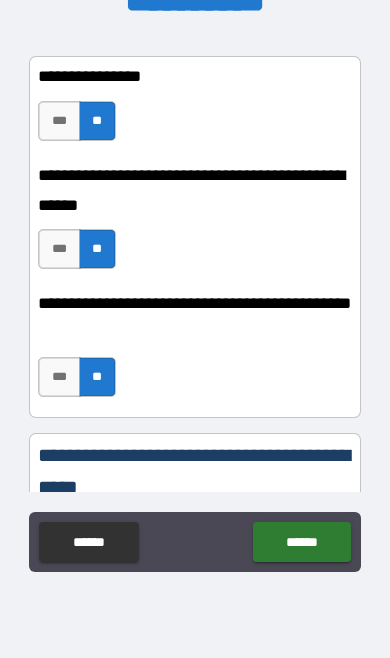 click on "**" at bounding box center (97, 377) 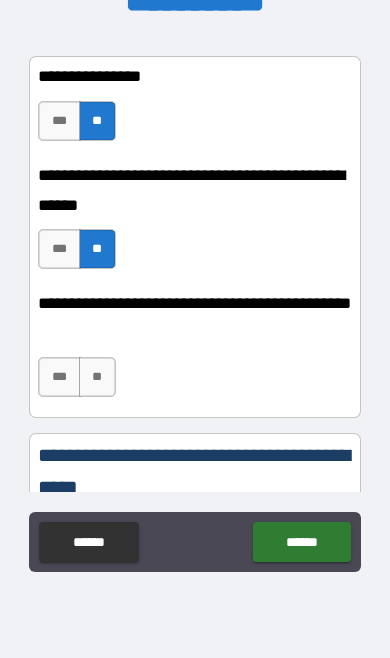 click on "**" at bounding box center (97, 377) 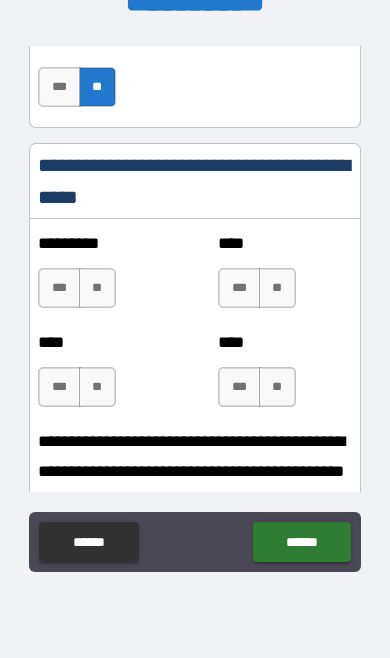 scroll, scrollTop: 595, scrollLeft: 0, axis: vertical 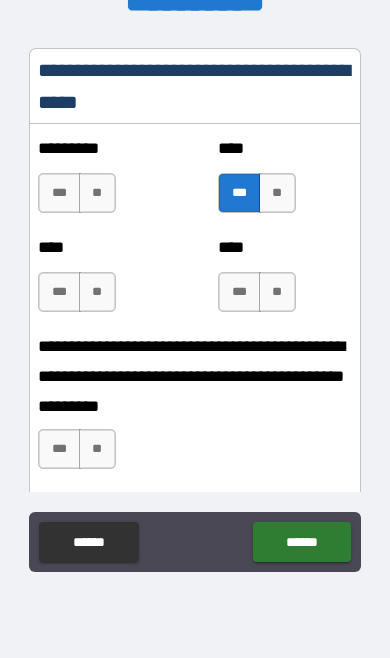 click on "**" at bounding box center [97, 449] 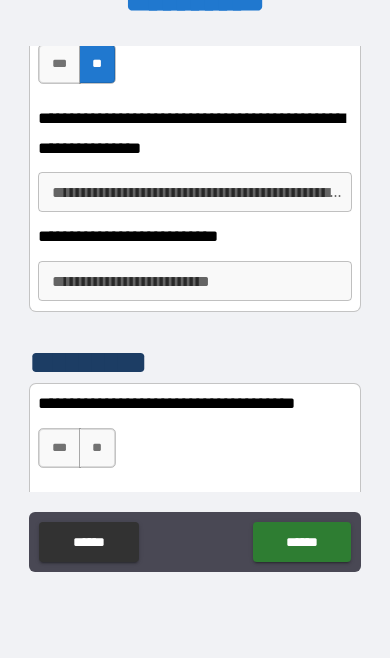 scroll, scrollTop: 1083, scrollLeft: 0, axis: vertical 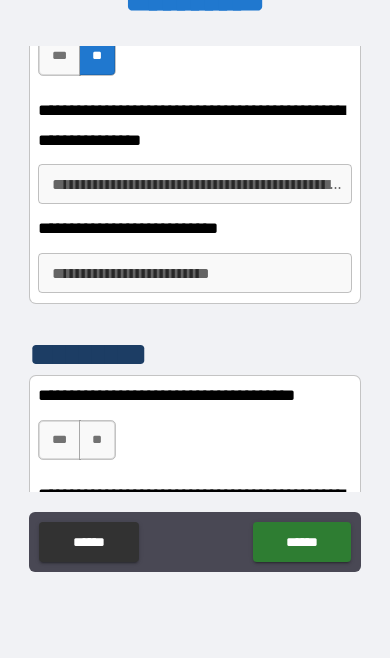click on "**" at bounding box center (97, 440) 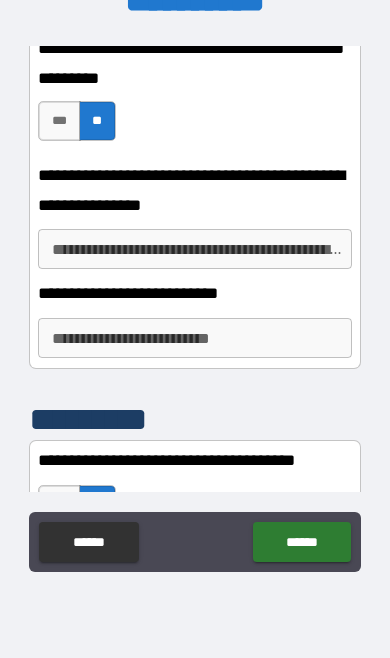 scroll, scrollTop: 1017, scrollLeft: 0, axis: vertical 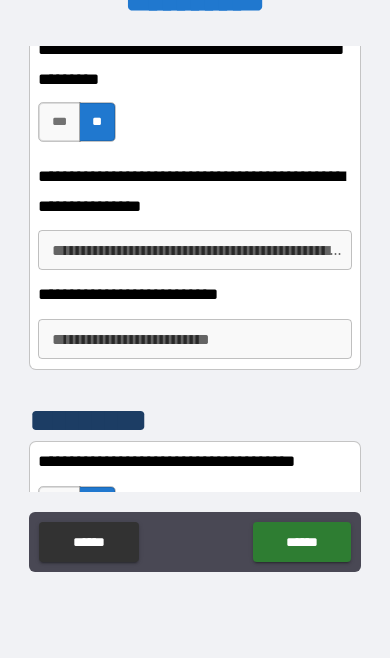 click on "**********" at bounding box center [194, 250] 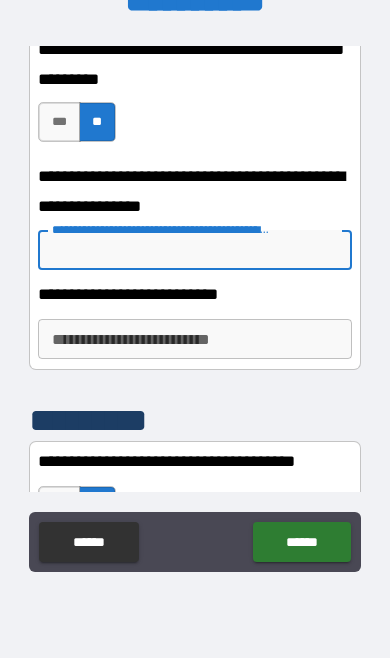 scroll, scrollTop: 86, scrollLeft: 0, axis: vertical 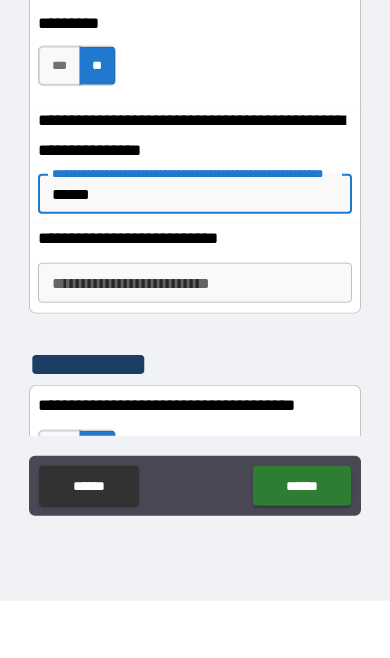 click on "**********" at bounding box center [194, 340] 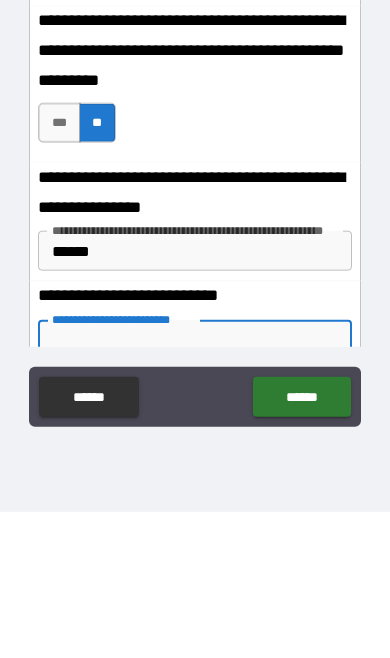 scroll, scrollTop: 869, scrollLeft: 0, axis: vertical 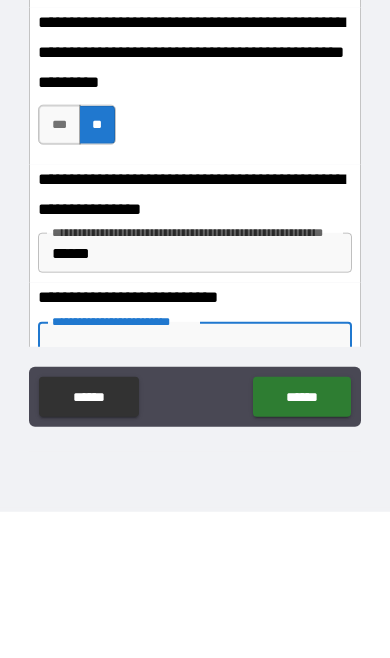 click on "******" at bounding box center (194, 399) 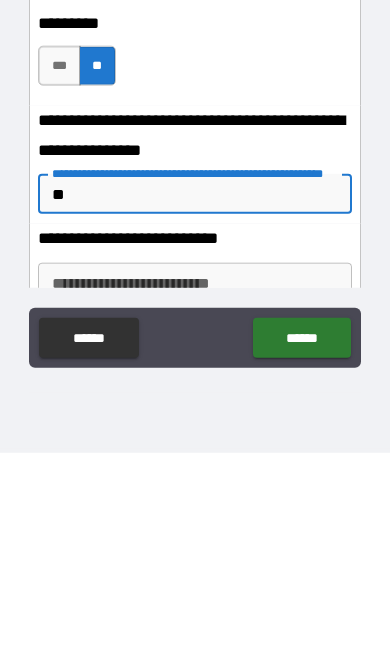 type on "*" 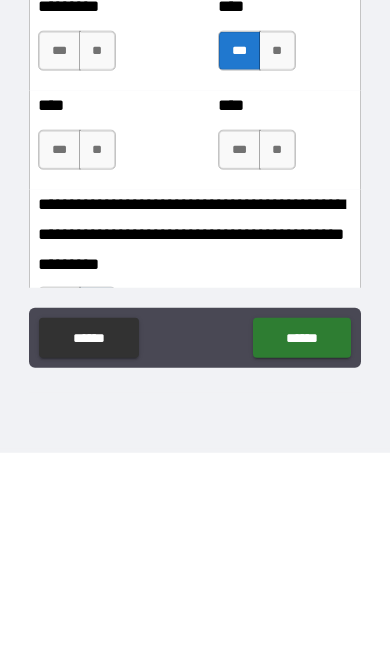 scroll, scrollTop: 617, scrollLeft: 0, axis: vertical 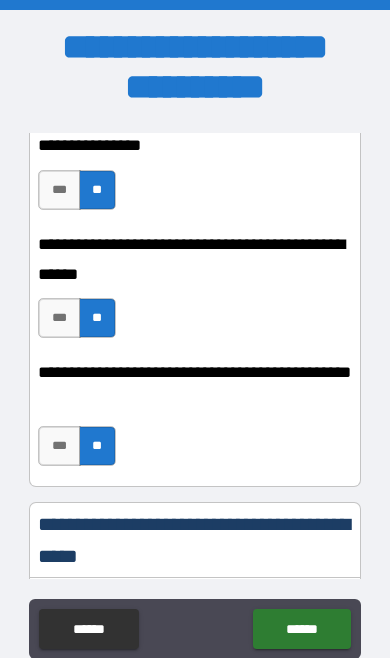 type 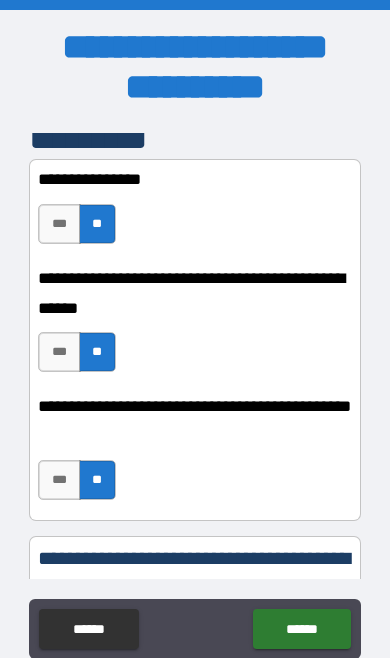 scroll, scrollTop: 292, scrollLeft: 0, axis: vertical 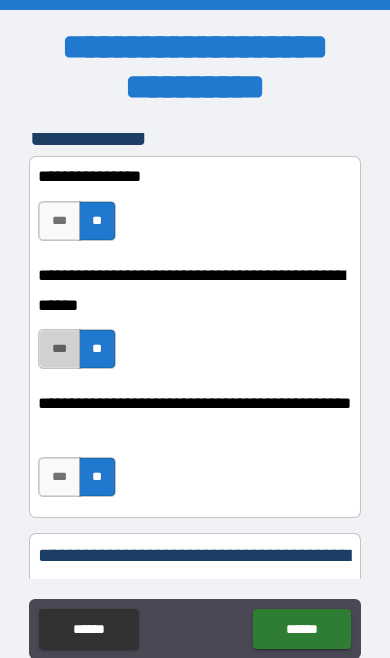 click on "***" at bounding box center (59, 349) 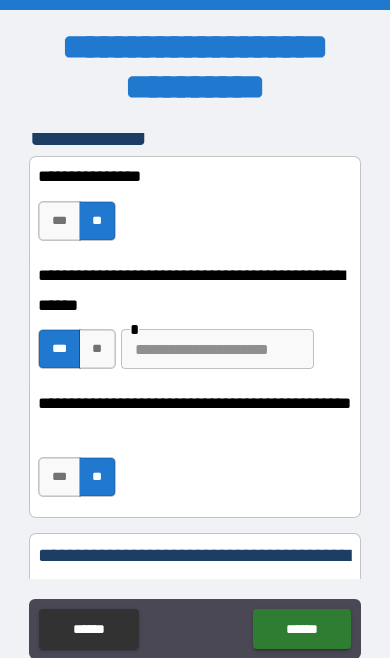 click at bounding box center [217, 349] 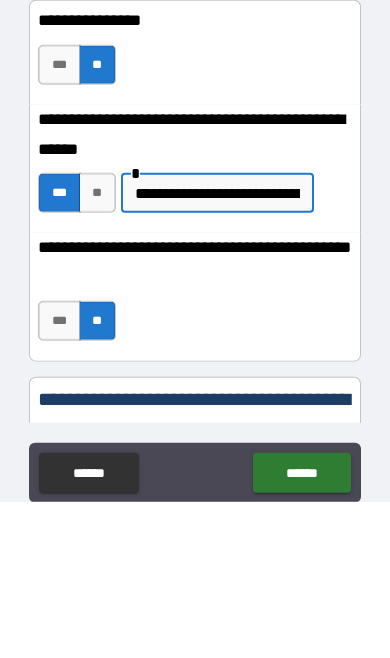 type on "**********" 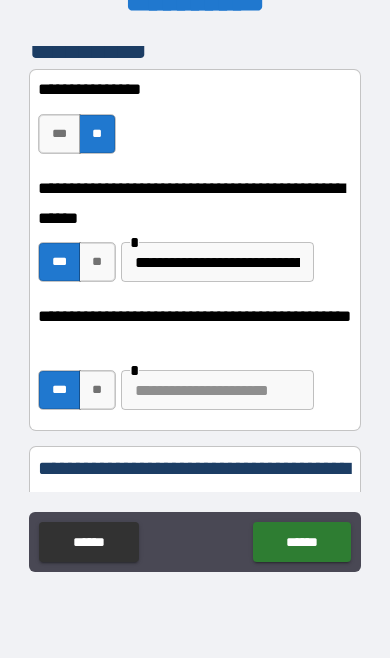 click at bounding box center [217, 390] 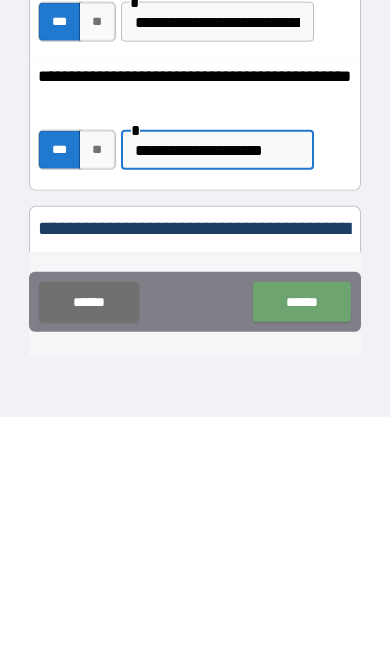 type on "**********" 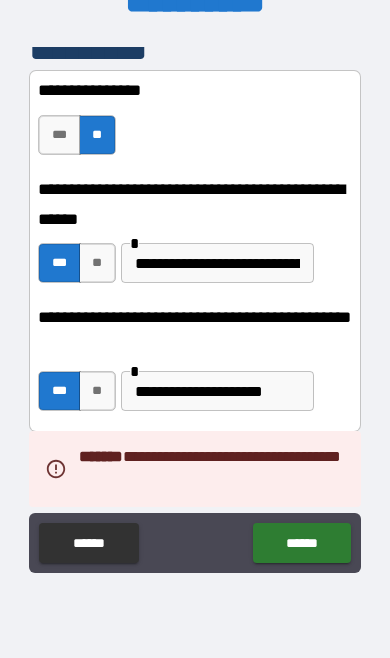click on "******" at bounding box center (301, 543) 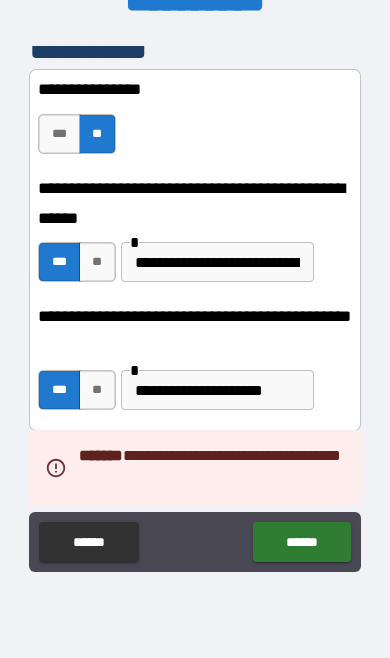 click on "**********" at bounding box center (194, 484) 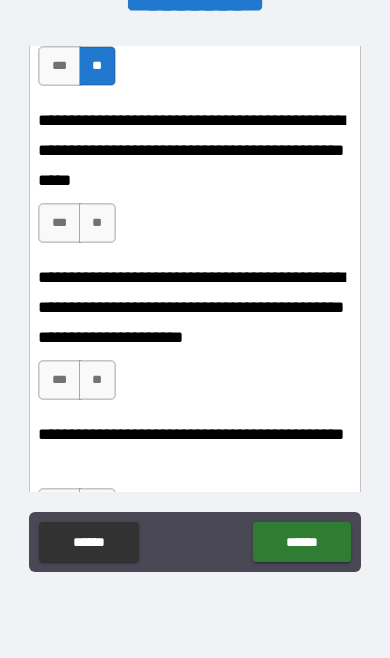 scroll, scrollTop: 1450, scrollLeft: 0, axis: vertical 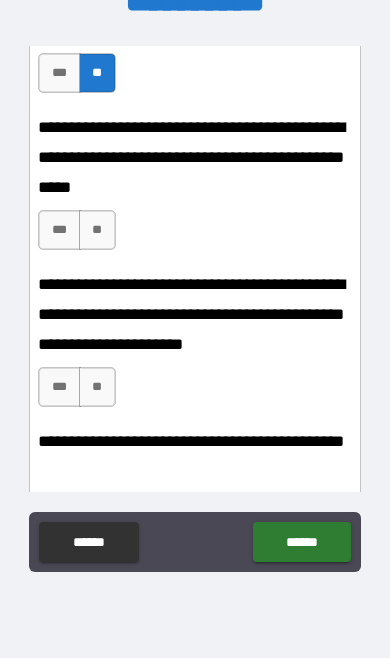 click on "**" at bounding box center (97, 230) 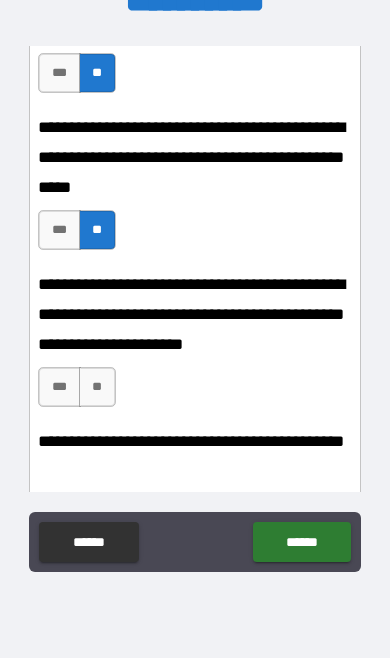 click on "**" at bounding box center [97, 387] 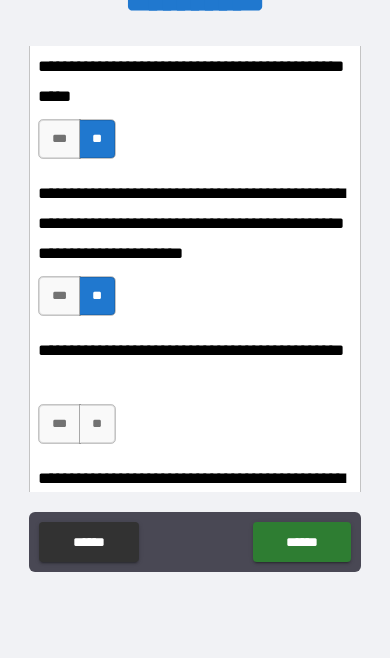 scroll, scrollTop: 1538, scrollLeft: 0, axis: vertical 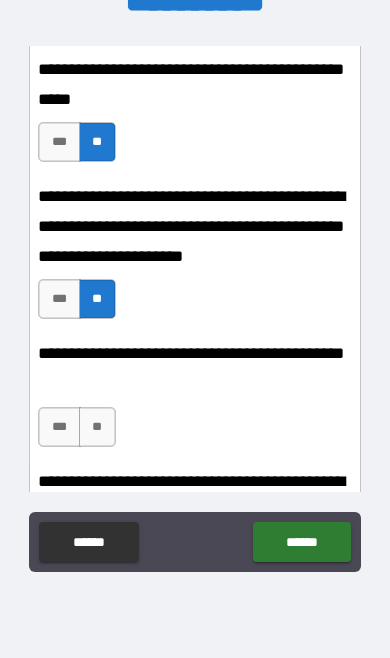 click on "**" at bounding box center [97, 427] 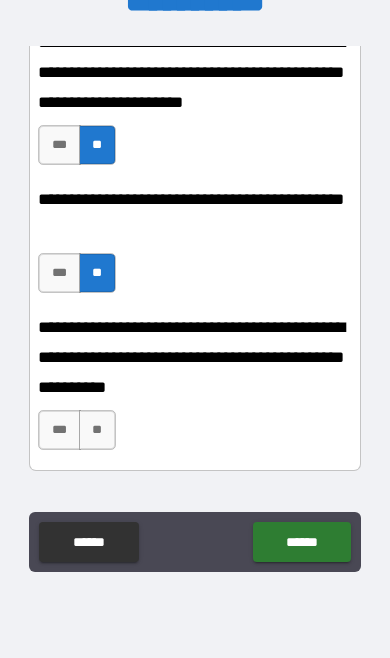 scroll, scrollTop: 1693, scrollLeft: 0, axis: vertical 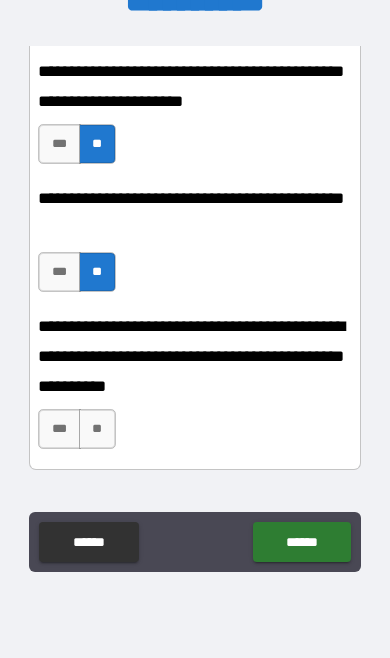 click on "**" at bounding box center [97, 429] 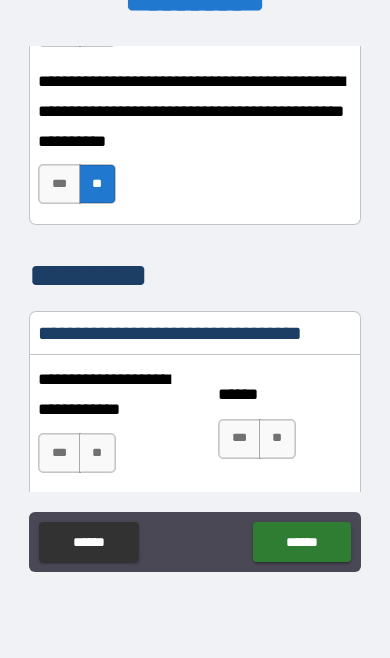 scroll, scrollTop: 1946, scrollLeft: 0, axis: vertical 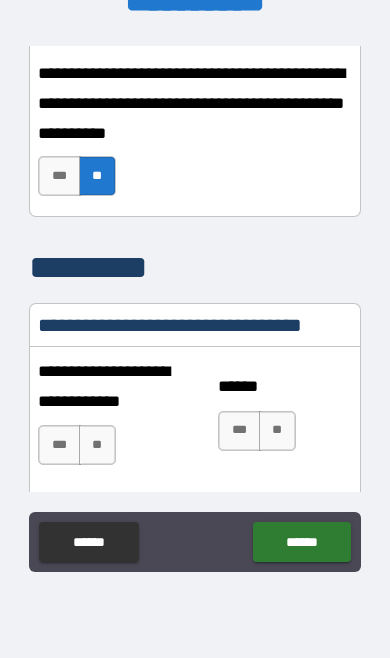 click on "**" at bounding box center (97, 445) 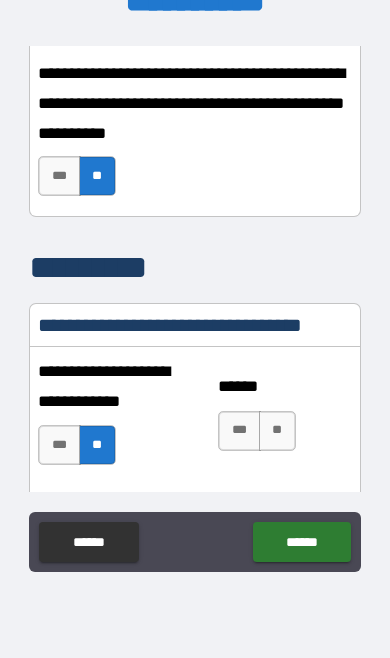 click on "**" at bounding box center [277, 431] 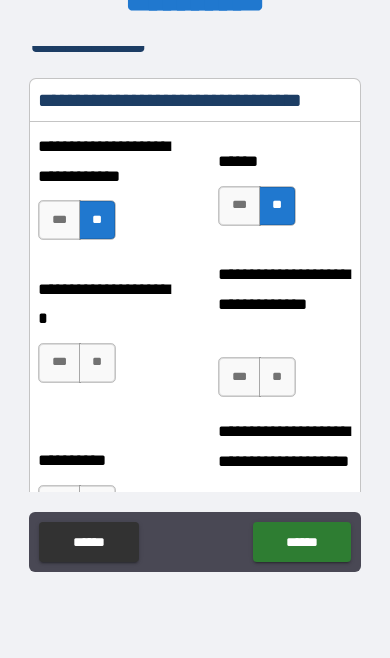 scroll, scrollTop: 2168, scrollLeft: 0, axis: vertical 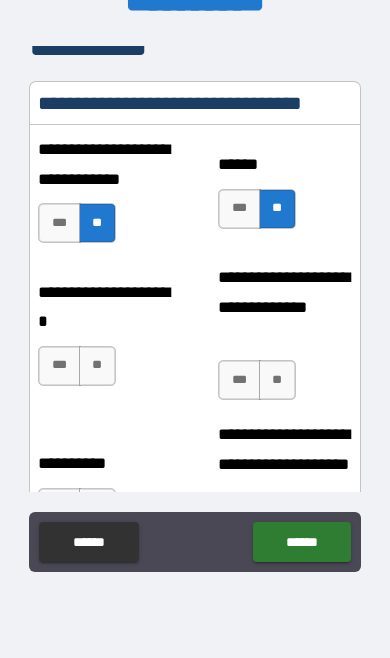 click on "**" at bounding box center (97, 366) 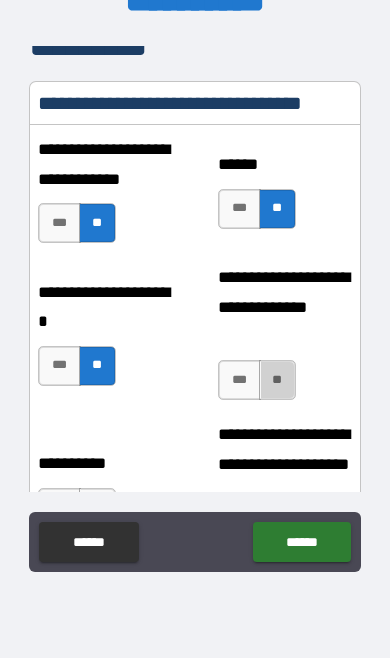 click on "**" at bounding box center (277, 380) 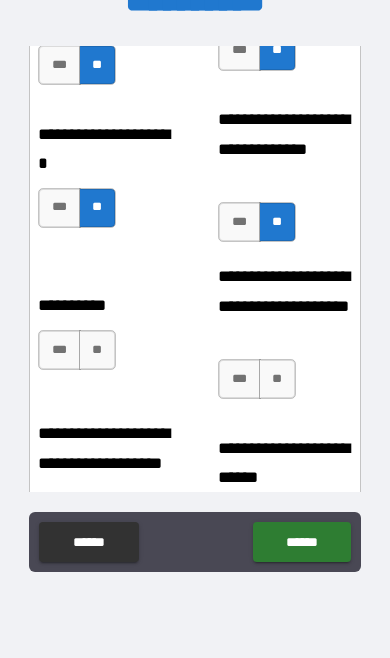 scroll, scrollTop: 2332, scrollLeft: 0, axis: vertical 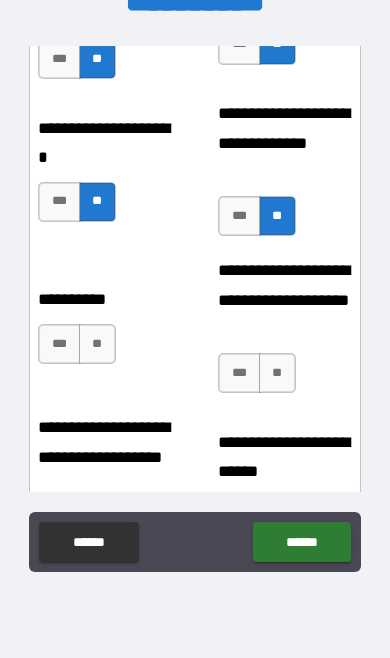 click on "**" at bounding box center (97, 344) 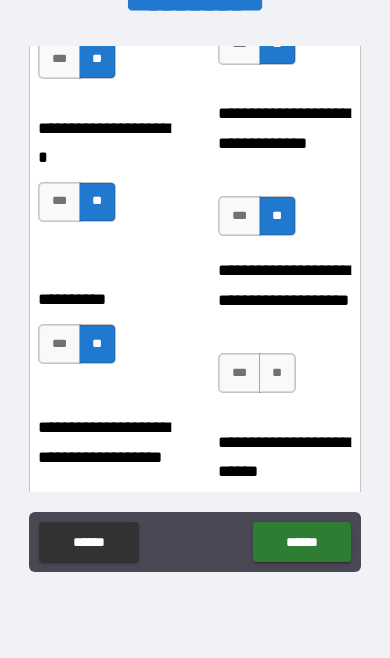 click on "**" at bounding box center (277, 373) 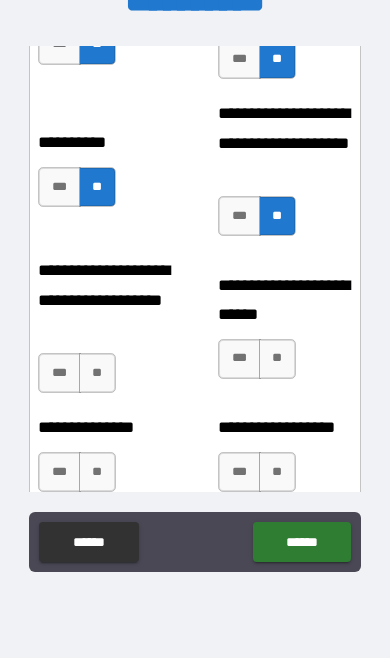 scroll, scrollTop: 2483, scrollLeft: 0, axis: vertical 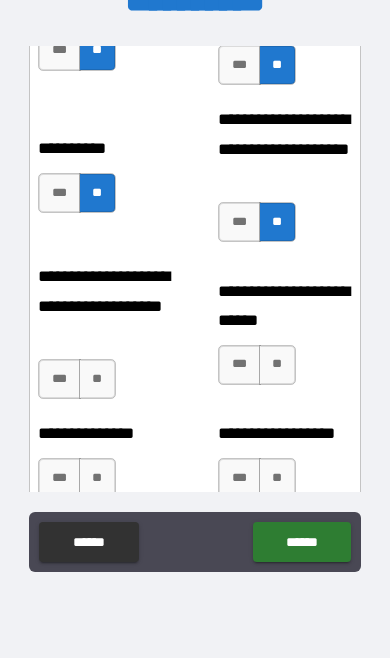 click on "**" at bounding box center [97, 379] 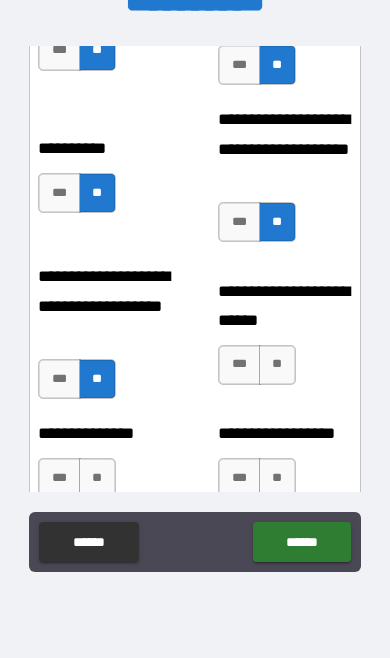 click on "**" at bounding box center [277, 365] 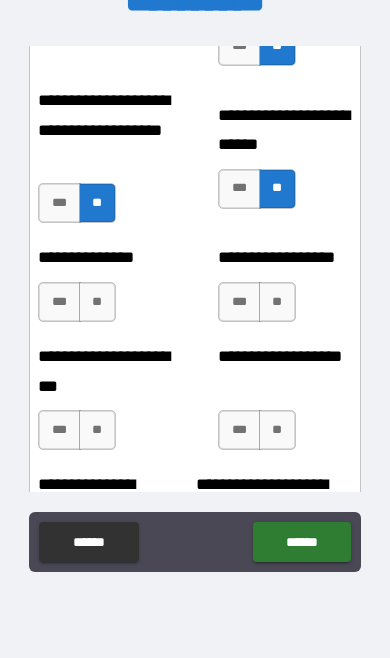 scroll, scrollTop: 2661, scrollLeft: 0, axis: vertical 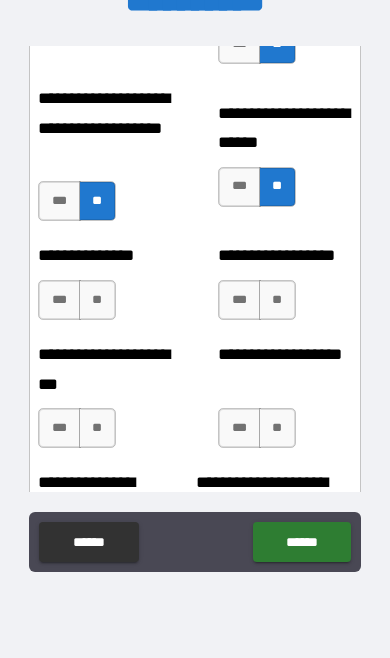 click on "**" at bounding box center [97, 300] 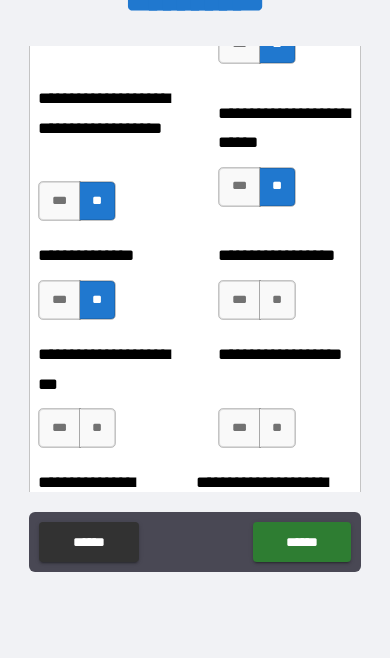 click on "**" at bounding box center (277, 300) 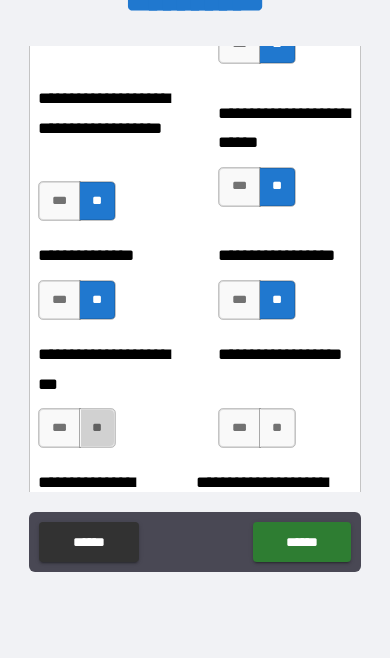 click on "**" at bounding box center (97, 428) 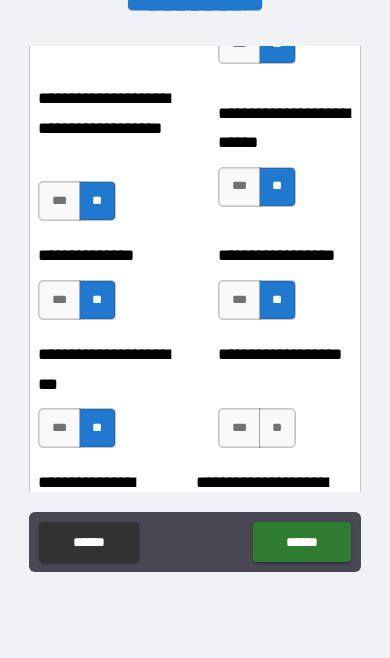 click on "**" at bounding box center (277, 428) 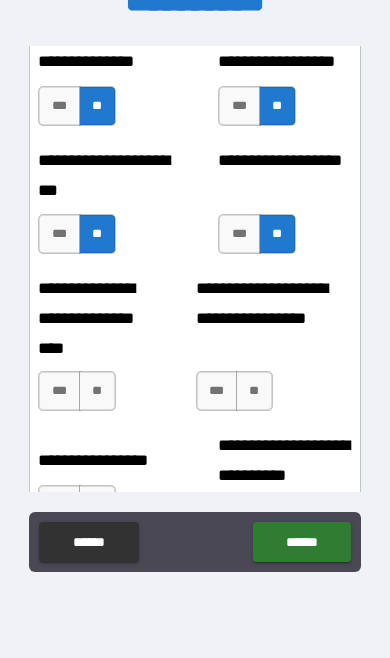 scroll, scrollTop: 2856, scrollLeft: 0, axis: vertical 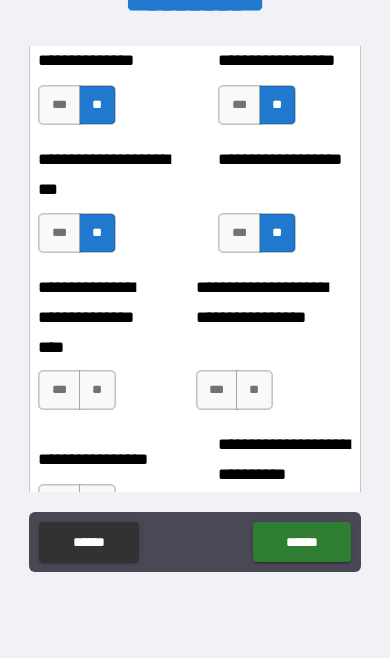 click on "**" at bounding box center (97, 390) 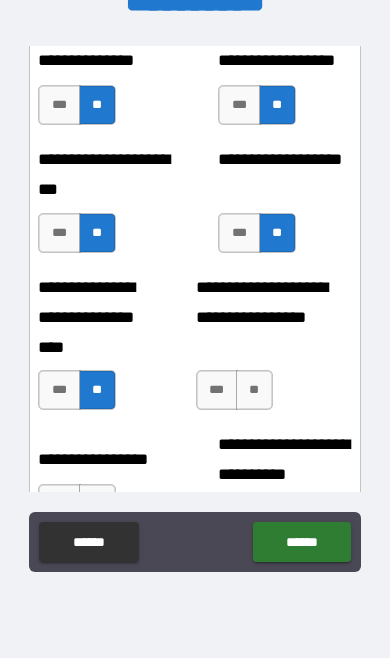 click on "**********" at bounding box center (195, 288) 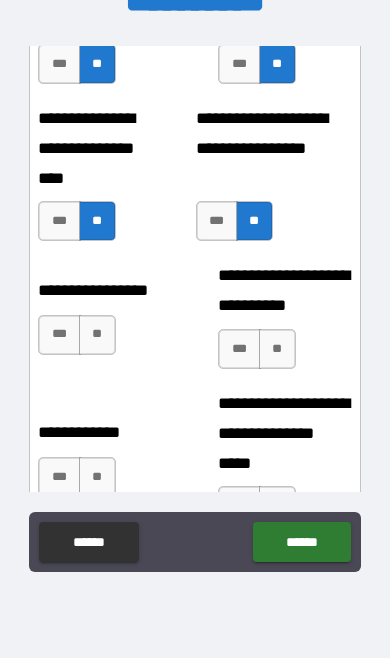 scroll, scrollTop: 3027, scrollLeft: 0, axis: vertical 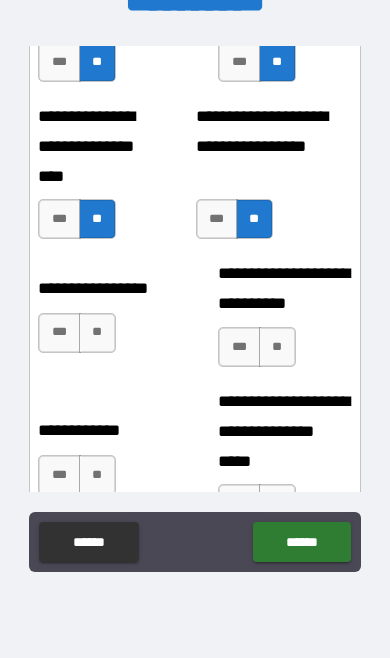 click on "**" at bounding box center (97, 333) 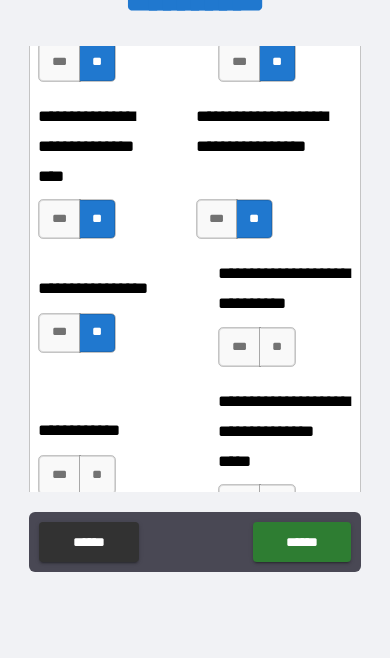 click on "**" at bounding box center (277, 347) 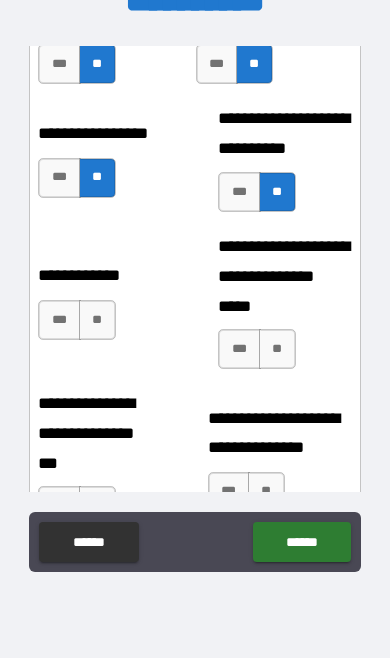 scroll, scrollTop: 3188, scrollLeft: 0, axis: vertical 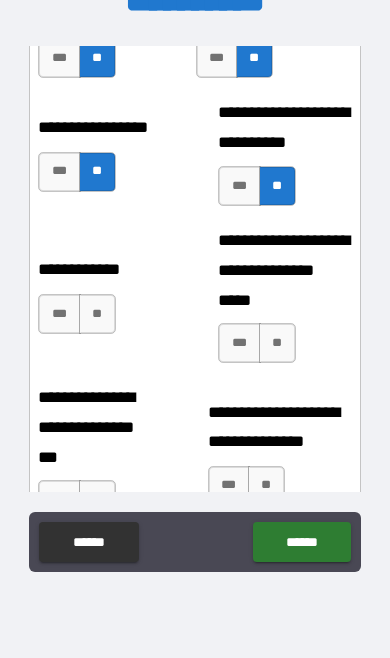 click on "**" at bounding box center [97, 314] 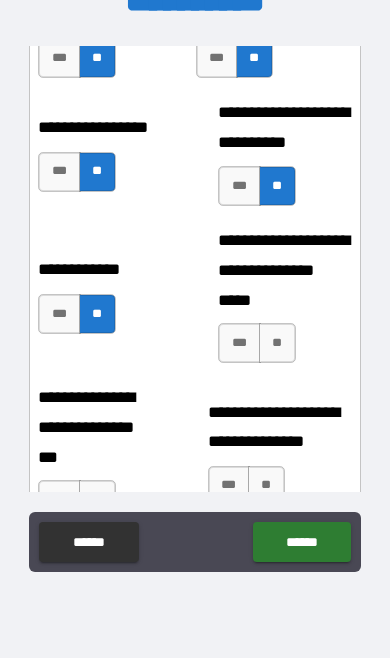 click on "**" at bounding box center [277, 343] 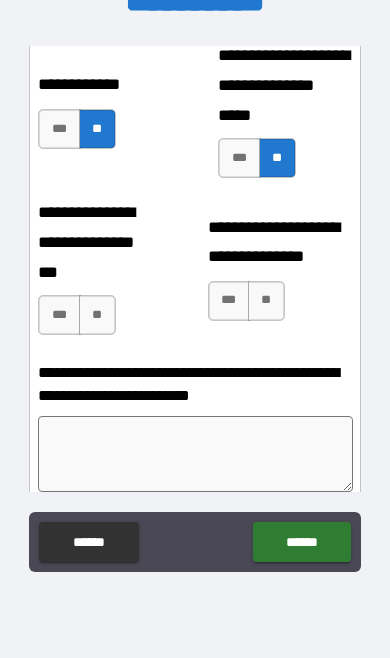 scroll, scrollTop: 3363, scrollLeft: 0, axis: vertical 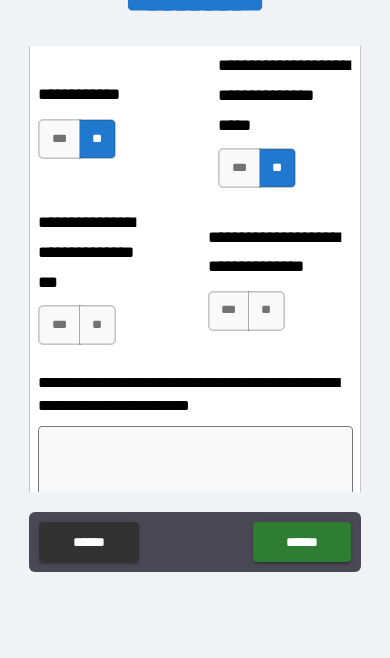 click on "**" at bounding box center [97, 325] 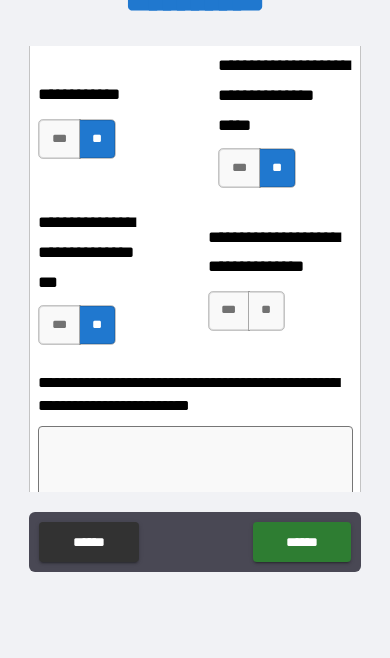 click on "**" at bounding box center [266, 311] 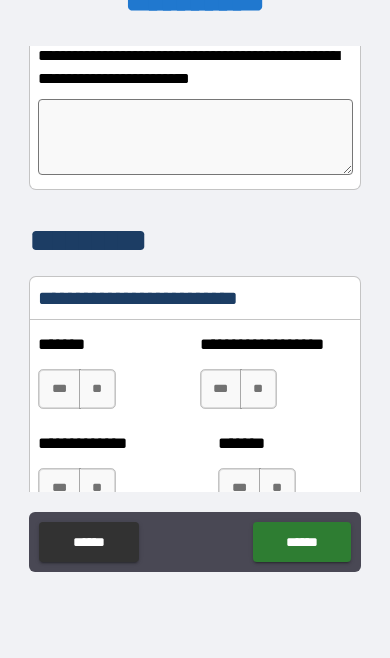 scroll, scrollTop: 3692, scrollLeft: 0, axis: vertical 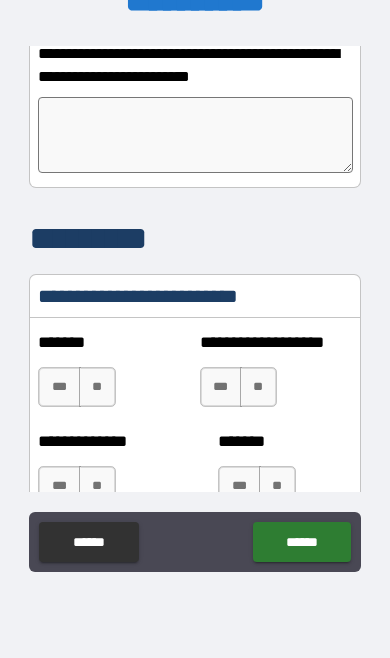 click on "**" at bounding box center (97, 387) 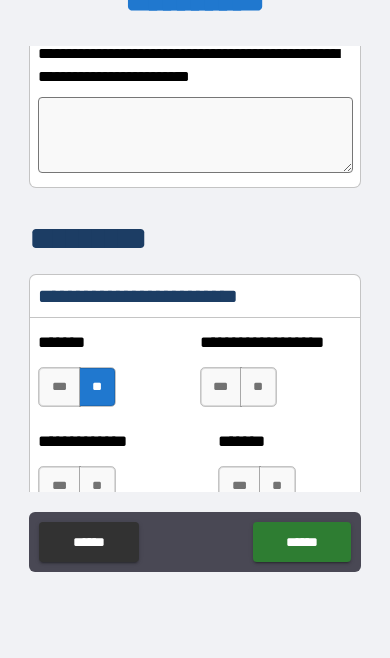 click on "**" at bounding box center (258, 387) 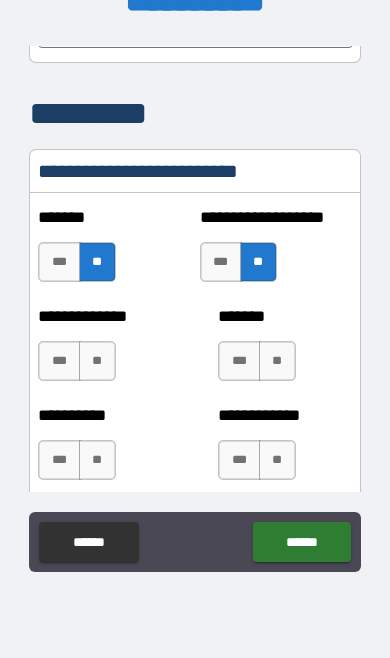 scroll, scrollTop: 3812, scrollLeft: 0, axis: vertical 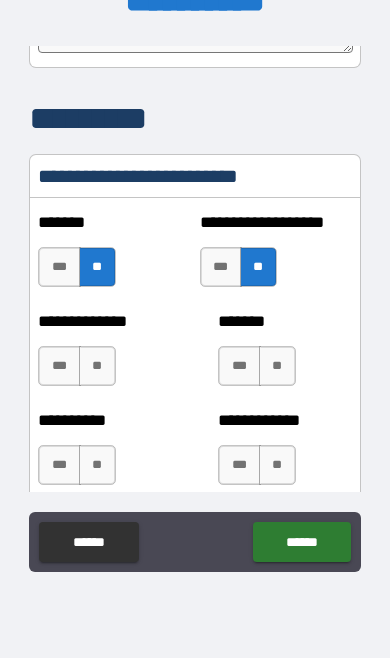 click on "**" at bounding box center [97, 366] 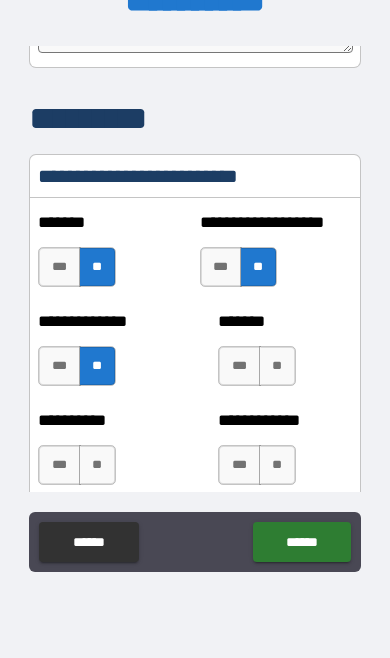 click on "**" at bounding box center [277, 366] 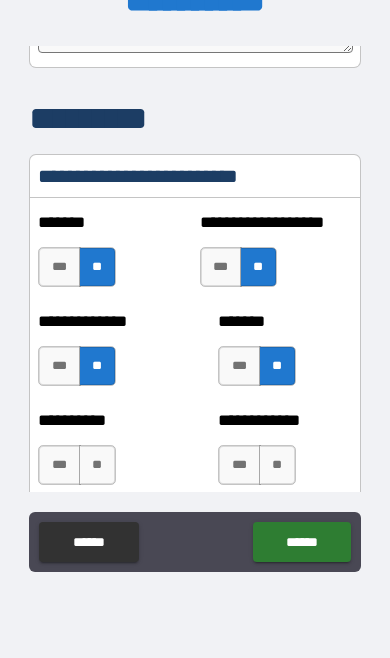 click on "**" at bounding box center (277, 465) 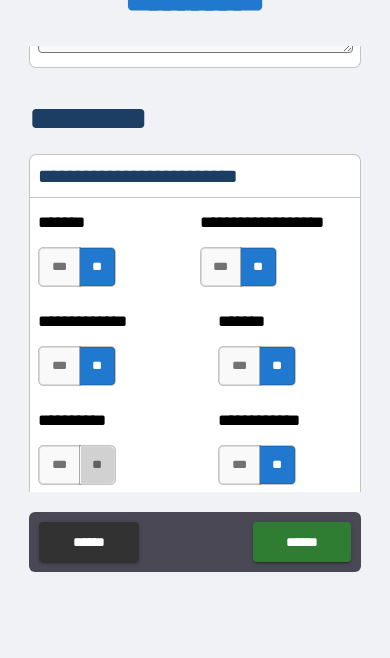 click on "**" at bounding box center [97, 465] 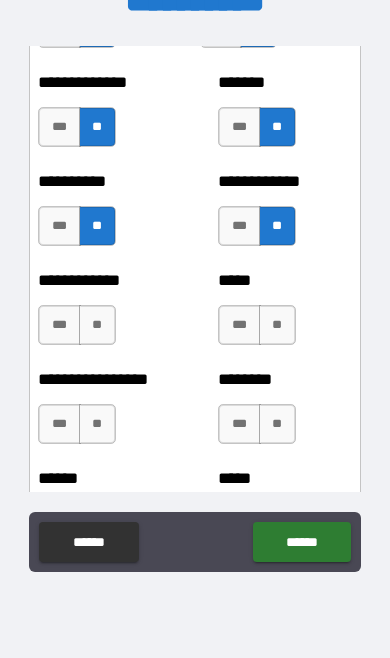 scroll, scrollTop: 4054, scrollLeft: 0, axis: vertical 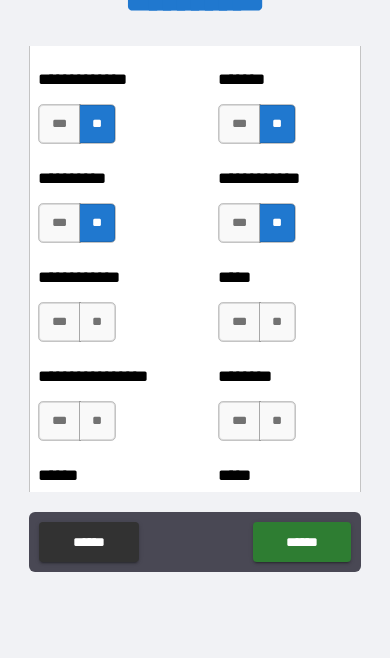 click on "**" at bounding box center (97, 322) 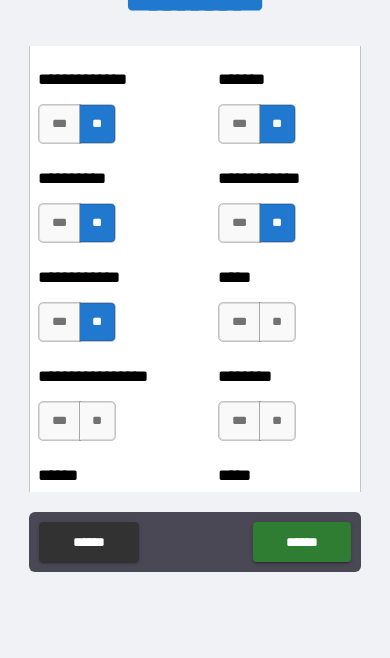 click on "**" at bounding box center (277, 322) 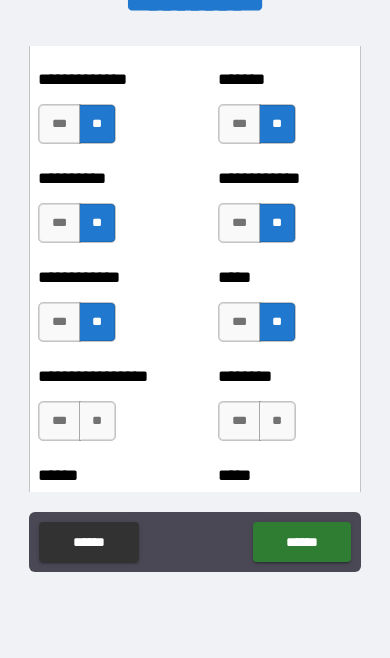 click on "**" at bounding box center (277, 421) 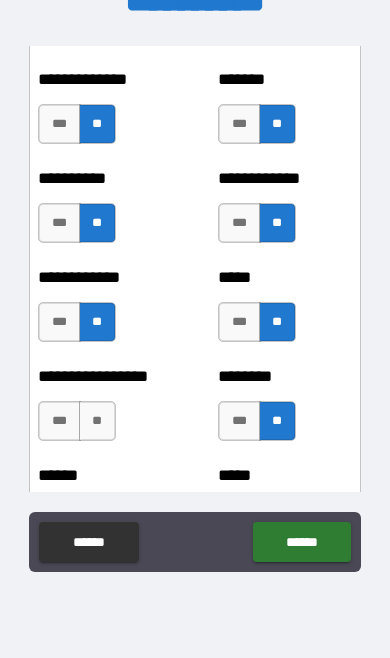 click on "**" at bounding box center [97, 421] 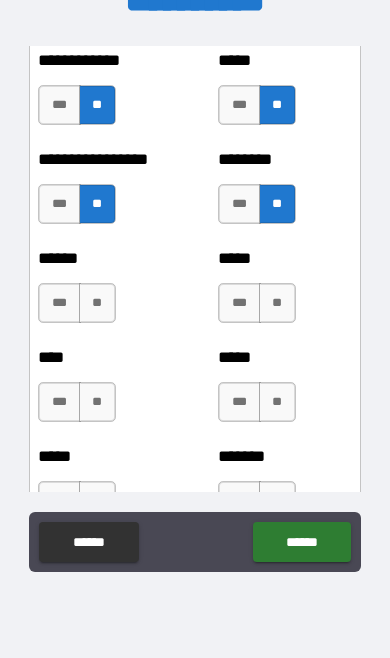 scroll, scrollTop: 4282, scrollLeft: 0, axis: vertical 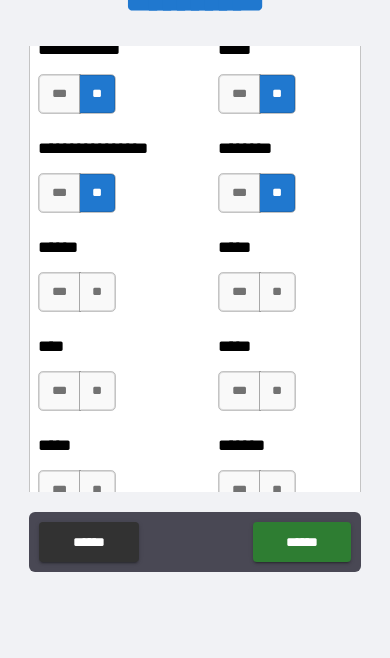 click on "**" at bounding box center [97, 292] 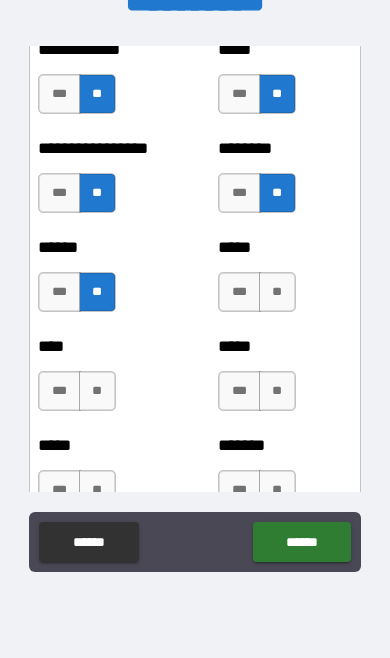 click on "**" at bounding box center (277, 292) 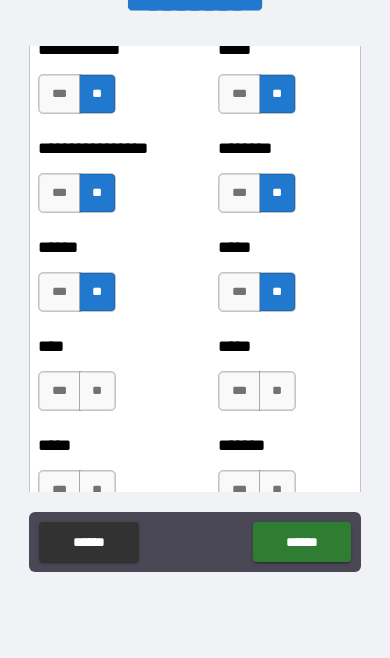 click on "**" at bounding box center [97, 391] 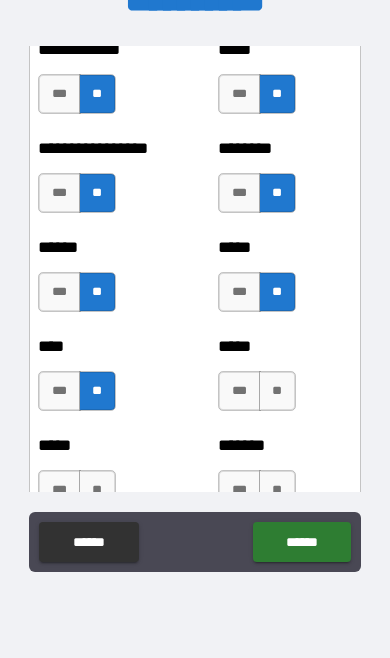 click on "**" at bounding box center (277, 391) 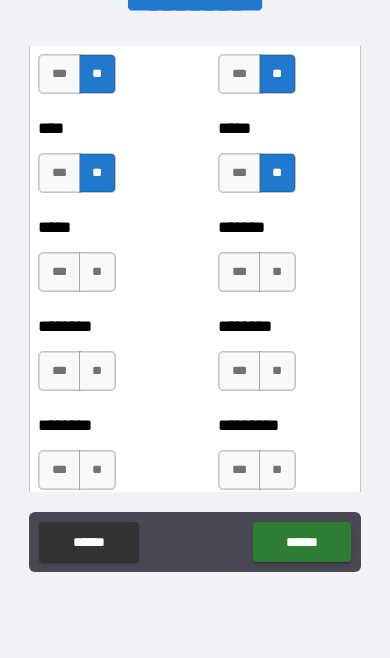 scroll, scrollTop: 4497, scrollLeft: 0, axis: vertical 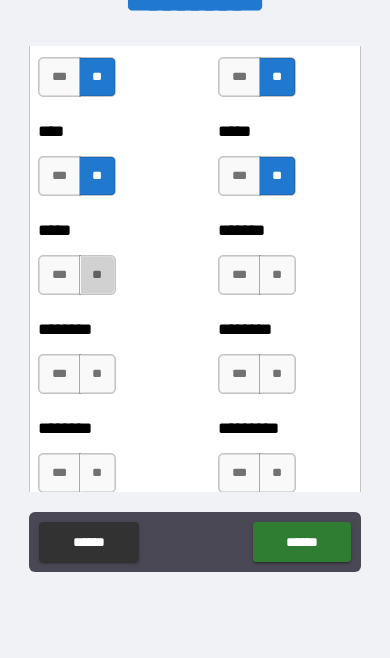 click on "**" at bounding box center (97, 275) 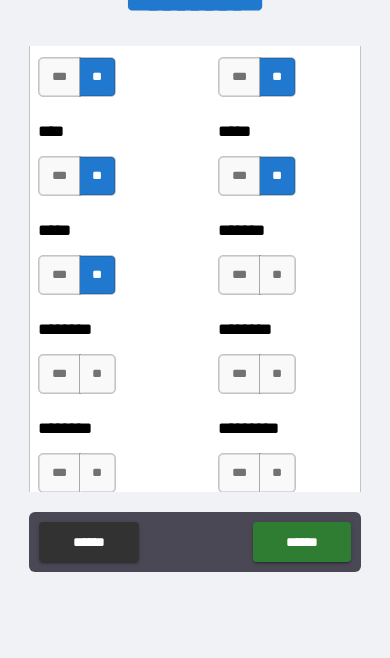 click on "**" at bounding box center (277, 275) 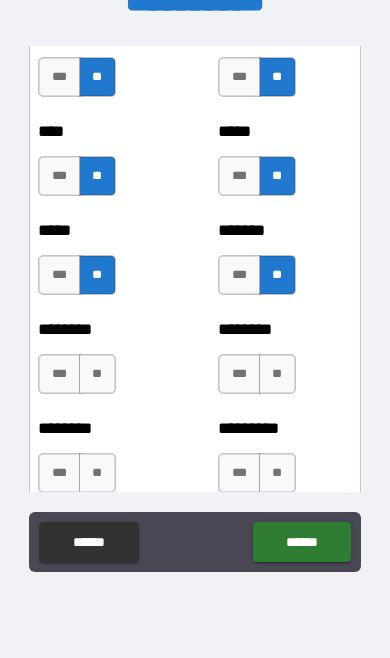 click on "**" at bounding box center (97, 374) 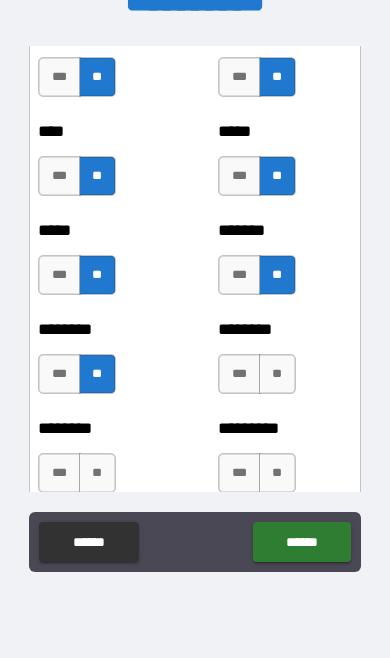 click on "**" at bounding box center (277, 374) 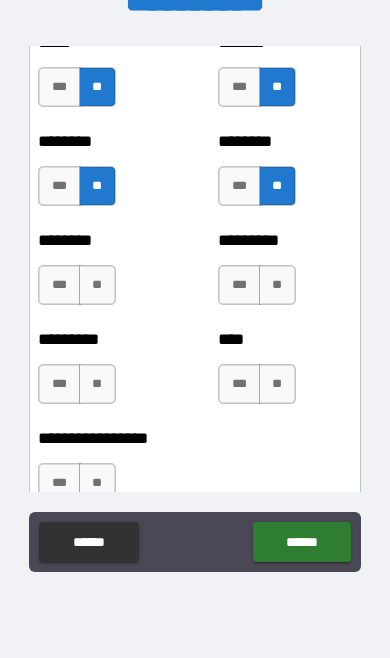 scroll, scrollTop: 4680, scrollLeft: 0, axis: vertical 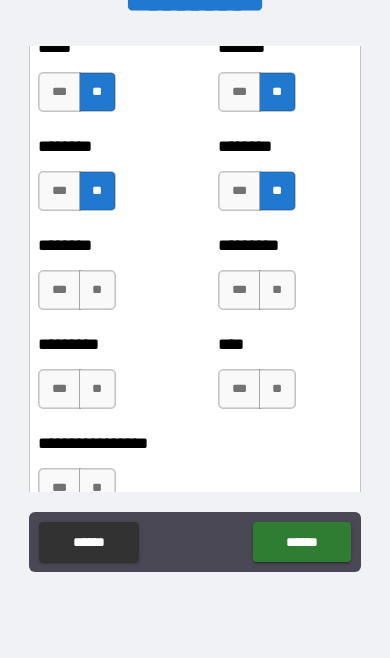 click on "**" at bounding box center [277, 290] 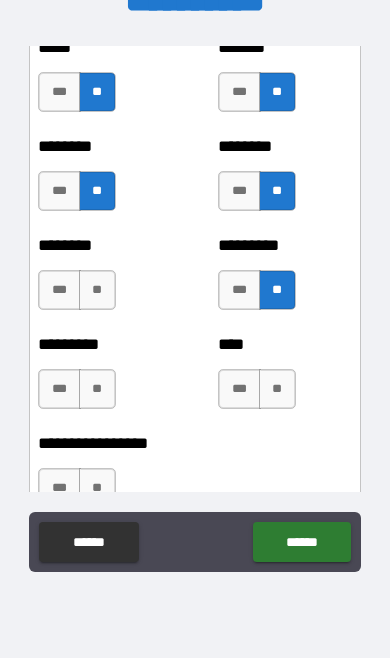 click on "**" at bounding box center [97, 290] 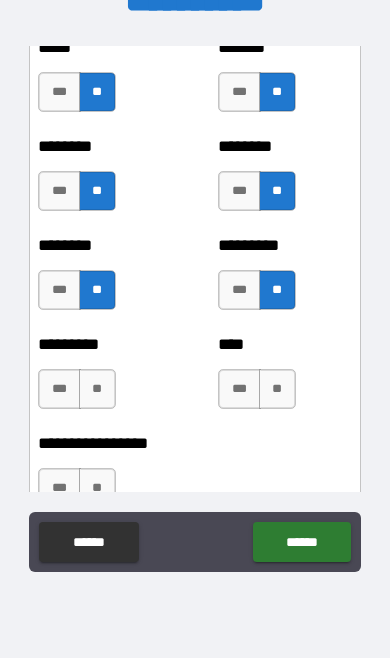 click on "**" at bounding box center [97, 389] 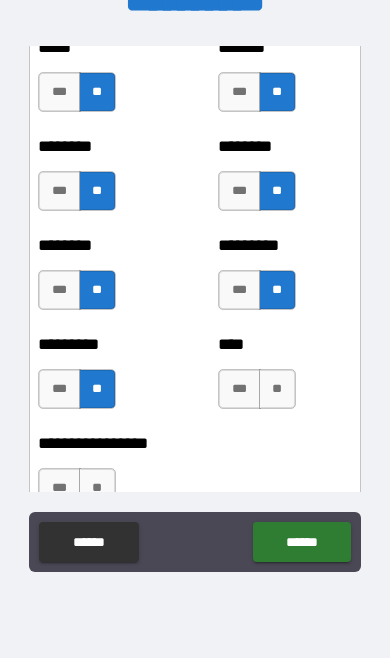 click on "**" at bounding box center (277, 389) 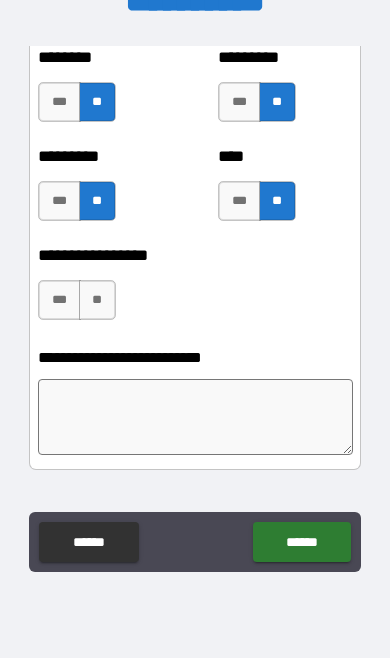 scroll, scrollTop: 4870, scrollLeft: 0, axis: vertical 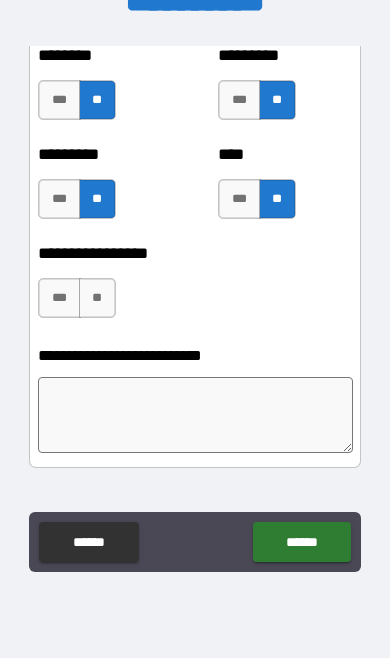 click on "**" at bounding box center (97, 298) 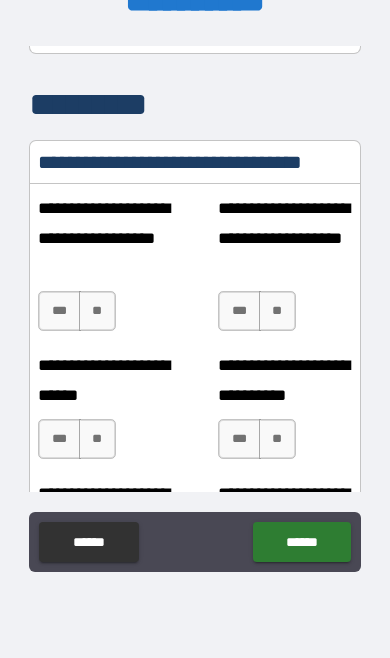 scroll, scrollTop: 5256, scrollLeft: 0, axis: vertical 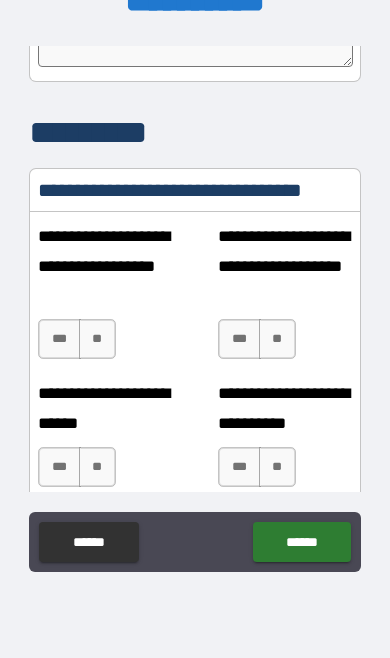 click on "**" at bounding box center (277, 339) 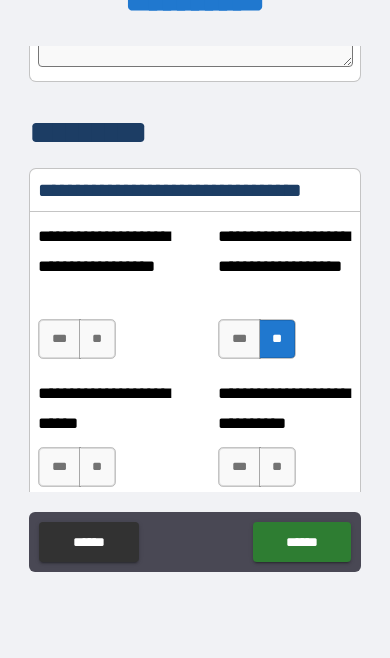 click on "**" at bounding box center [97, 339] 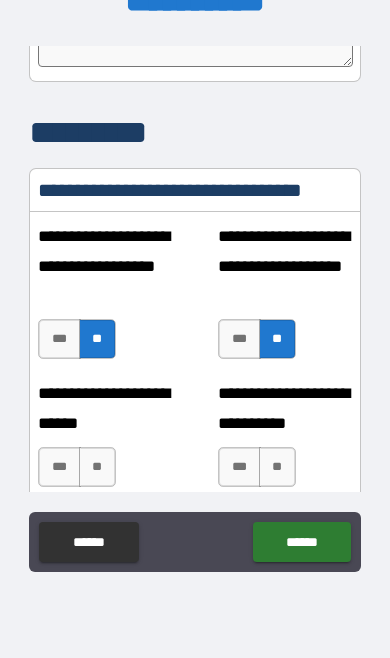 click on "**" at bounding box center (277, 467) 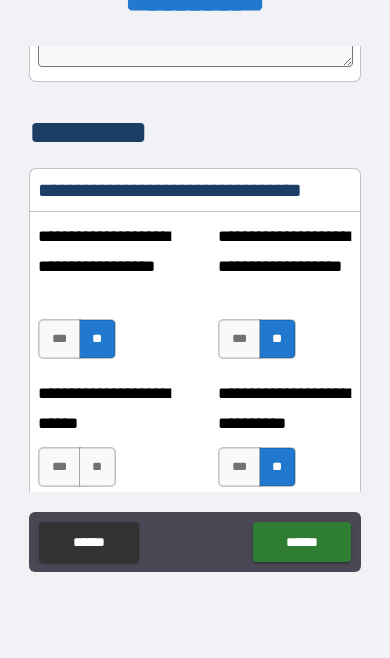 click on "**" at bounding box center (97, 467) 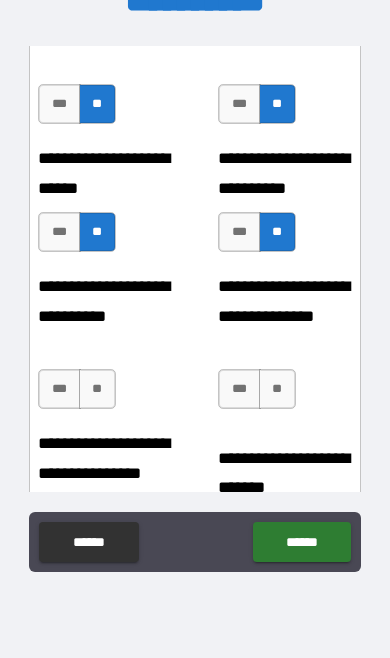 scroll, scrollTop: 5495, scrollLeft: 0, axis: vertical 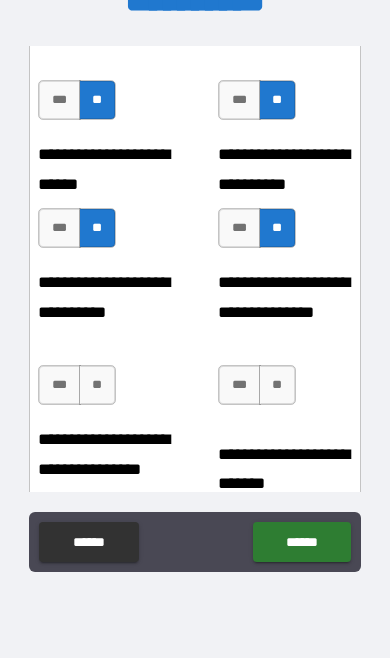 click on "**" at bounding box center (97, 385) 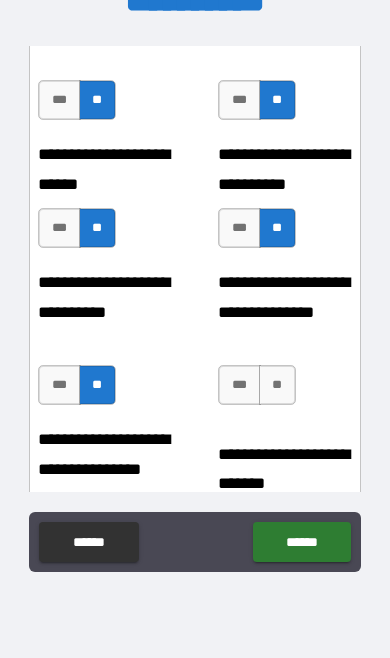 click on "**" at bounding box center [277, 385] 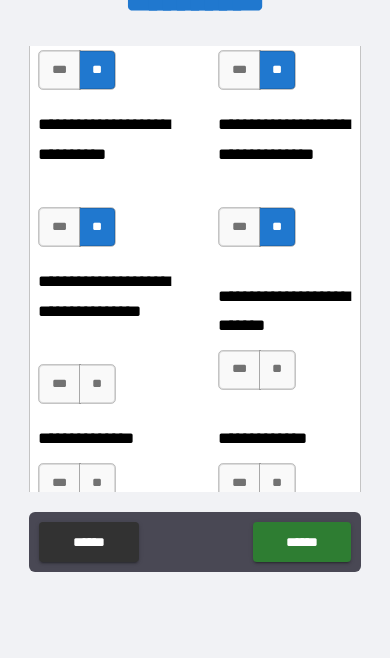 scroll, scrollTop: 5658, scrollLeft: 0, axis: vertical 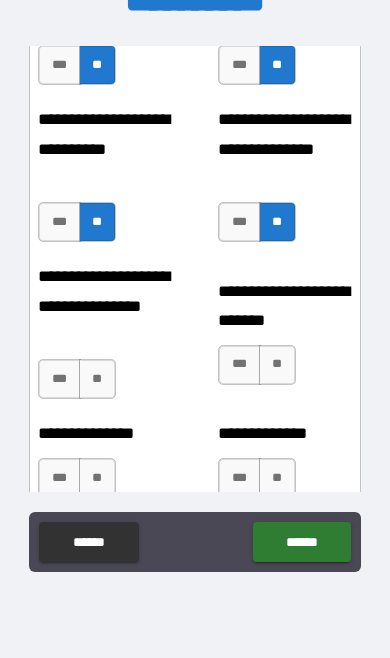 click on "**" at bounding box center (277, 365) 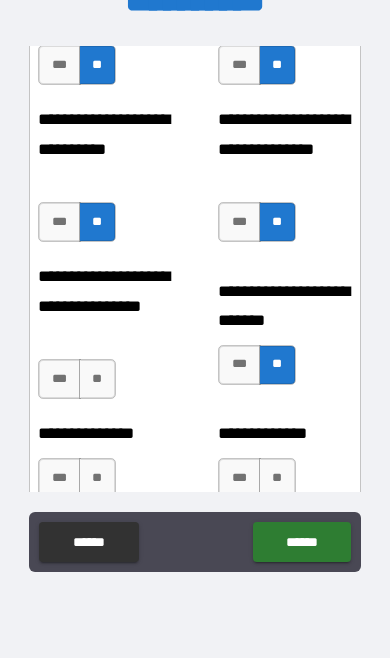 click on "**" at bounding box center (97, 379) 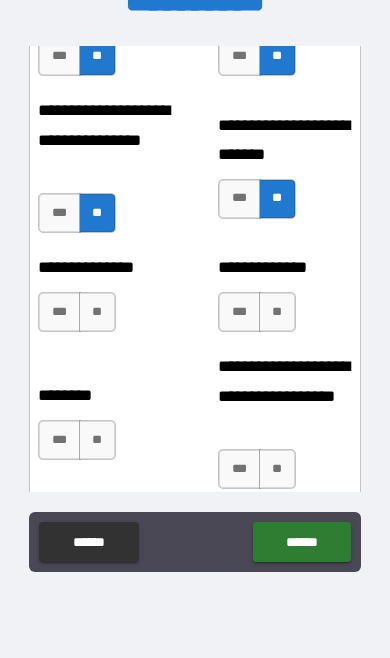 scroll, scrollTop: 5827, scrollLeft: 0, axis: vertical 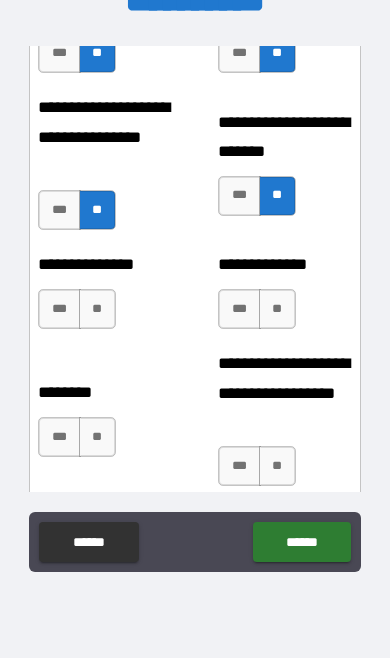click on "**" at bounding box center (277, 309) 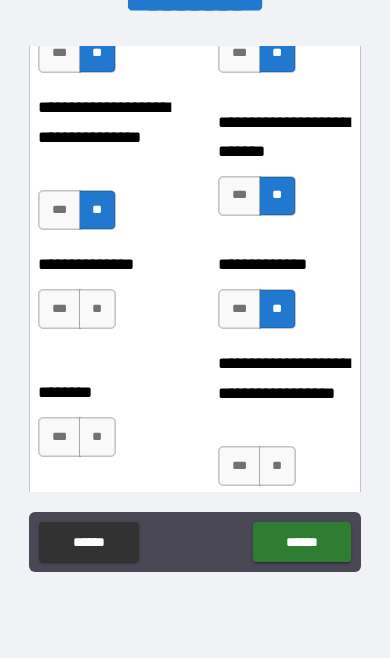 click on "**********" at bounding box center [104, 299] 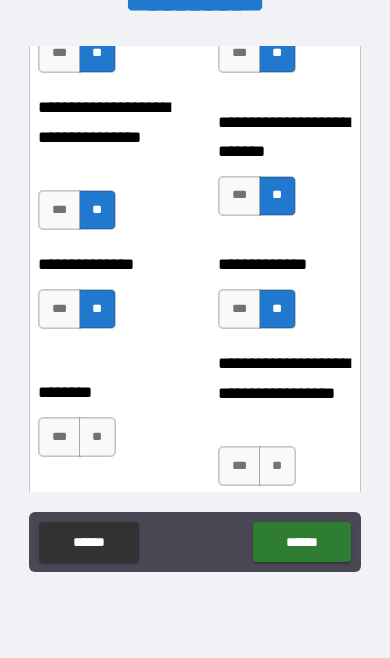 click on "**" at bounding box center [97, 437] 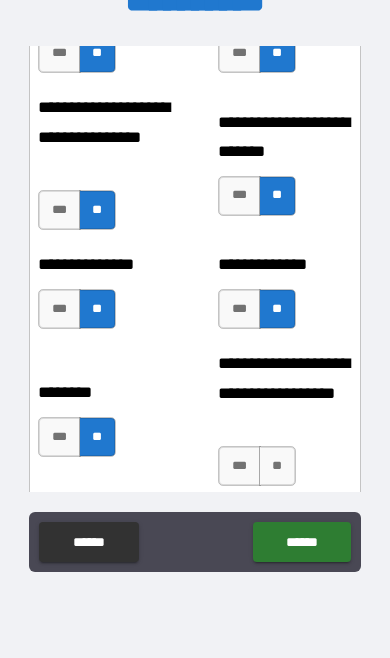 click on "**" at bounding box center (277, 466) 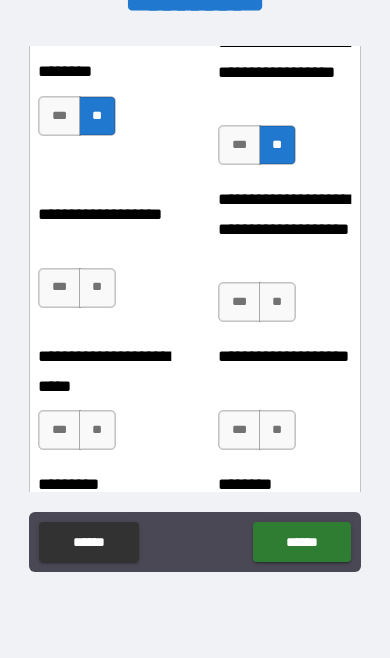 scroll, scrollTop: 6149, scrollLeft: 0, axis: vertical 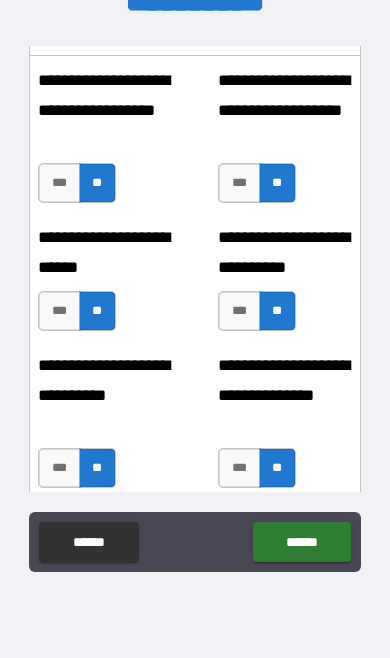 click on "**********" at bounding box center [195, 288] 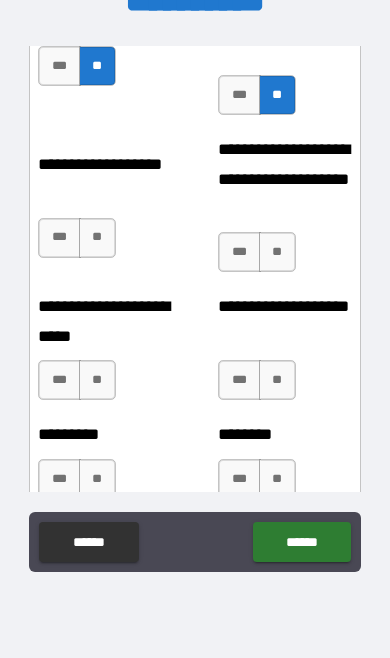 scroll, scrollTop: 6196, scrollLeft: 0, axis: vertical 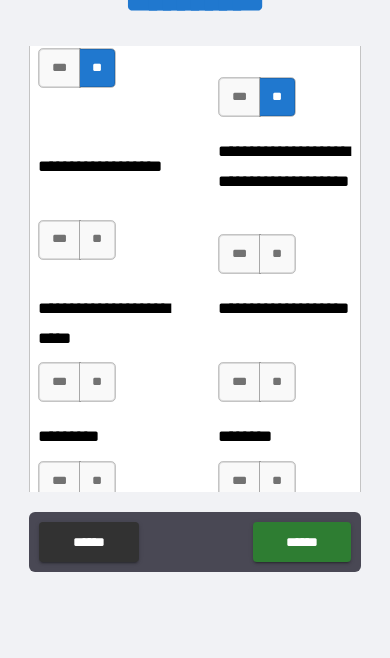 click on "***" at bounding box center (239, 254) 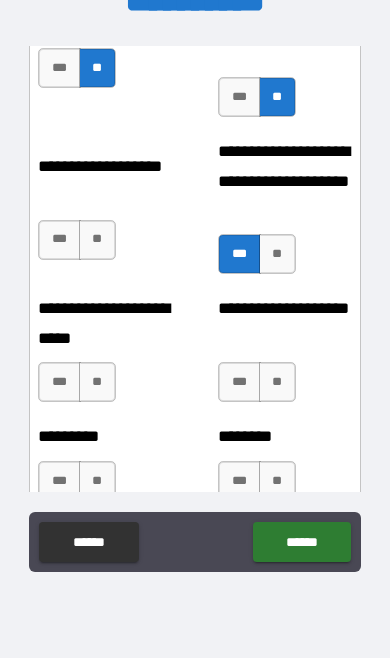 click on "**" at bounding box center (97, 240) 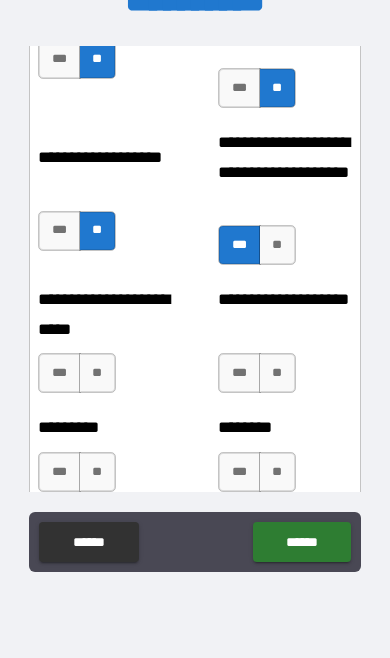scroll, scrollTop: 6215, scrollLeft: 0, axis: vertical 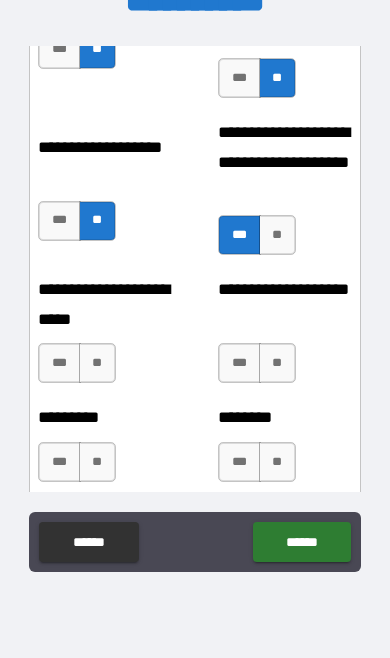 click on "**" at bounding box center [97, 363] 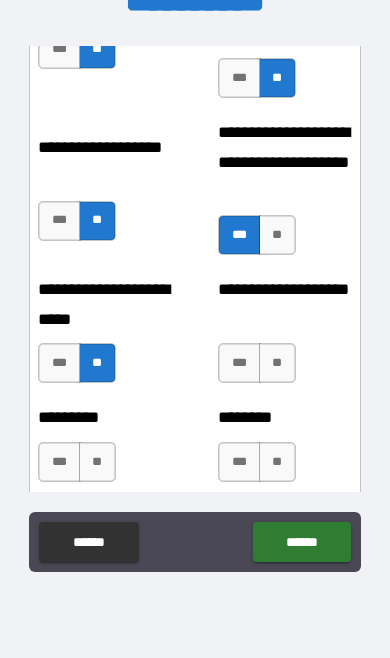click on "**" at bounding box center [277, 363] 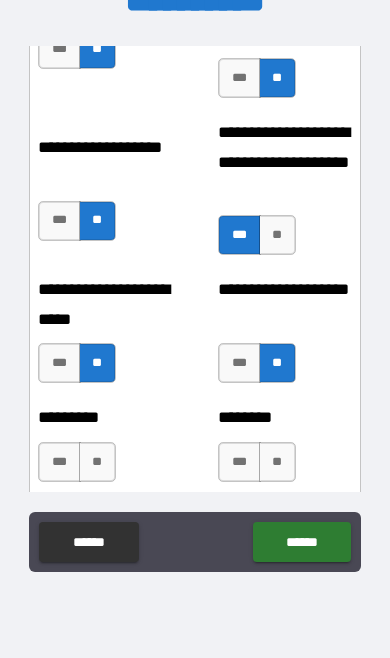 click on "********* *** ** ******** *** **" at bounding box center [195, 452] 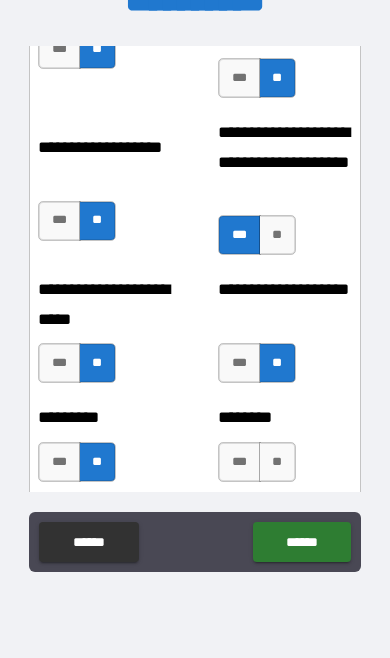 click on "**" at bounding box center (277, 462) 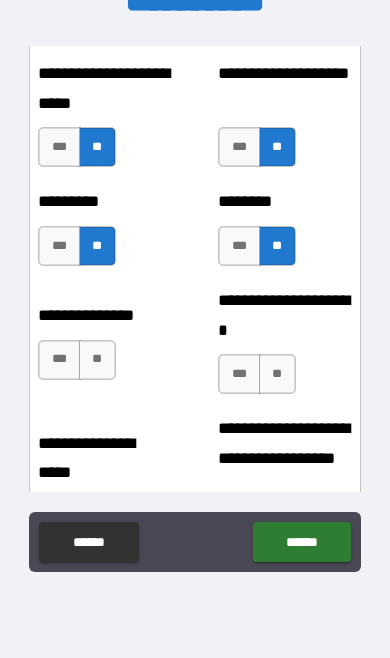 scroll, scrollTop: 6442, scrollLeft: 0, axis: vertical 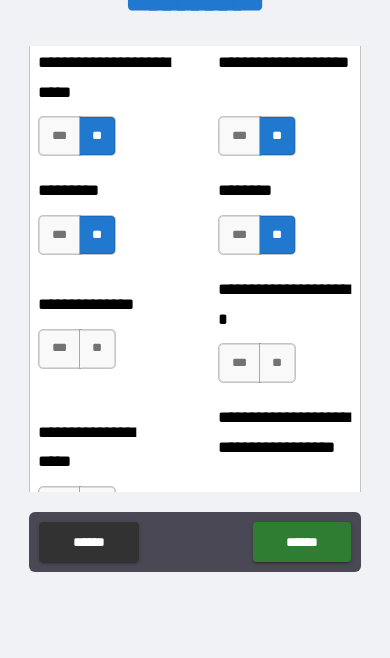 click on "**" at bounding box center (97, 349) 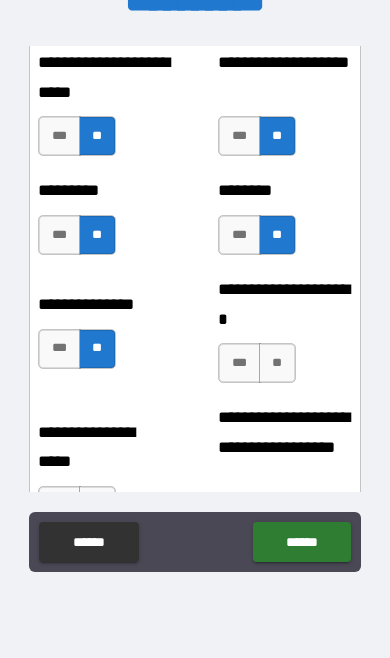 click on "**" at bounding box center [277, 363] 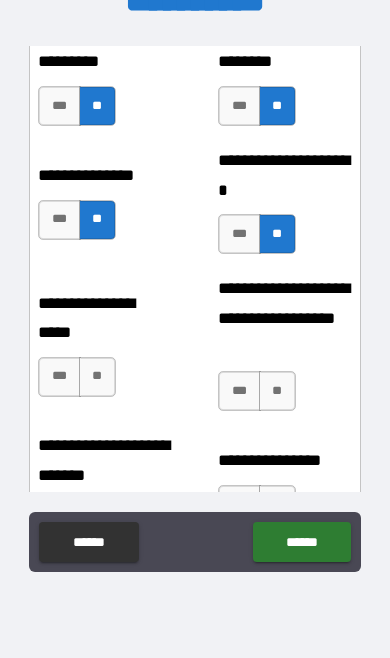 scroll, scrollTop: 6594, scrollLeft: 0, axis: vertical 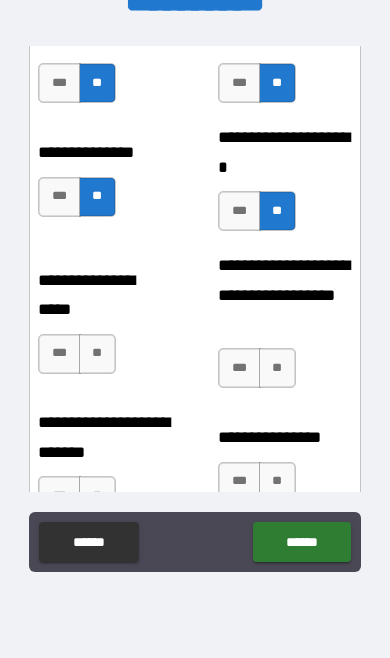 click on "**" at bounding box center (97, 354) 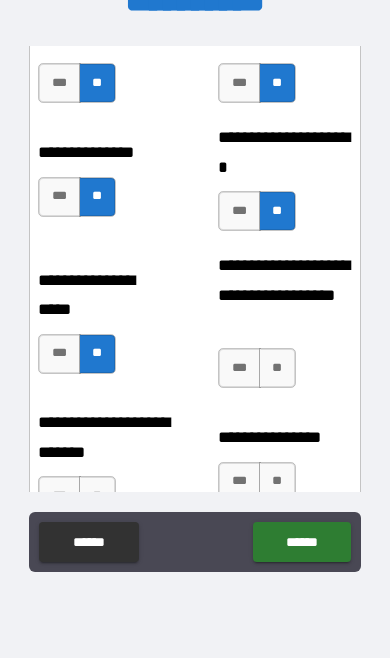 click on "**" at bounding box center [277, 368] 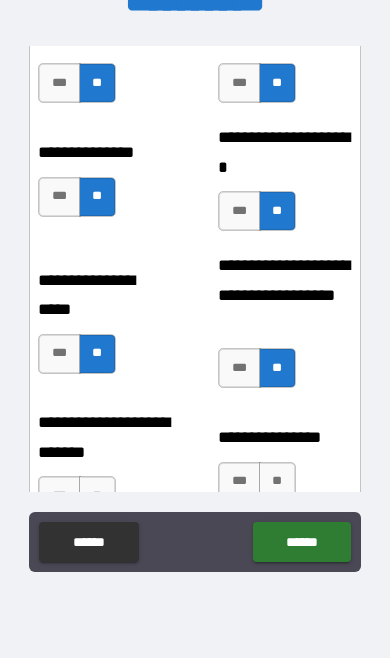click on "**" at bounding box center (277, 482) 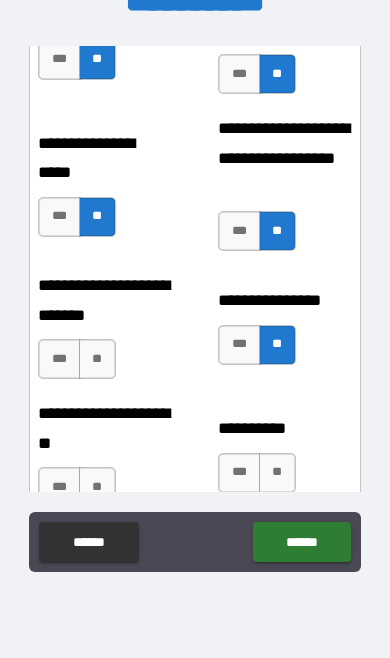 scroll, scrollTop: 6778, scrollLeft: 0, axis: vertical 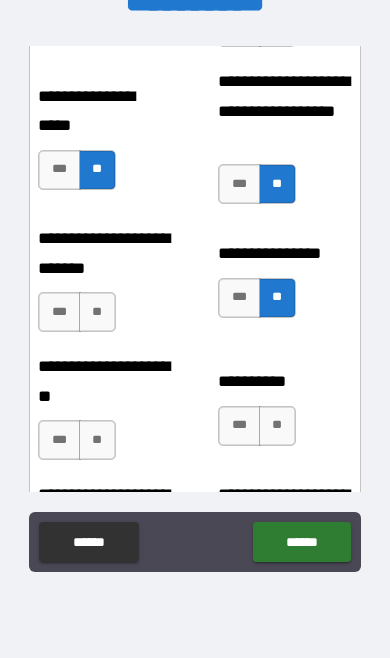 click on "**" at bounding box center (97, 312) 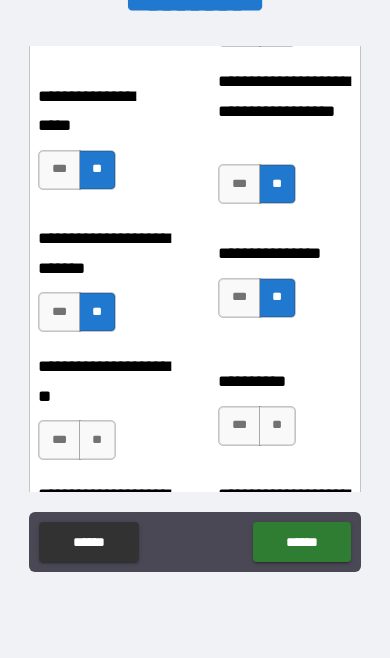 click on "**" at bounding box center (97, 440) 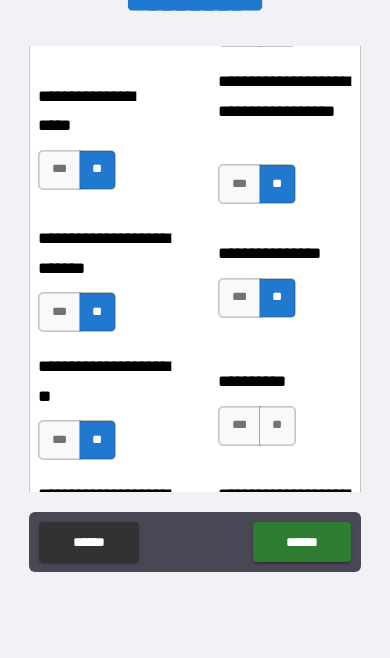 click on "**" at bounding box center [277, 426] 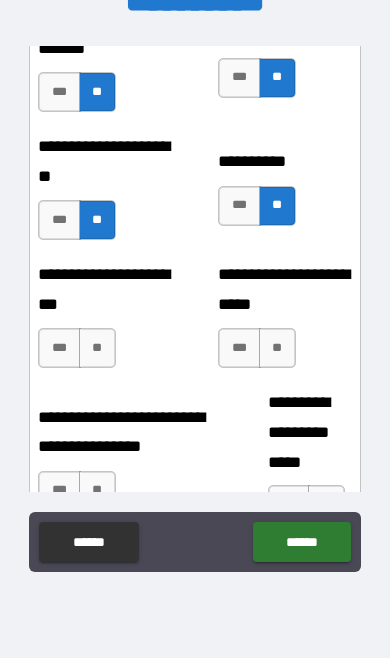 scroll, scrollTop: 6999, scrollLeft: 0, axis: vertical 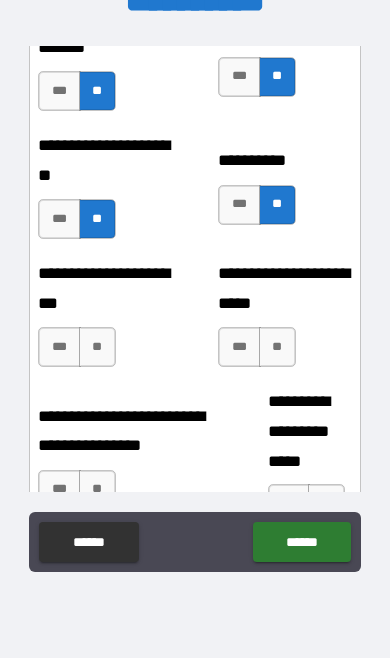 click on "**" at bounding box center [97, 347] 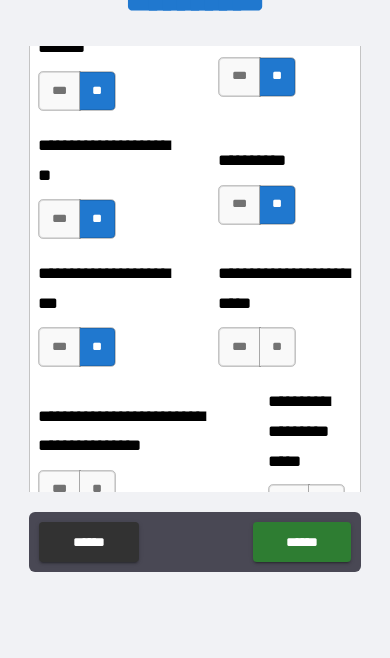 click on "**" at bounding box center (277, 347) 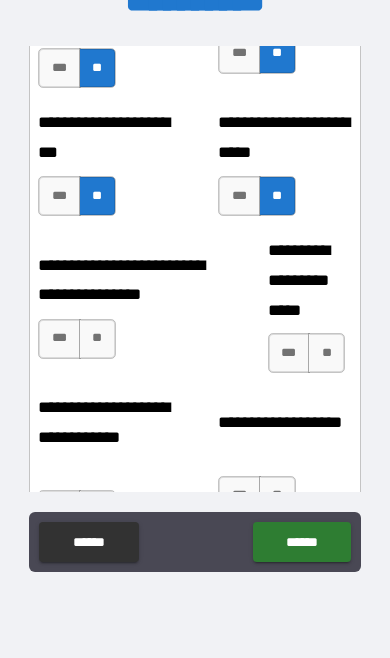 scroll, scrollTop: 7151, scrollLeft: 0, axis: vertical 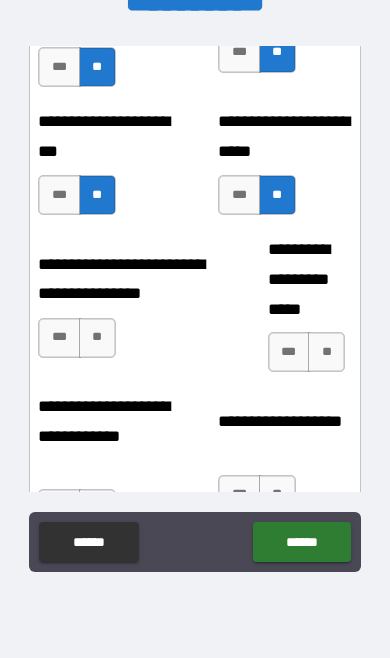 click on "***" at bounding box center [59, 338] 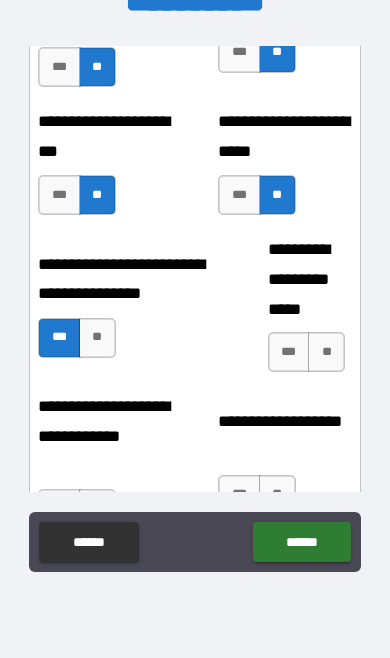 click on "**********" at bounding box center (129, 314) 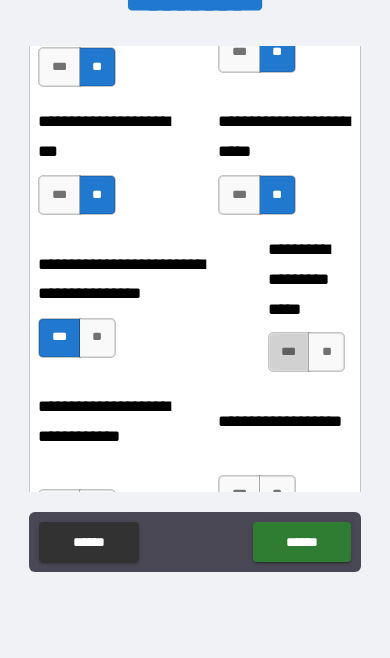 click on "***" at bounding box center (289, 352) 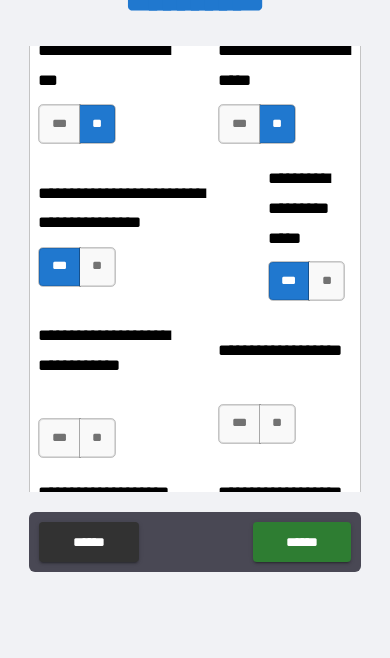 scroll, scrollTop: 7223, scrollLeft: 0, axis: vertical 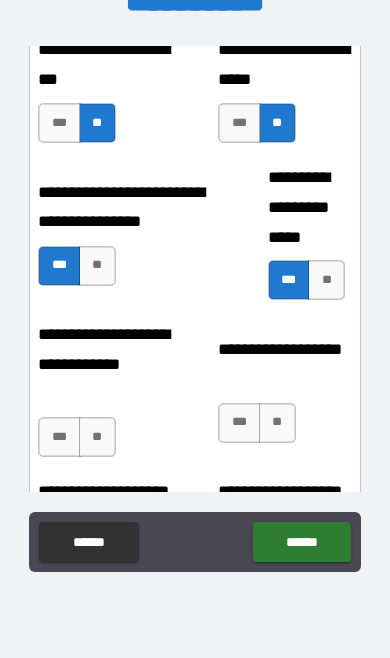click on "**" at bounding box center [97, 266] 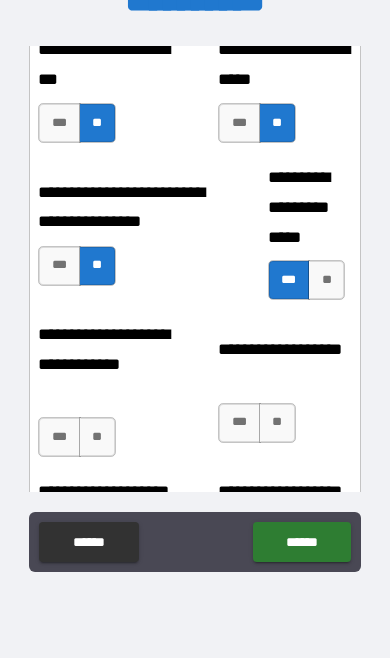 click on "**" at bounding box center (97, 437) 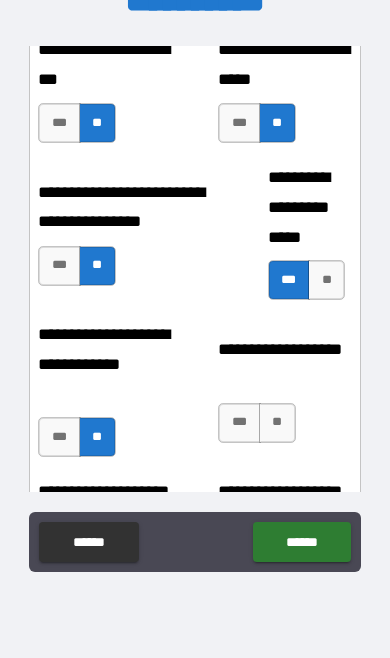 click on "**" at bounding box center (277, 423) 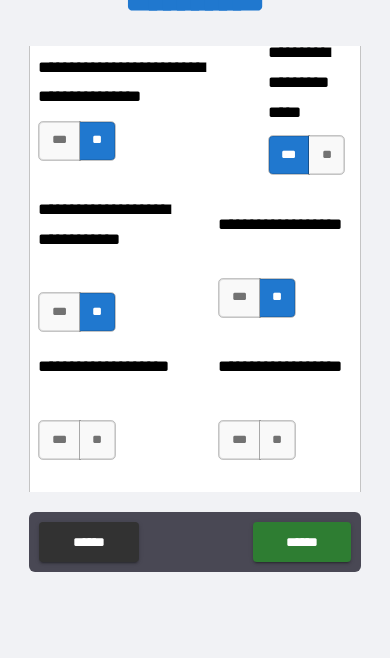 scroll, scrollTop: 7357, scrollLeft: 0, axis: vertical 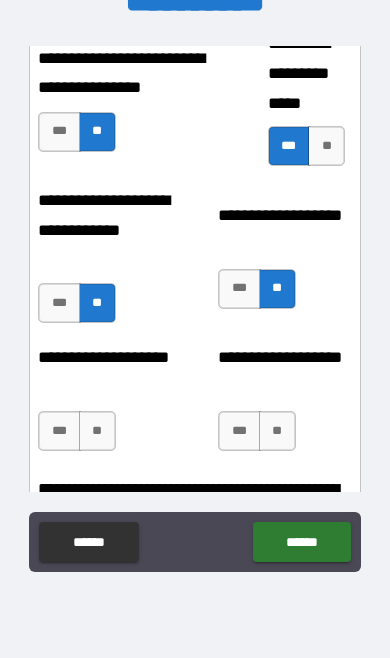 click on "**" at bounding box center (277, 431) 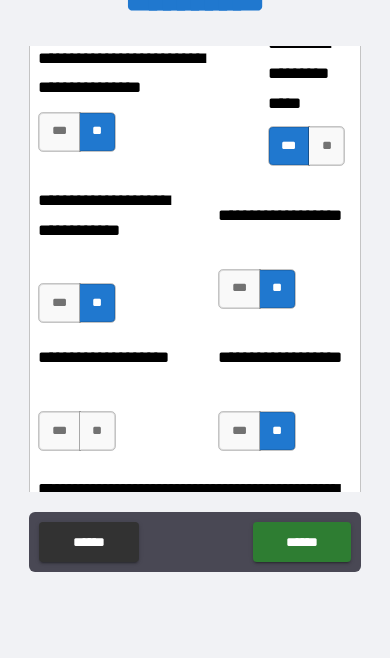 click on "***" at bounding box center (59, 431) 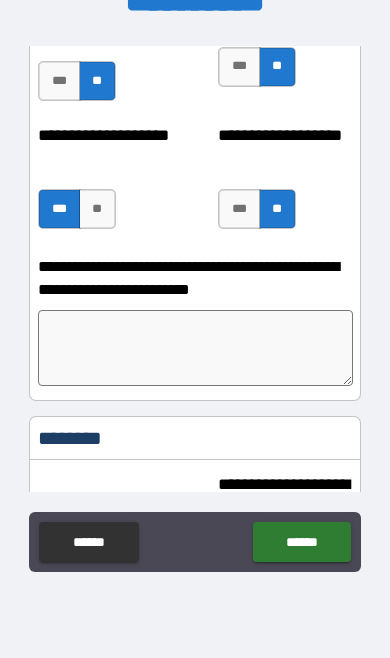 scroll, scrollTop: 7578, scrollLeft: 0, axis: vertical 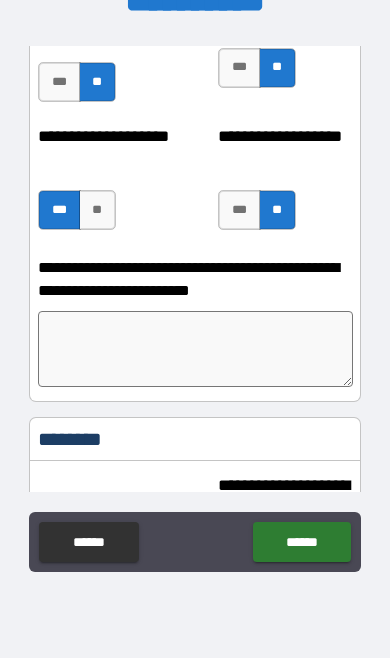 click at bounding box center [195, 349] 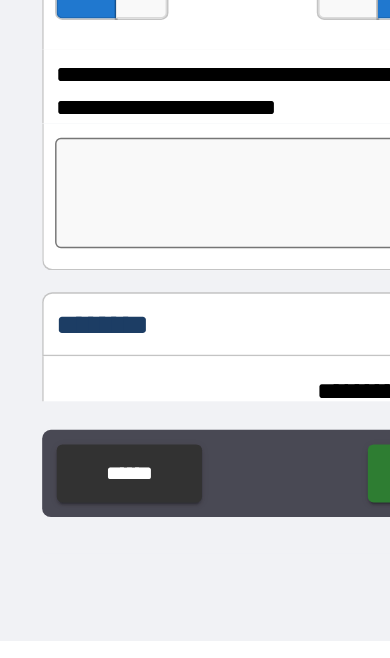 type on "*" 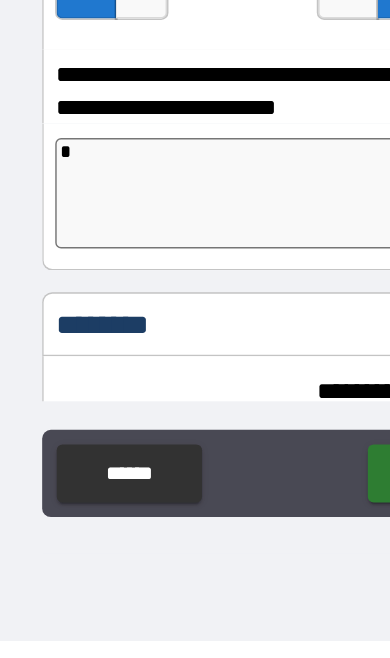 type on "*" 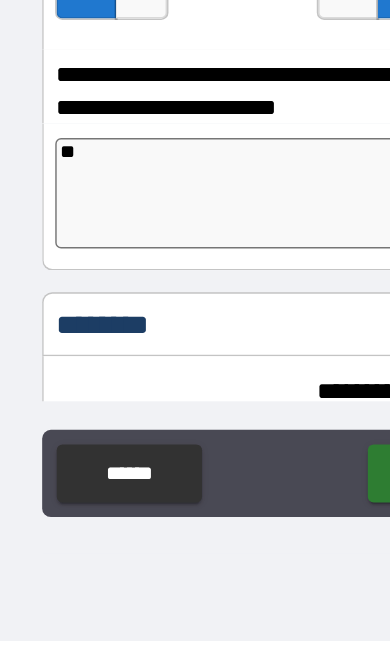 type on "*" 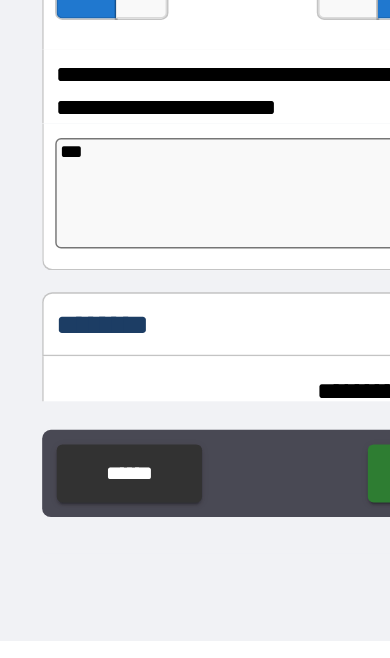 type on "*" 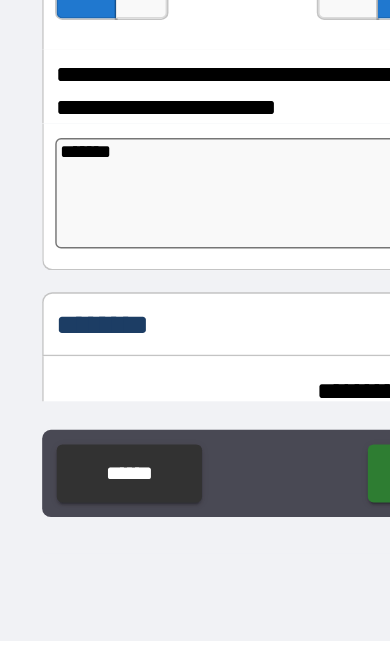 type on "*******" 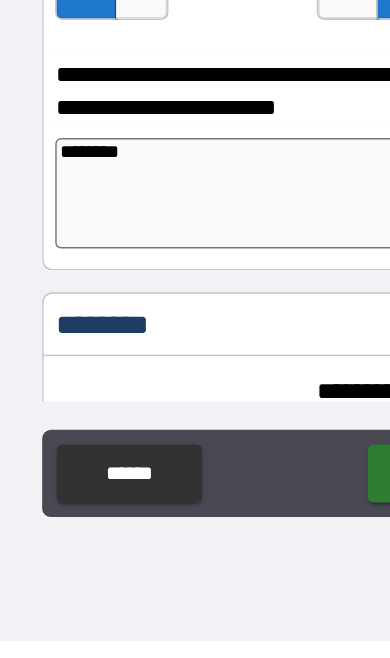 type on "*" 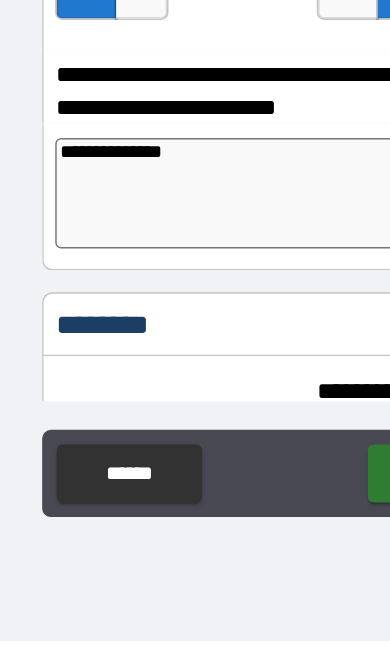 type on "**********" 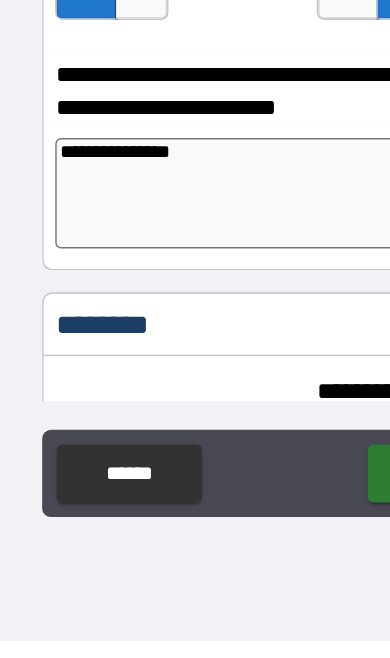 type on "*" 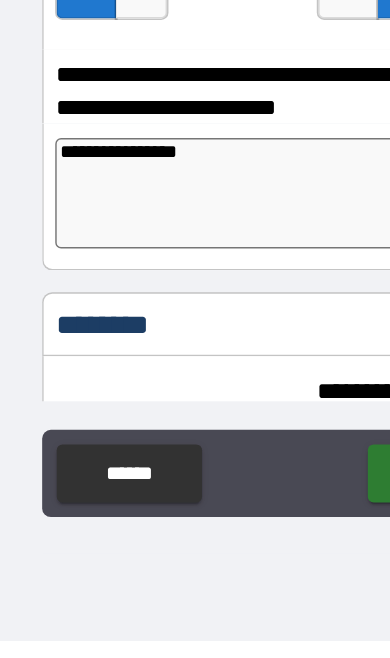 type on "*" 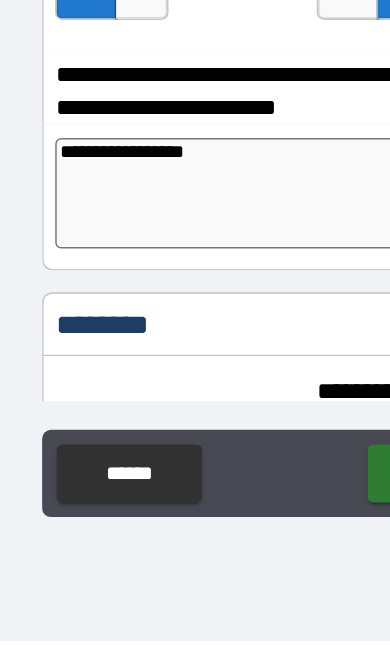 type on "*" 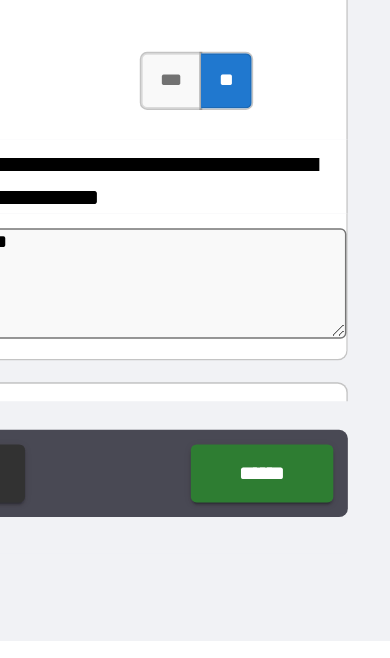 scroll, scrollTop: 7511, scrollLeft: 0, axis: vertical 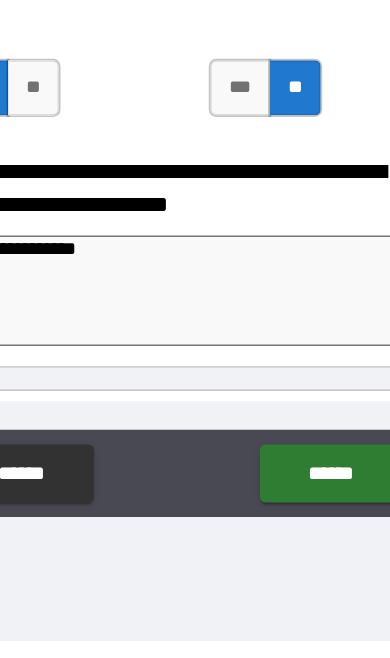 type on "**********" 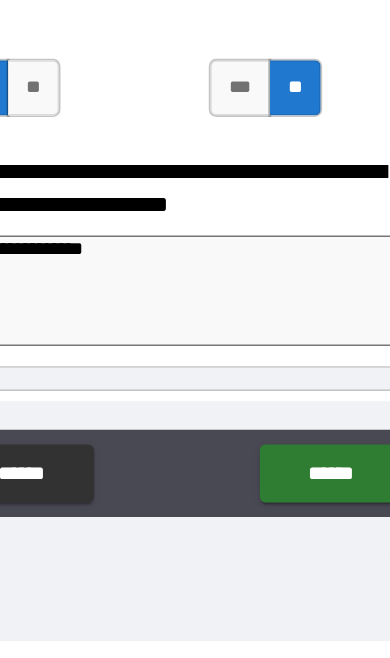 type on "*" 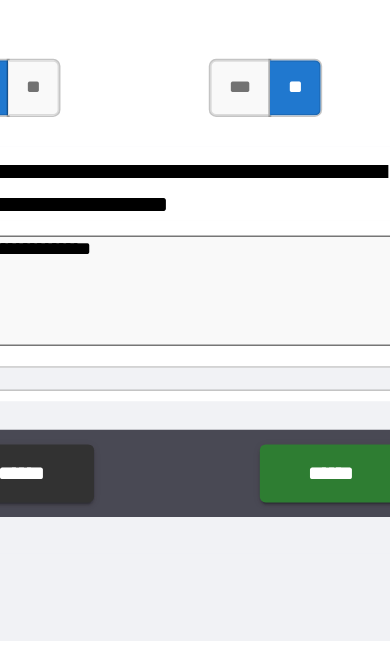 type on "*" 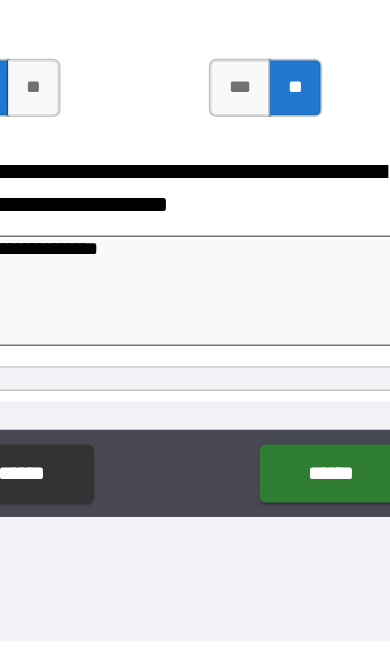 type on "*" 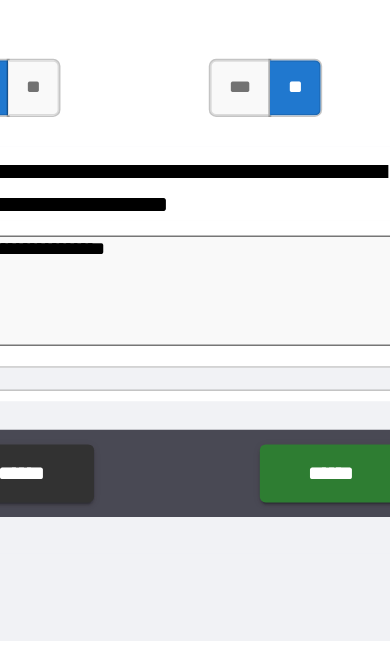 type on "*" 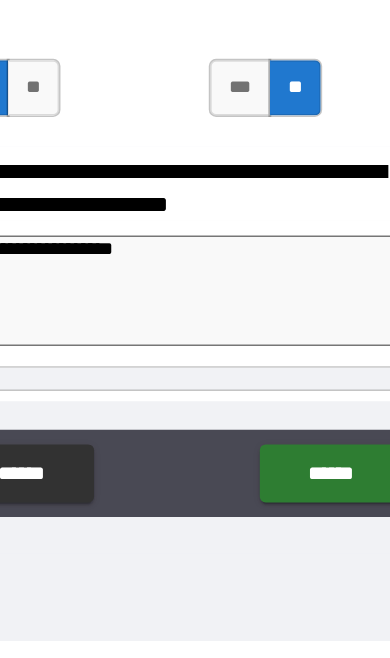 type on "*" 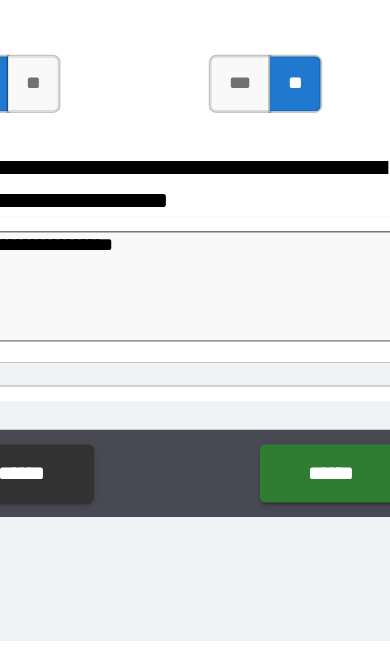 scroll, scrollTop: 7514, scrollLeft: 0, axis: vertical 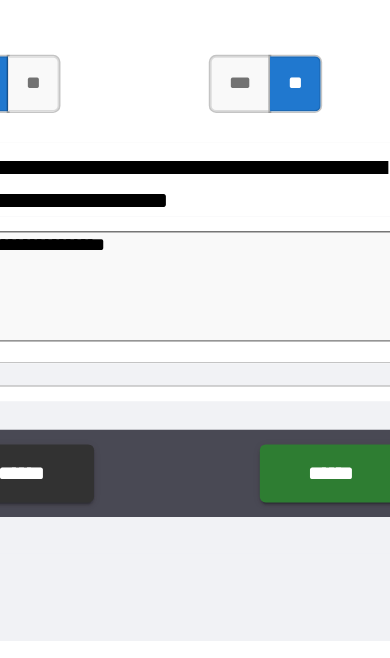 type on "*" 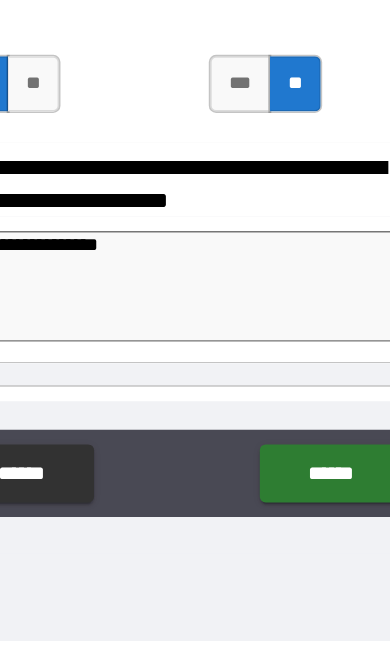 type on "**********" 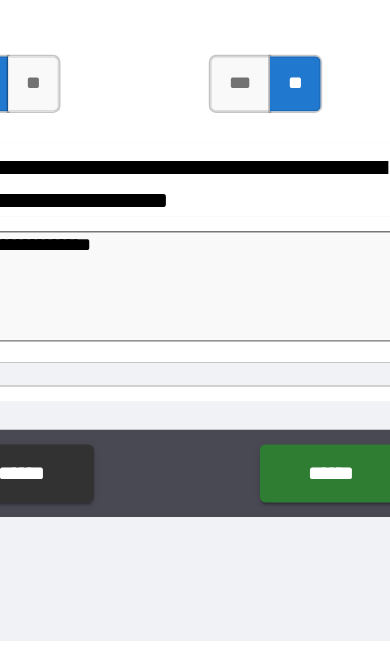 type on "*" 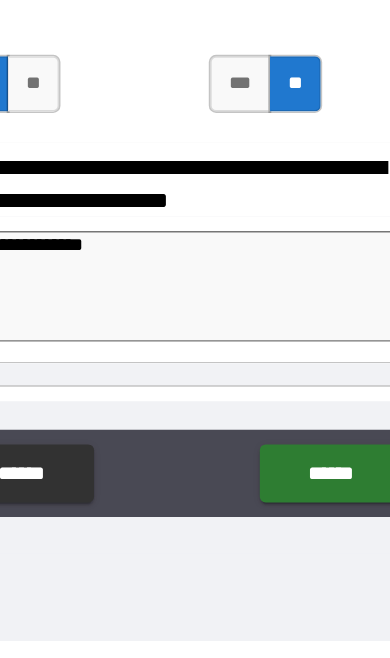 type on "*" 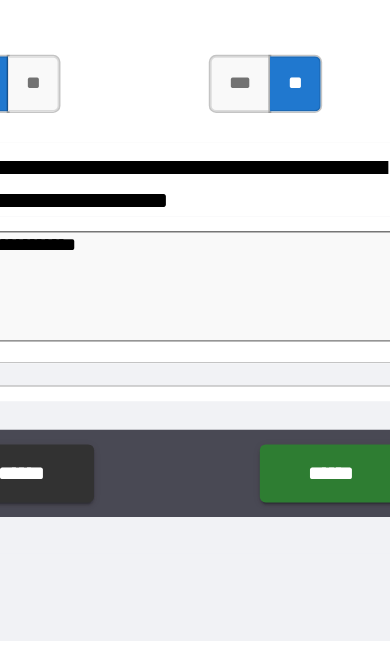 type on "*" 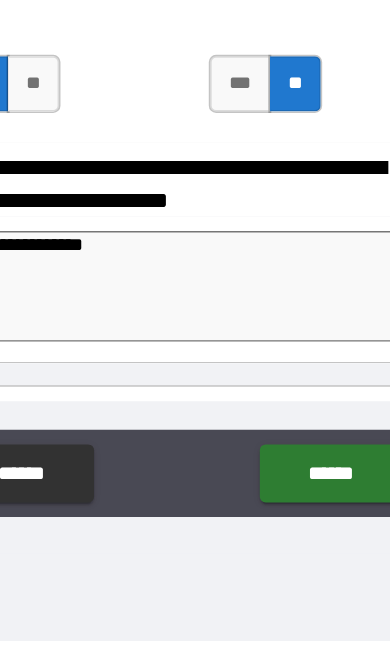 type on "*" 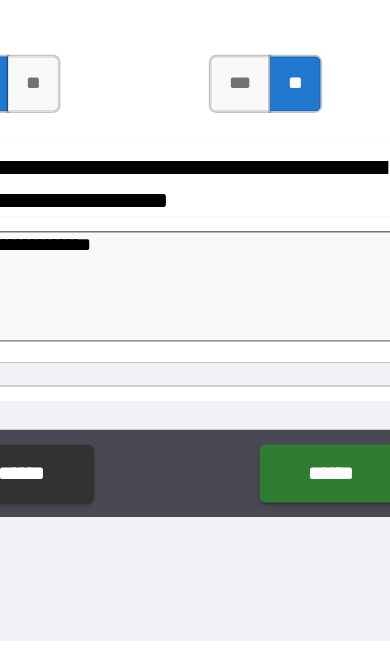 type on "*" 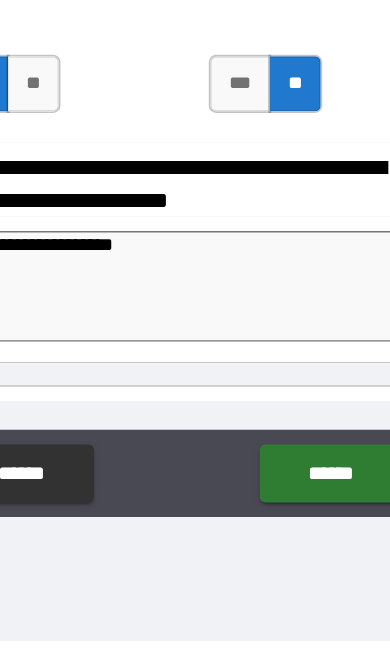 type on "**********" 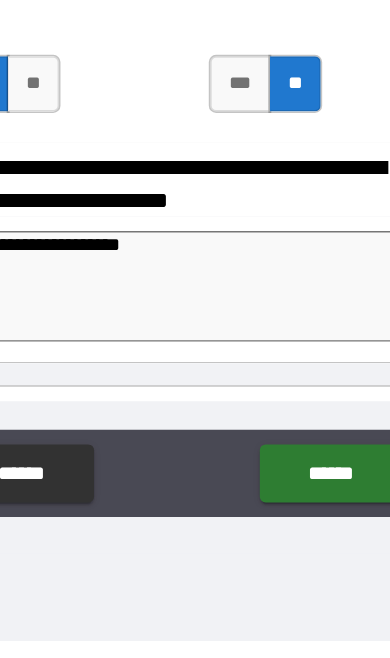 type on "*" 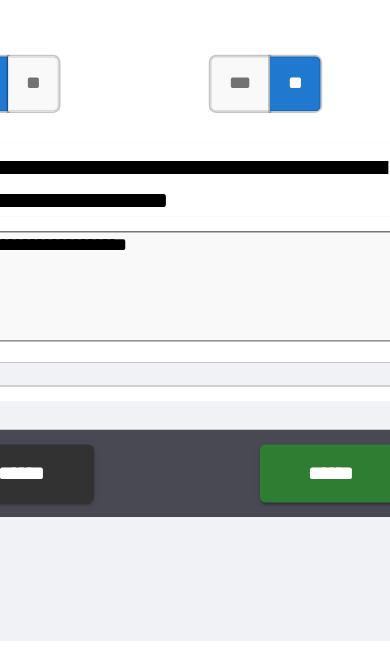 type on "*" 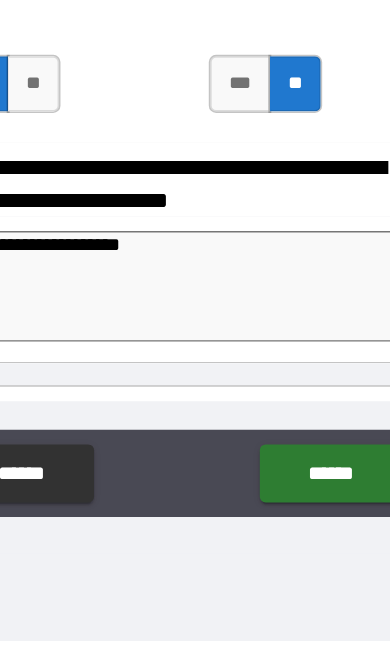 type on "*" 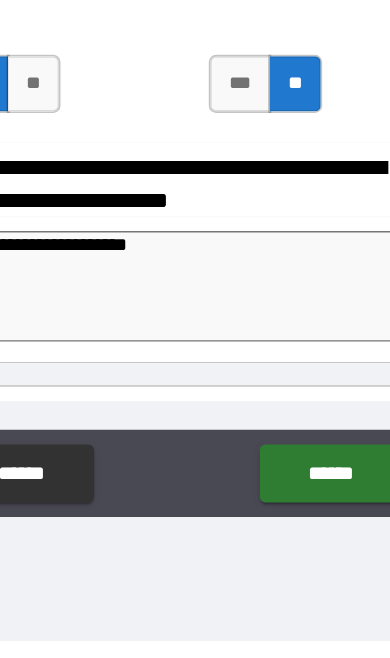 type on "*" 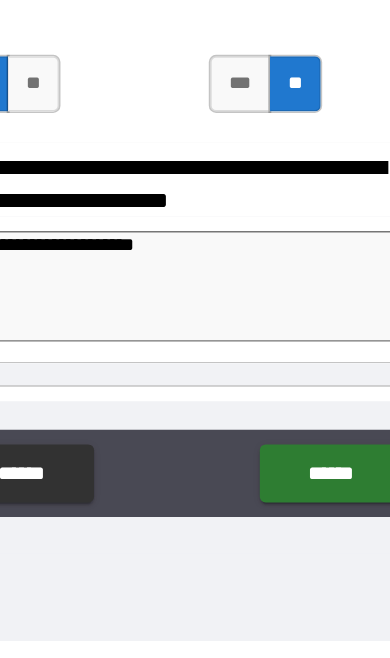 type on "*" 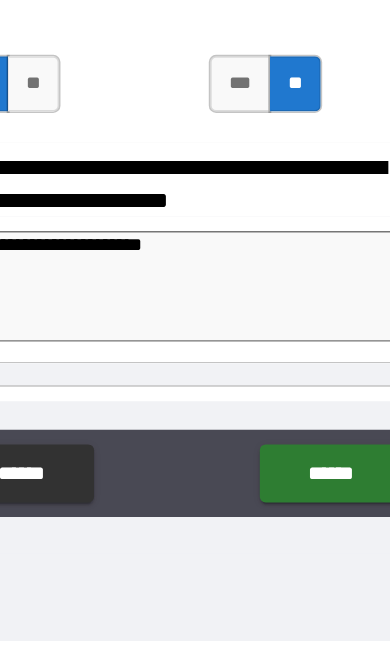 type on "*" 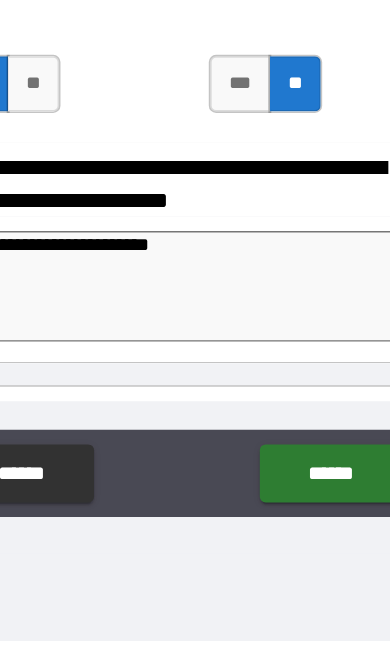 type on "*" 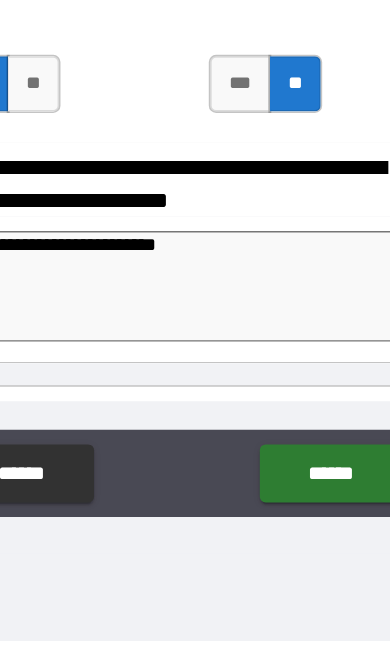 type on "*" 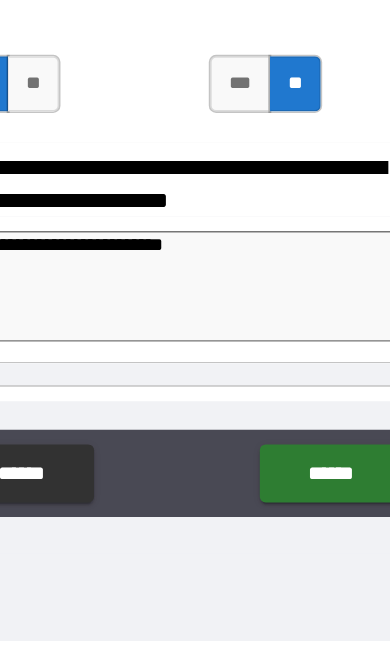 type on "*" 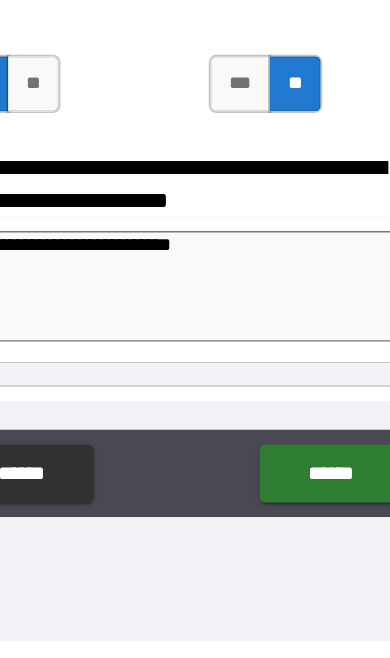 type on "*" 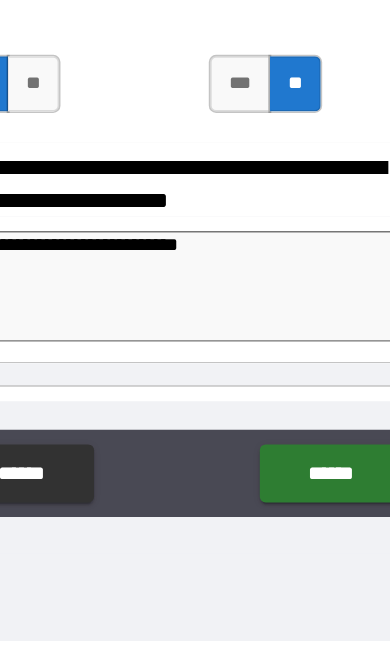 type on "*" 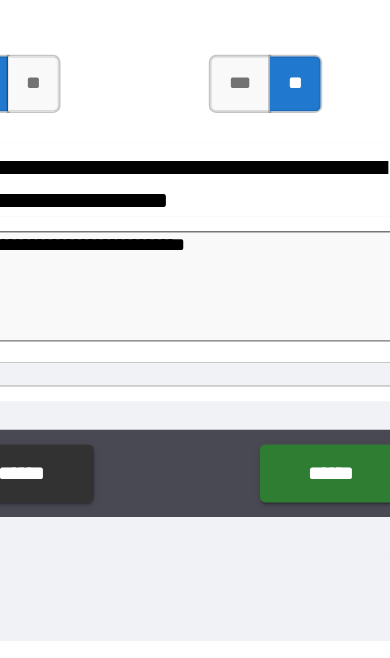 type on "*" 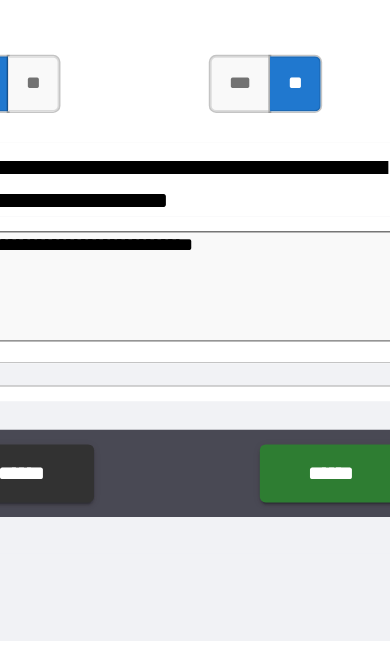 type on "*" 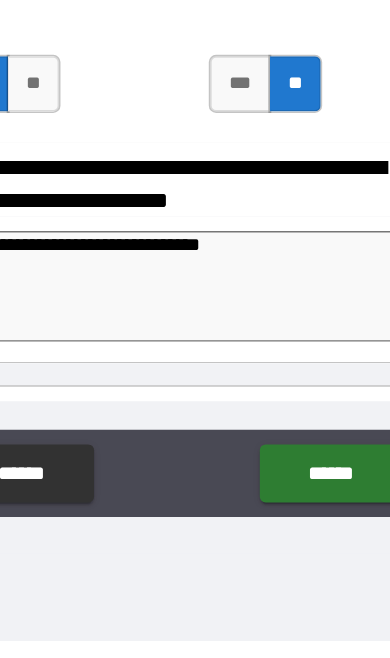 type on "*" 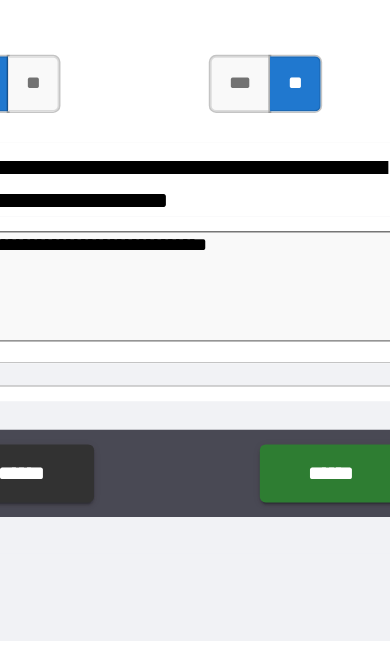 type on "*" 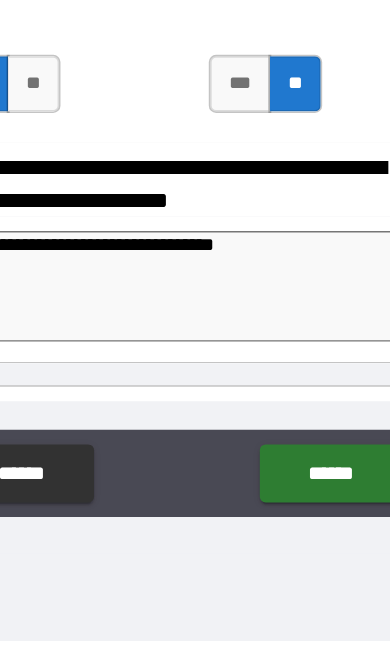 type on "**********" 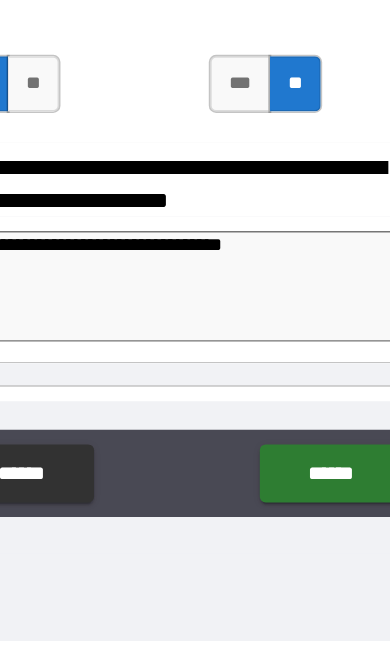type on "*" 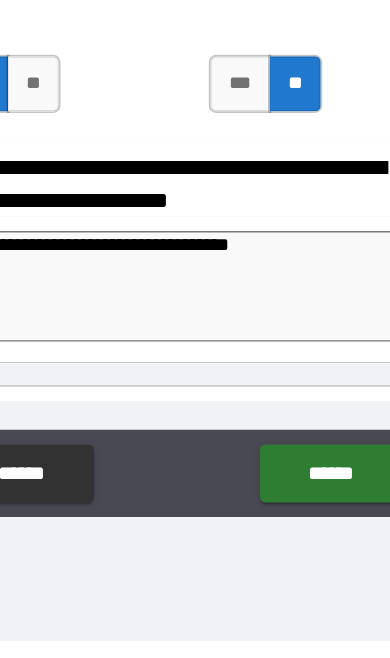type on "*" 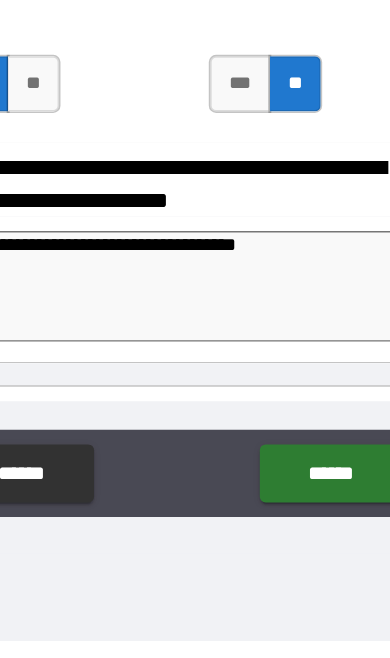 type on "*" 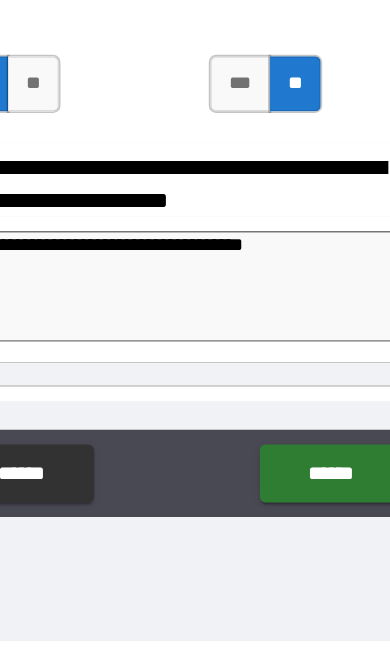 type on "*" 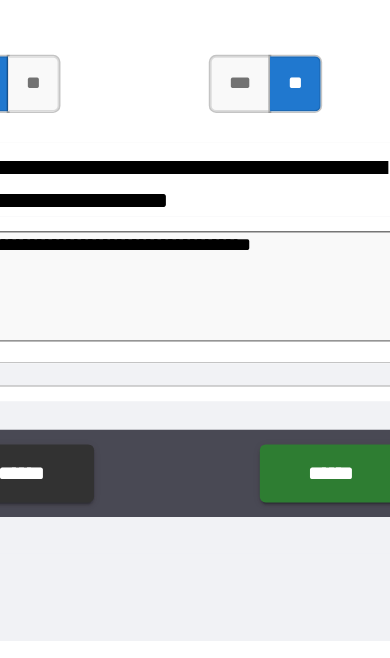 type on "*" 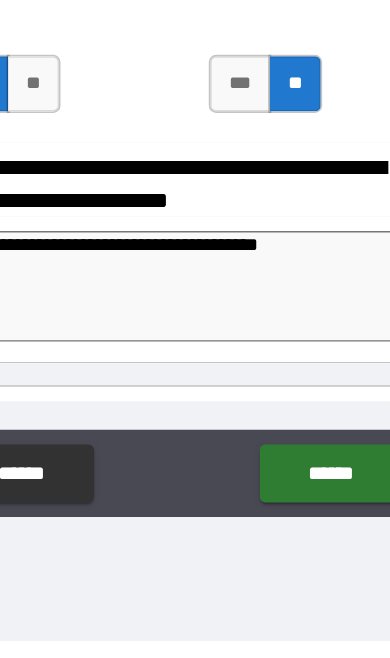 type on "*" 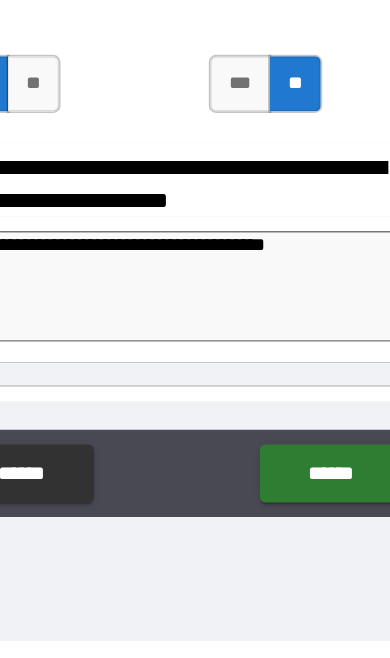 type on "*" 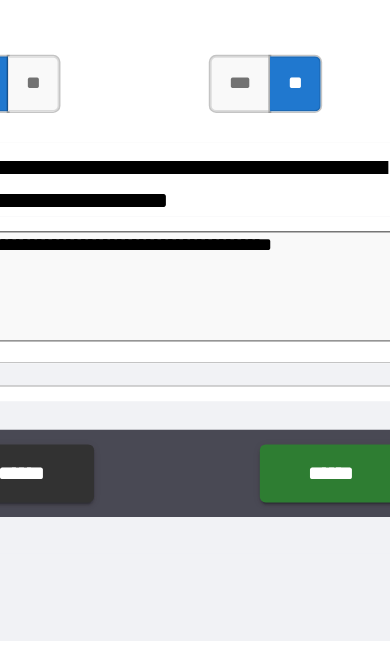 type on "*" 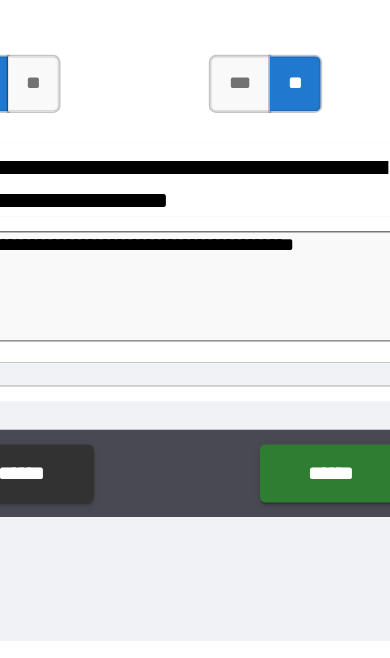 type on "**********" 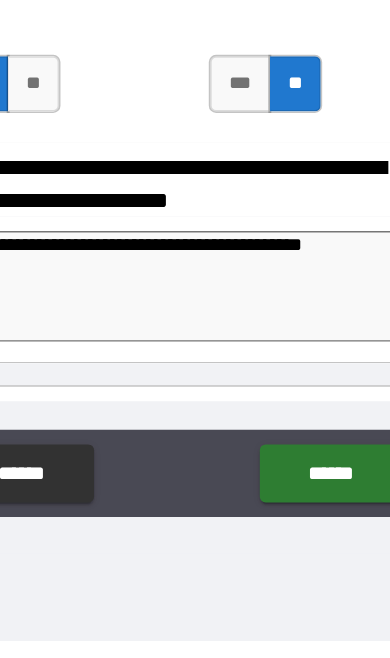 type on "*" 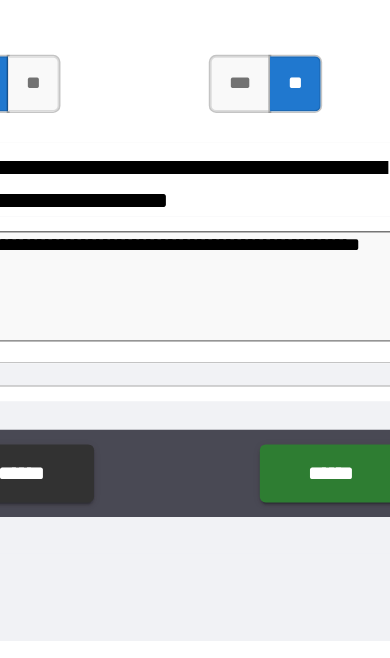 type on "**********" 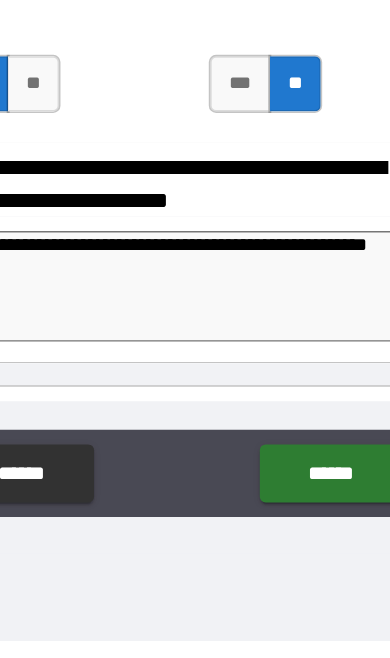 type on "*" 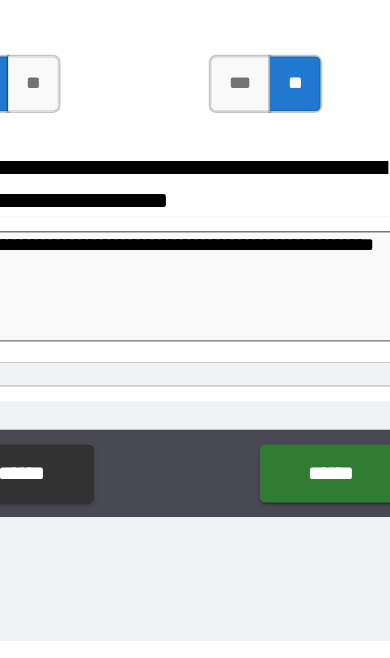 type on "*" 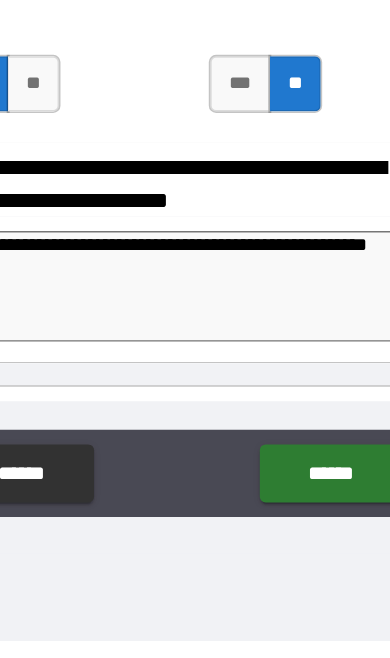 type on "*" 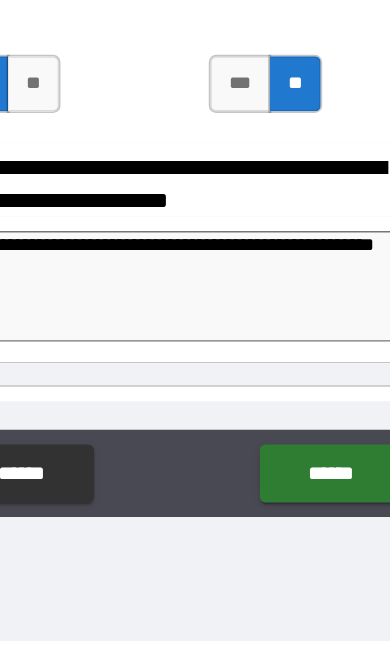 type on "*" 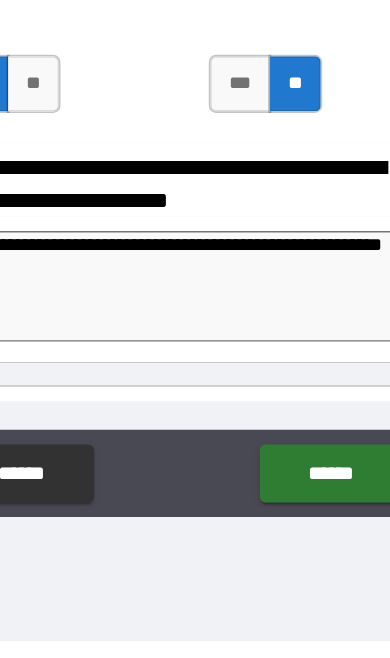 type on "*" 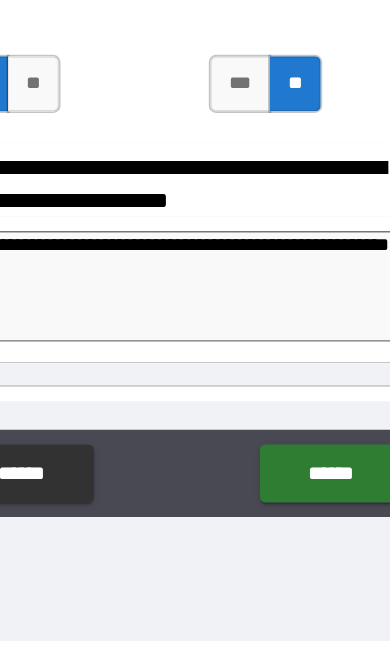 type on "*" 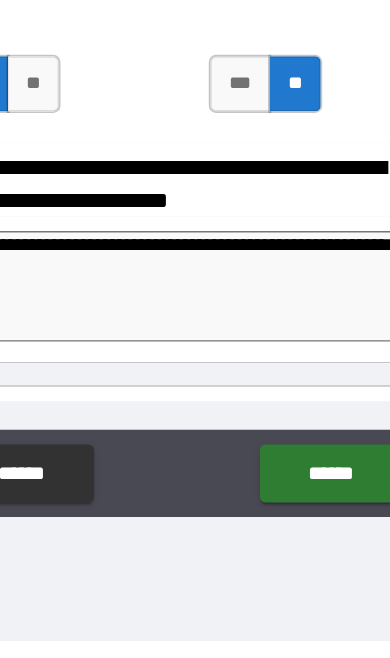 type on "*" 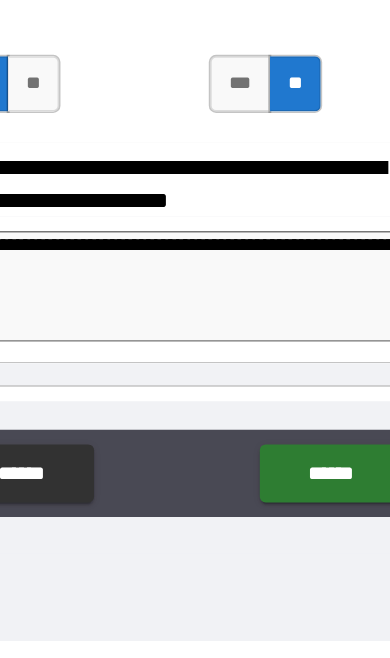 type on "*" 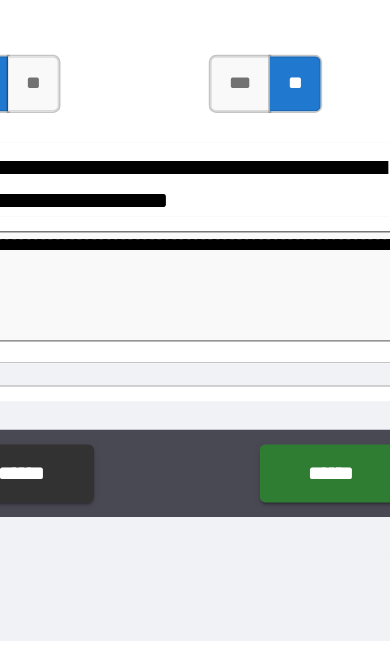type on "*" 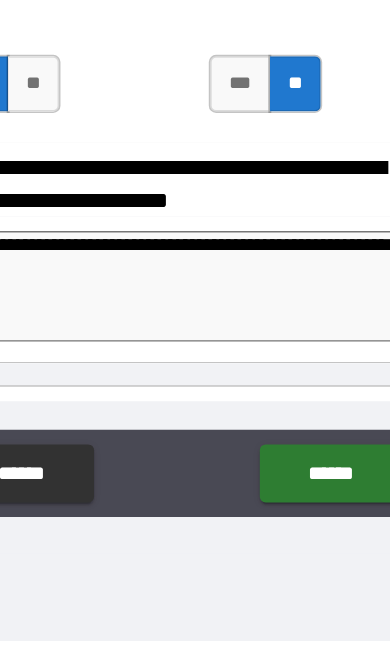 type on "*" 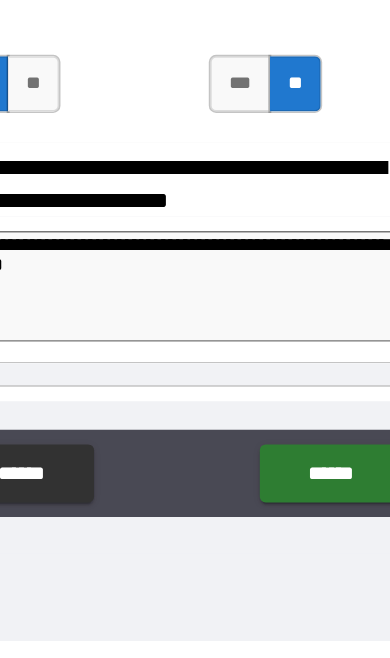 type on "*" 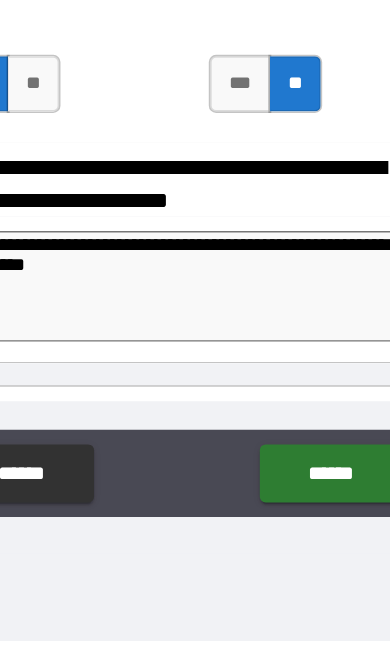 type on "**********" 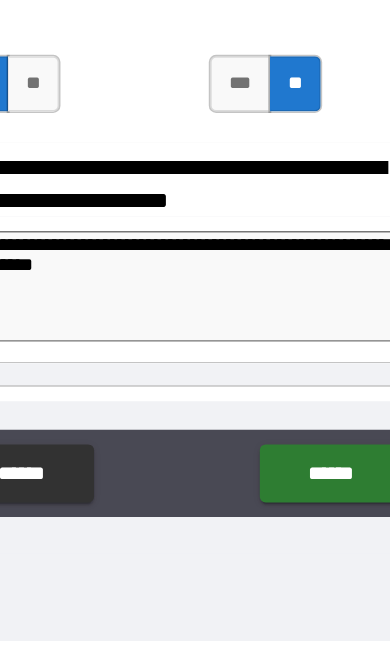 type on "*" 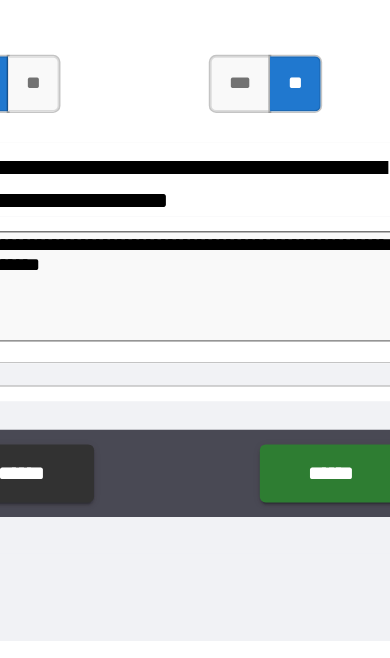 type on "*" 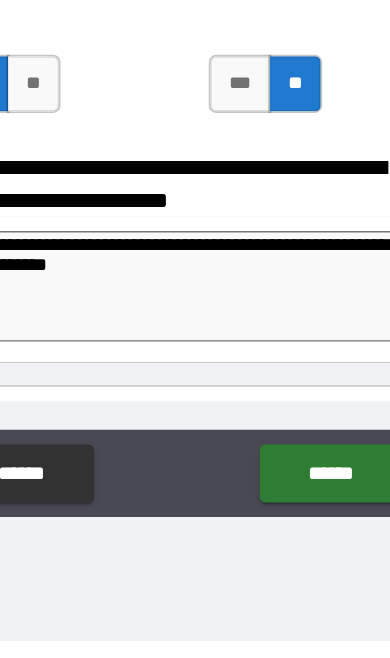 type on "*" 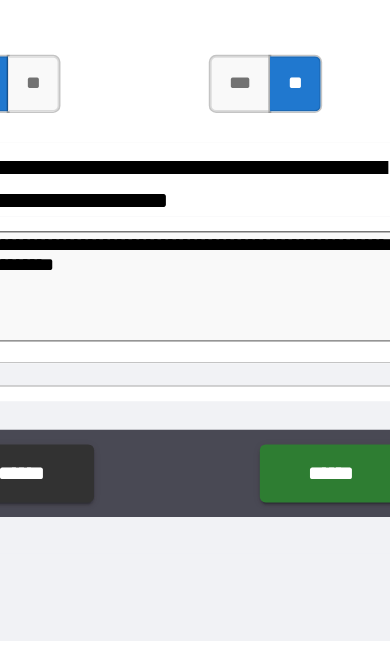 type on "*" 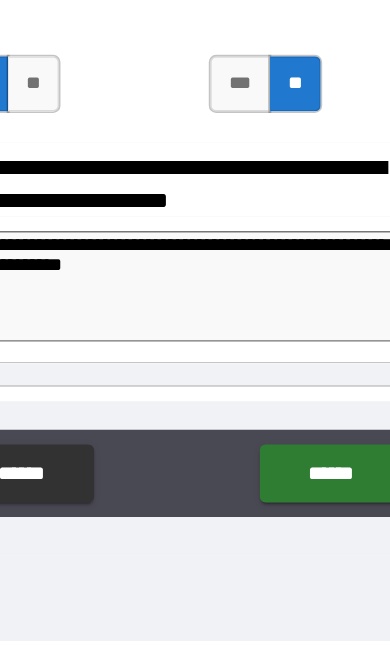 type on "*" 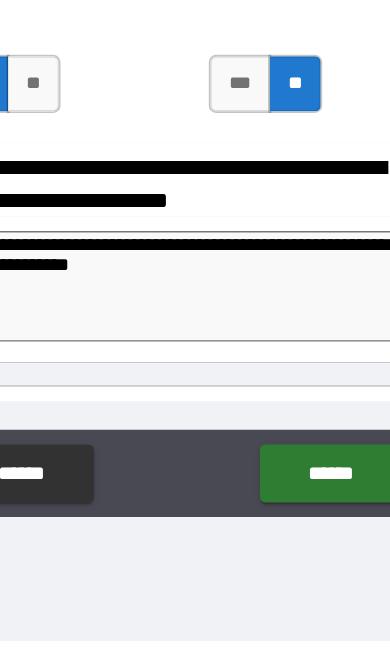 type on "*" 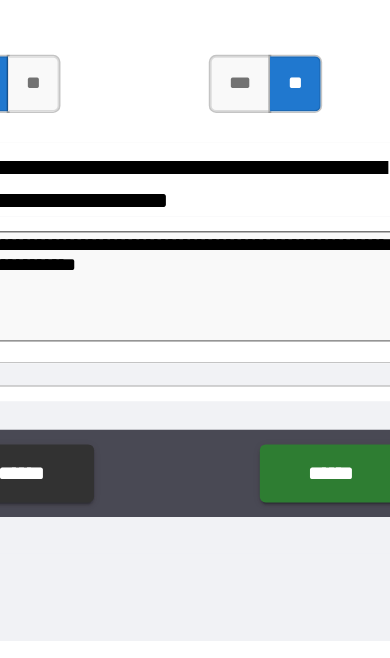 type on "*" 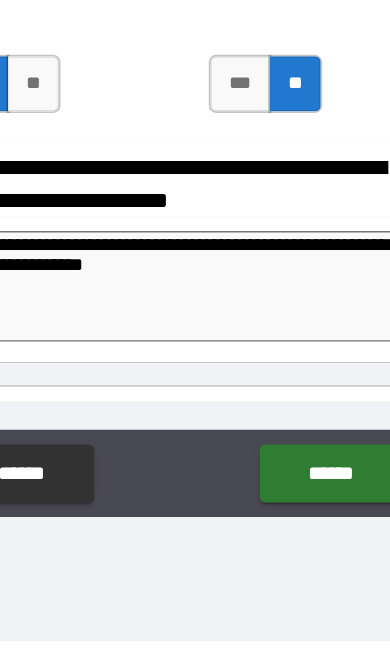 type on "*" 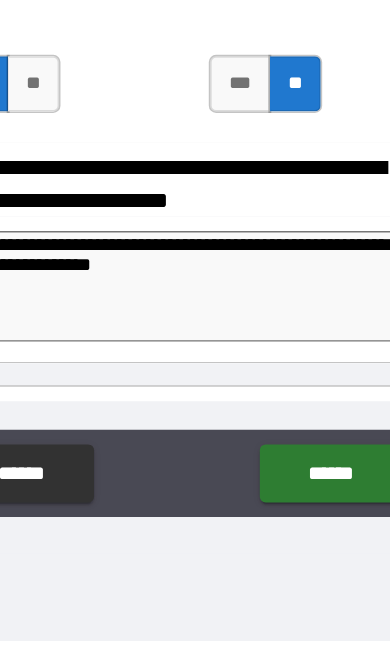 type on "*" 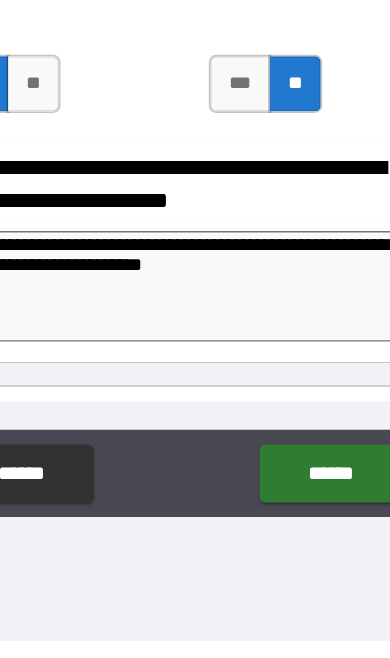 type on "**********" 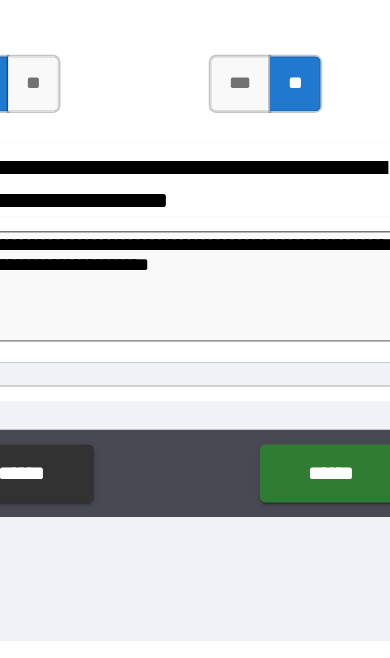 type on "*" 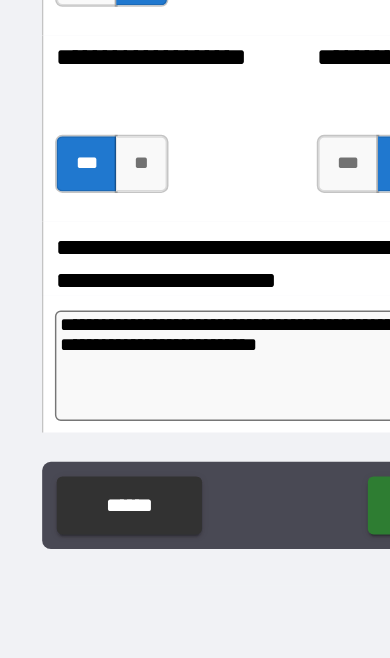 scroll, scrollTop: 7482, scrollLeft: 0, axis: vertical 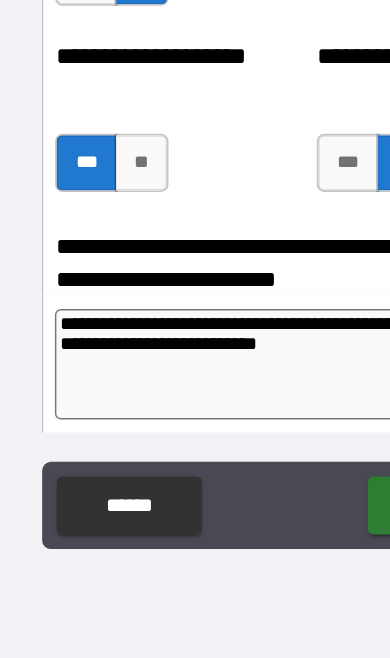 type on "**********" 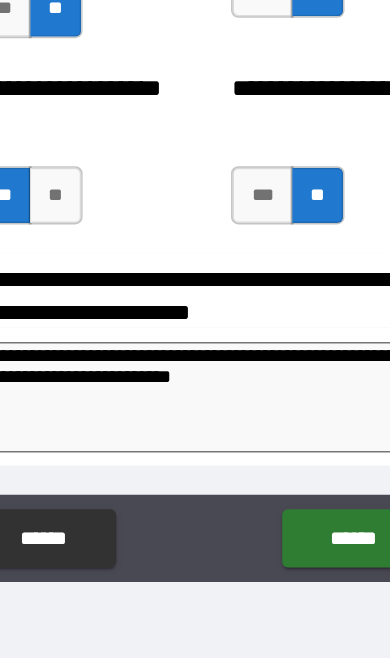 click on "******" at bounding box center [301, 543] 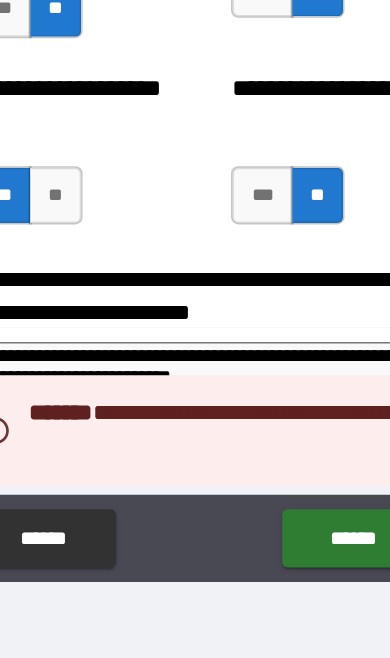 click on "**********" at bounding box center (198, 446) 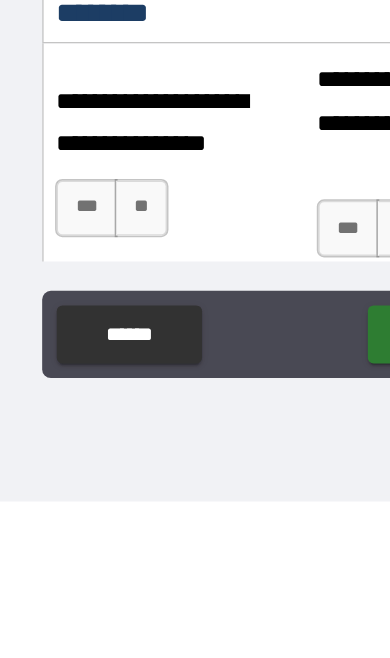 scroll, scrollTop: 7698, scrollLeft: 0, axis: vertical 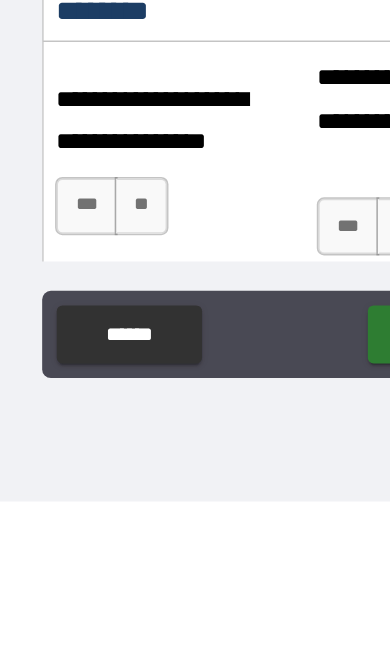 click on "**" at bounding box center (97, 455) 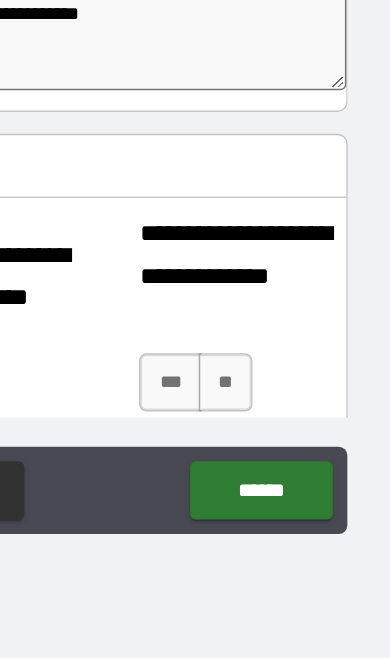 click on "**" at bounding box center (277, 469) 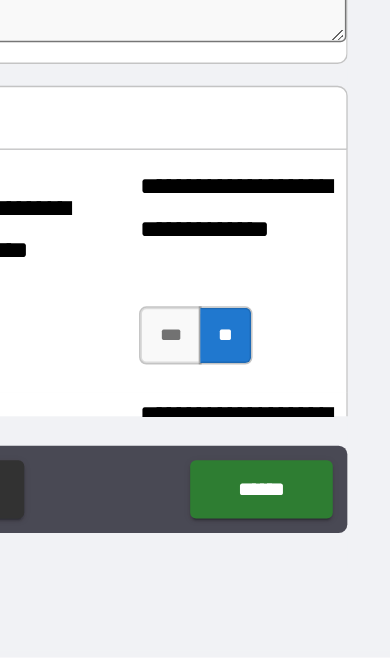 scroll, scrollTop: 7734, scrollLeft: 0, axis: vertical 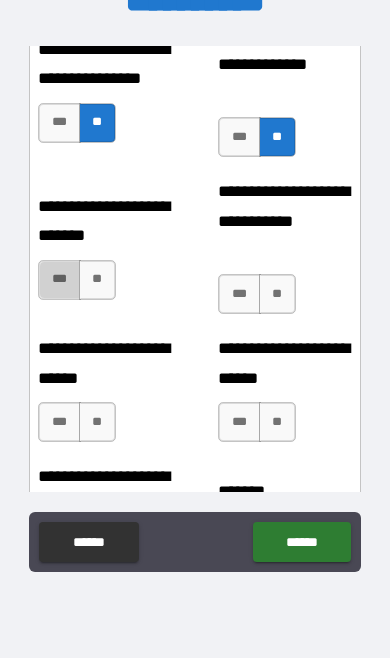 click on "***" at bounding box center (59, 280) 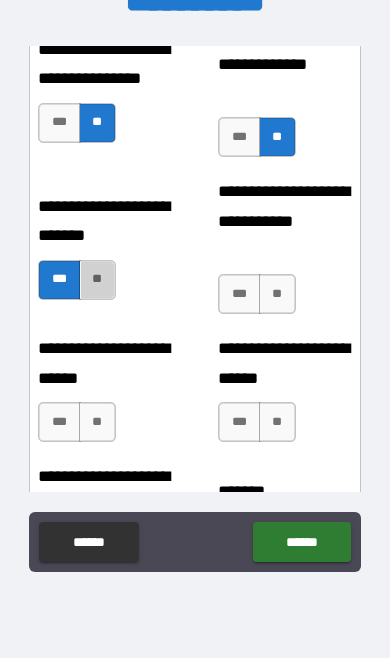 click on "**" at bounding box center (97, 280) 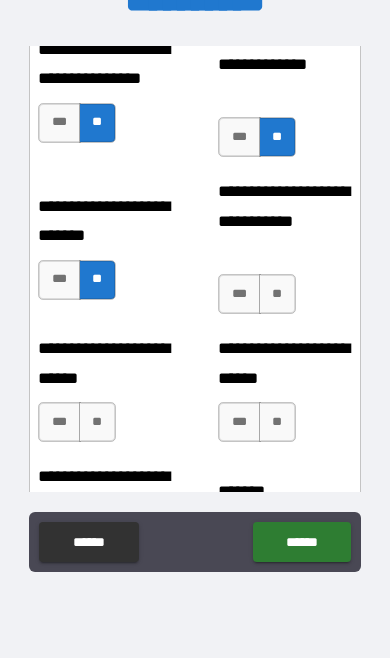 click on "**" at bounding box center [277, 294] 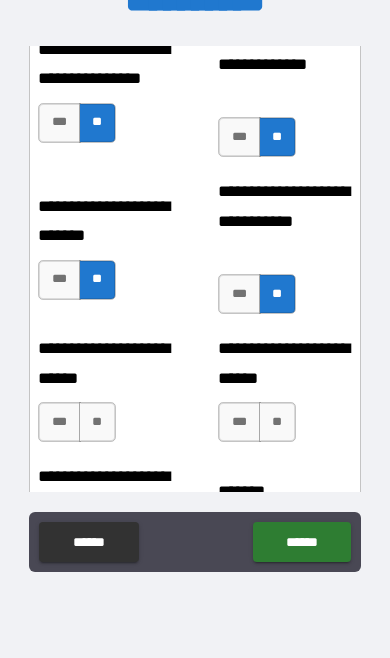 click on "**" at bounding box center (97, 422) 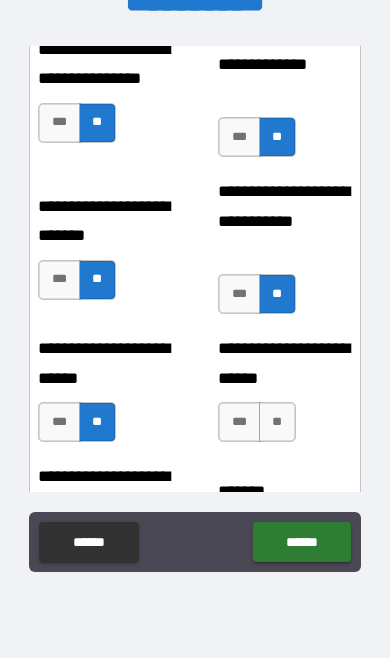 click on "**" at bounding box center [277, 422] 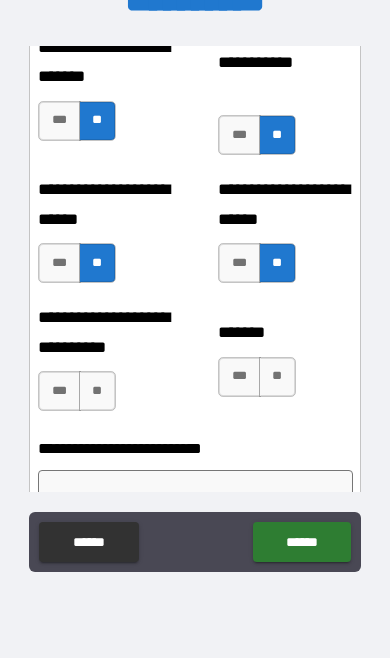 scroll, scrollTop: 8196, scrollLeft: 0, axis: vertical 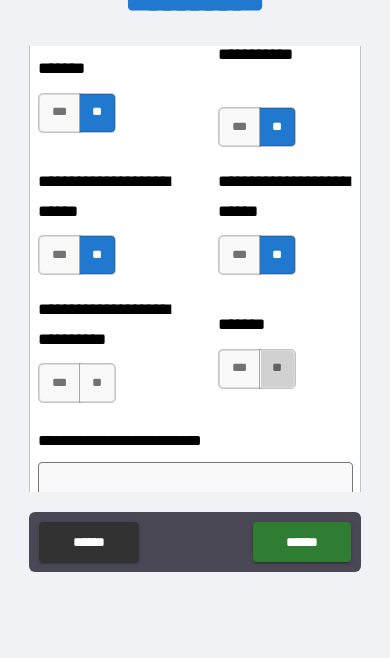 click on "**" at bounding box center (277, 369) 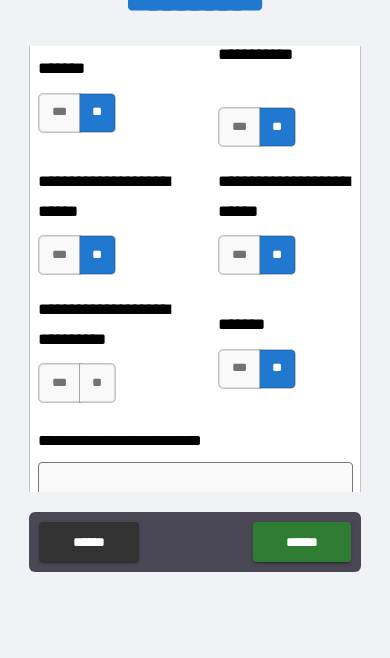 click on "**" at bounding box center (97, 383) 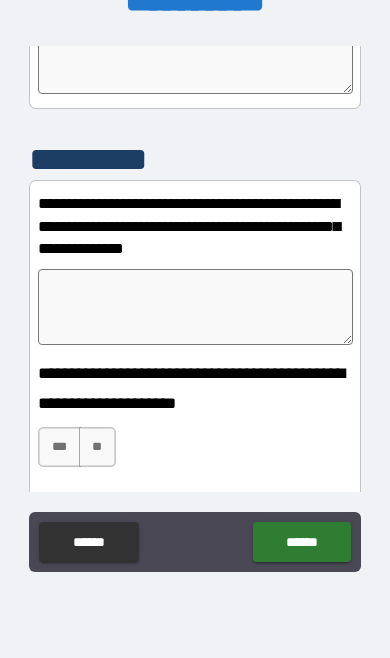 scroll, scrollTop: 8858, scrollLeft: 0, axis: vertical 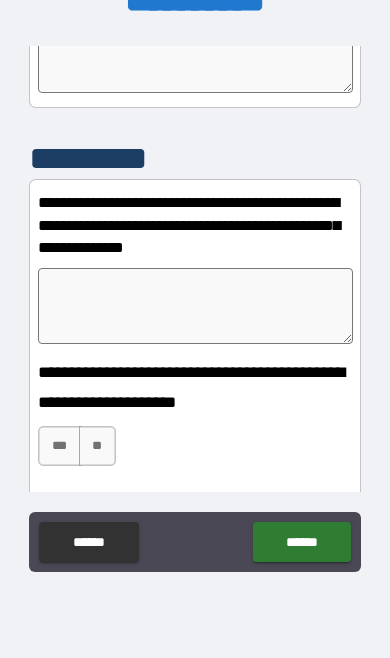 click on "**" at bounding box center (97, 446) 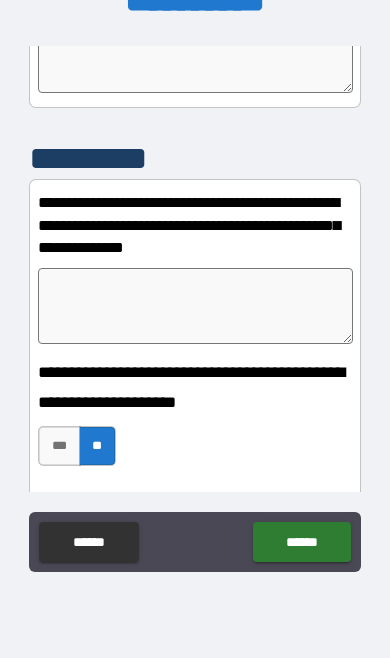 click at bounding box center (195, 306) 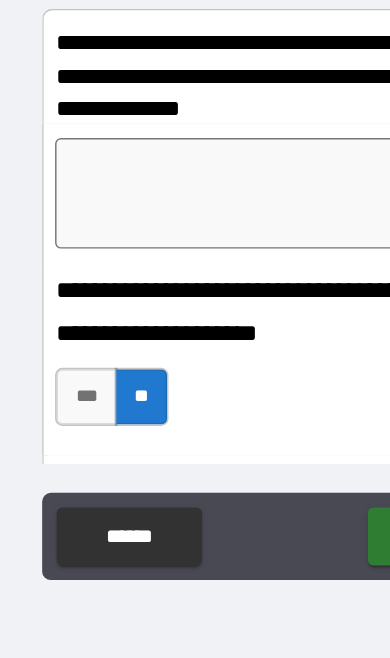 type on "*" 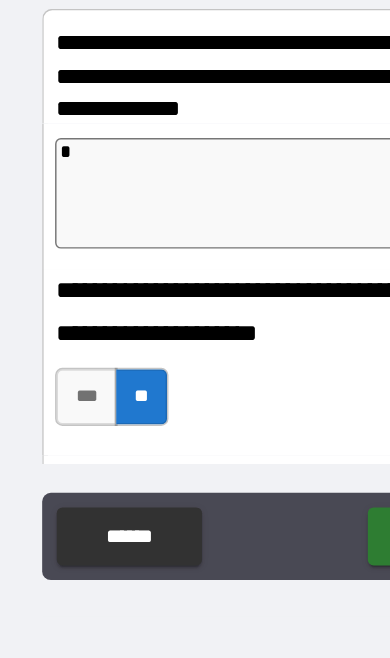 type on "*" 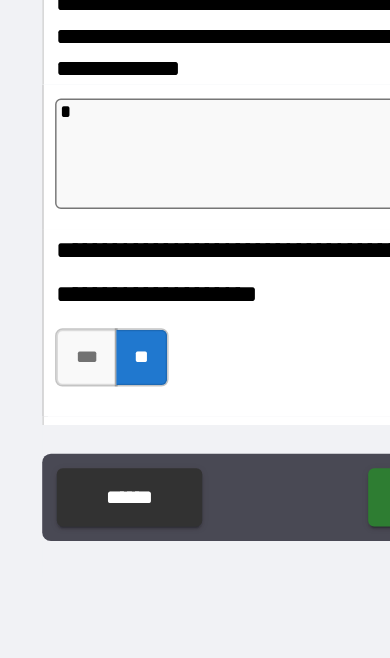 scroll, scrollTop: 87, scrollLeft: 0, axis: vertical 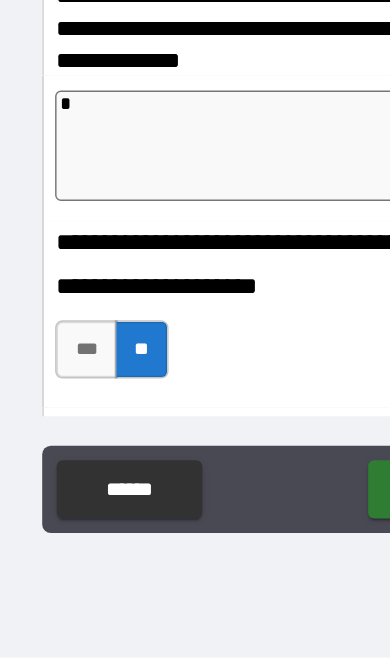 click on "*" at bounding box center [198, 306] 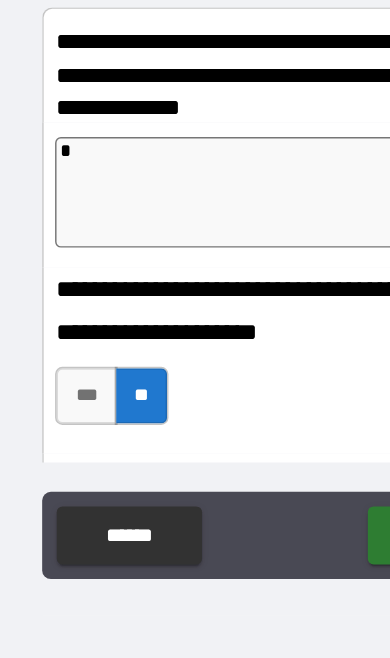 type 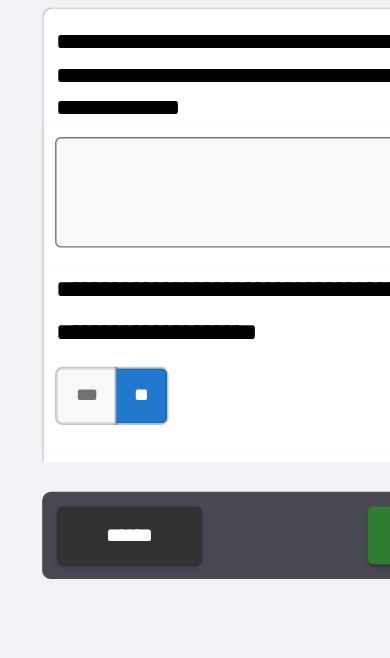 type on "*" 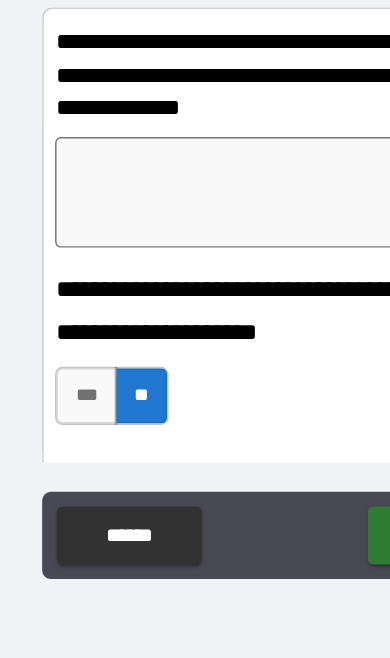 type on "*" 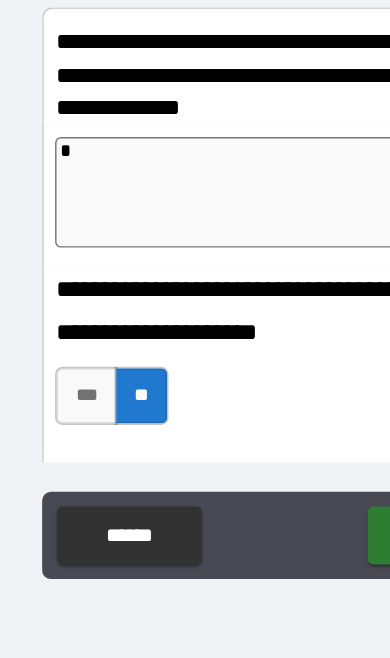 type on "*" 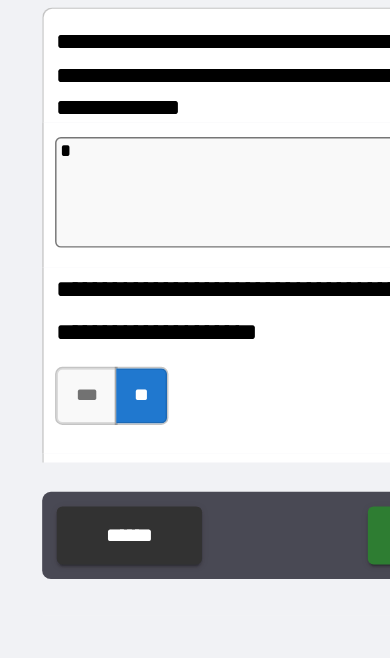 type on "*" 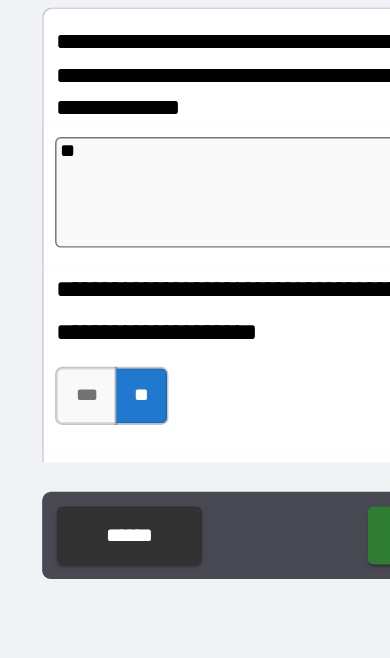 type on "*" 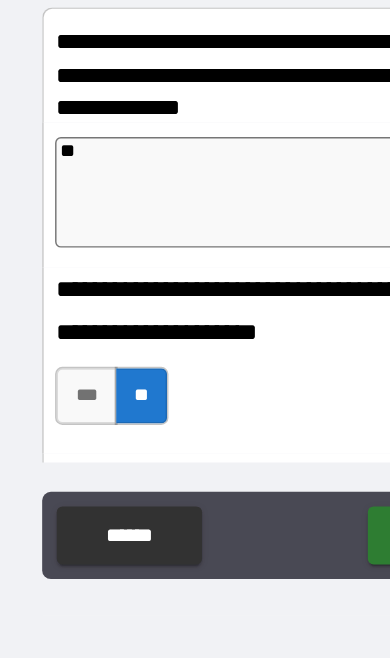 type on "*" 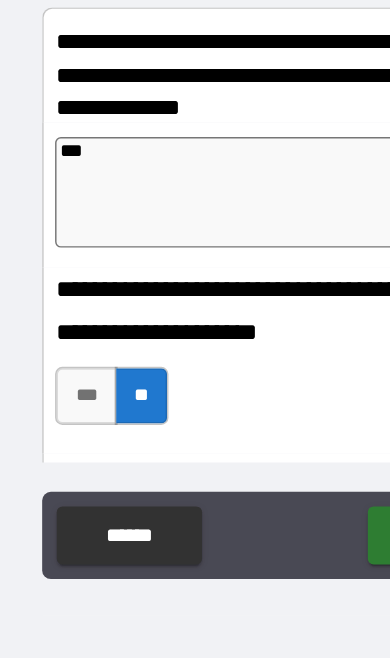 type on "*" 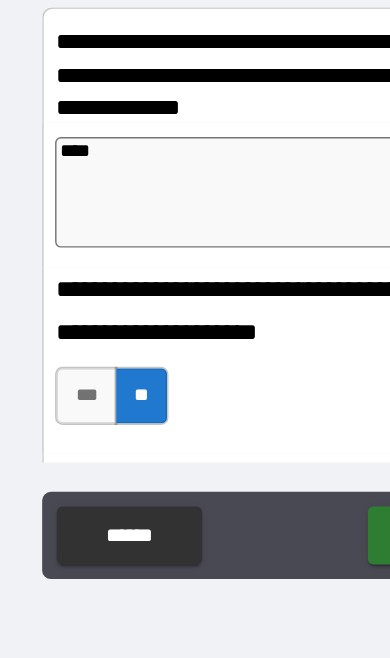 type on "*" 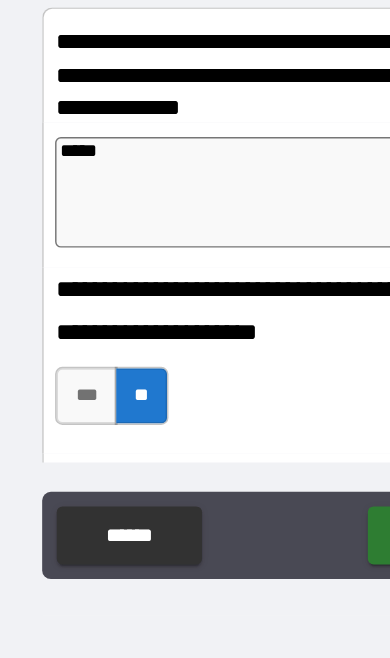type on "*" 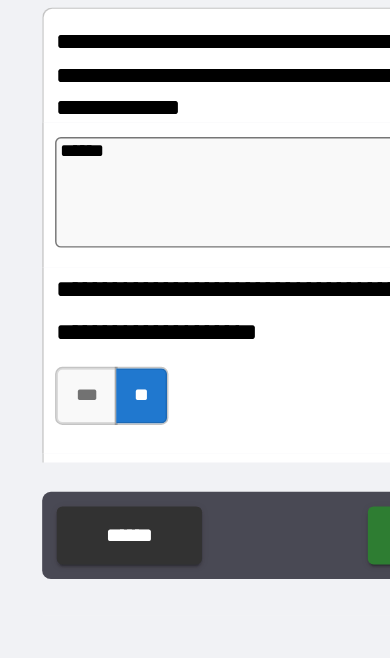 type on "*" 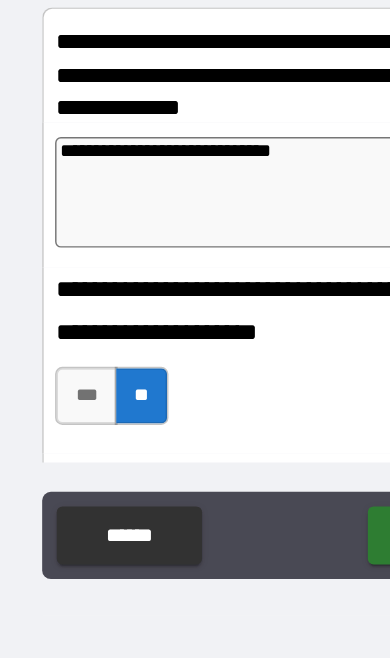 click on "**********" at bounding box center (198, 306) 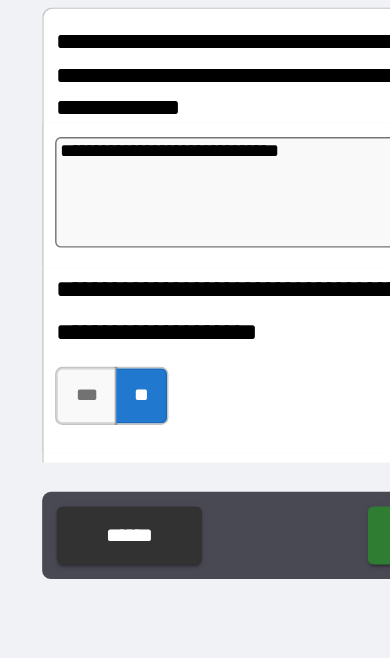 click on "**********" at bounding box center [198, 306] 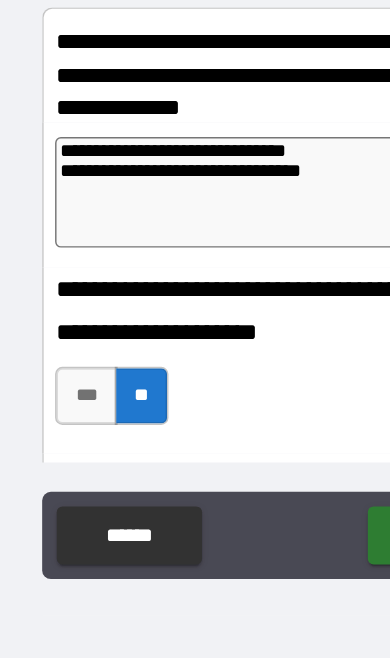 click on "**********" at bounding box center (198, 306) 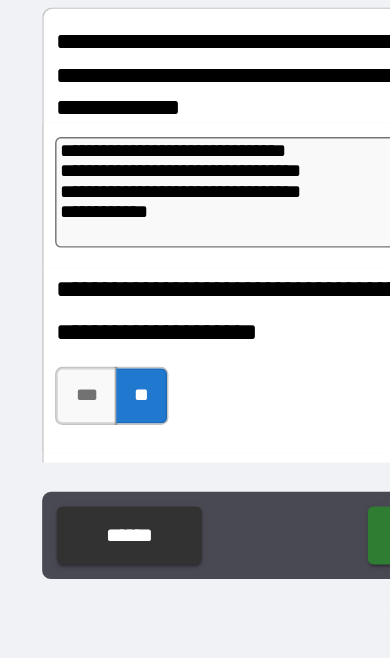 click on "**********" at bounding box center [198, 306] 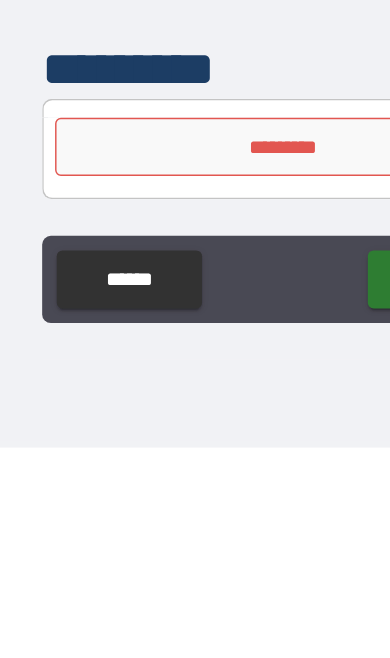 scroll, scrollTop: 9093, scrollLeft: 0, axis: vertical 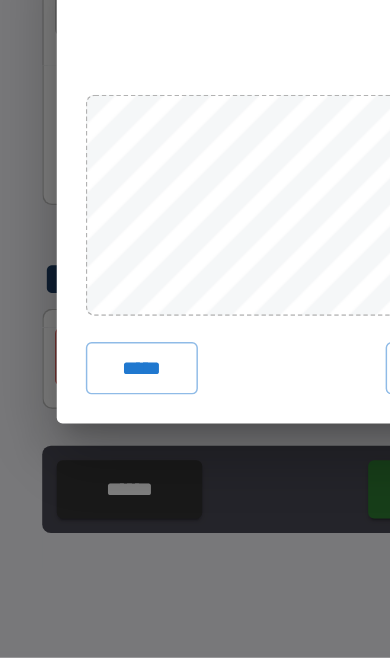 click on "*****" at bounding box center [97, 459] 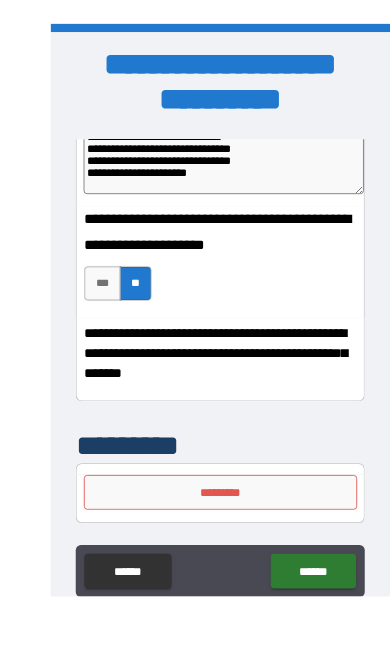 scroll, scrollTop: 86, scrollLeft: 0, axis: vertical 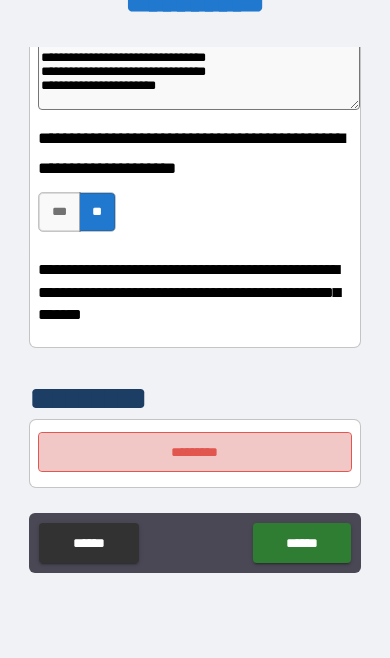 click on "*********" at bounding box center (194, 452) 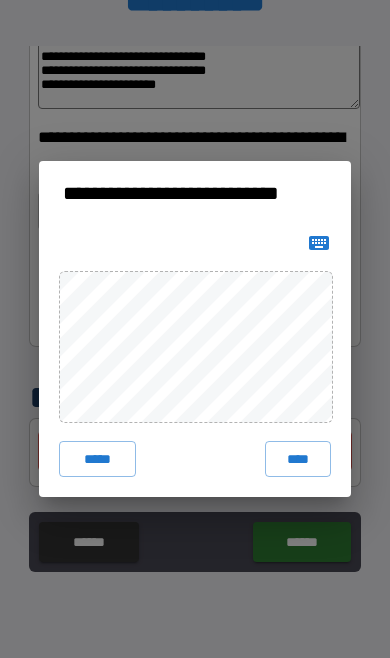 click on "****" at bounding box center (298, 459) 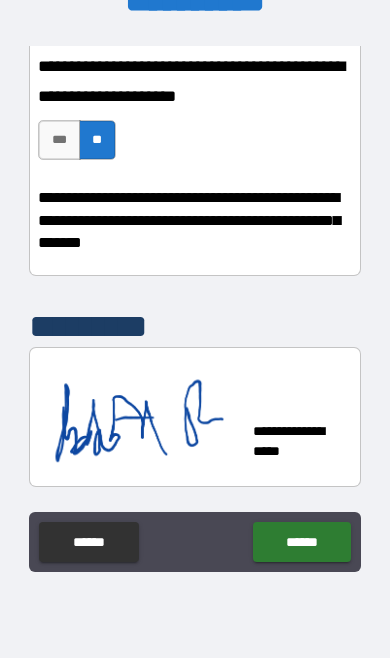 scroll, scrollTop: 9164, scrollLeft: 0, axis: vertical 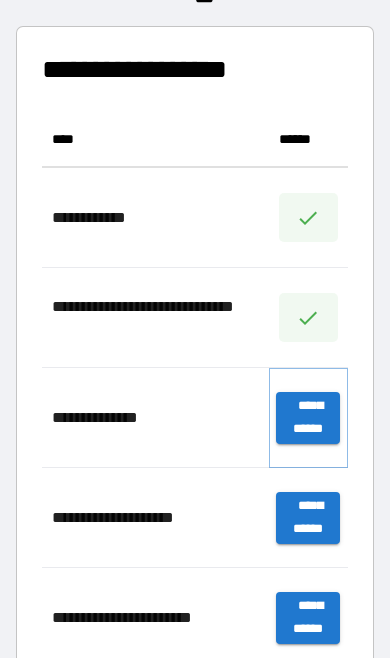 click on "**********" at bounding box center [308, 418] 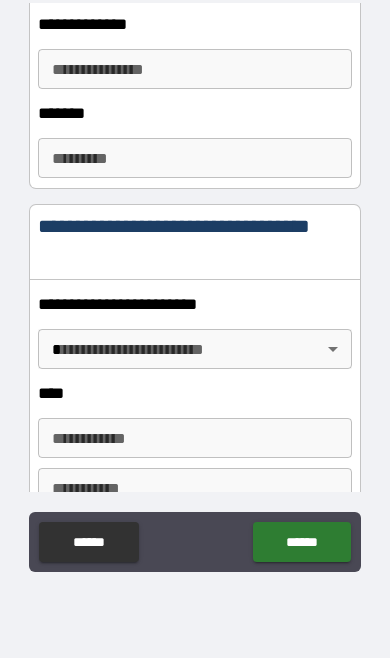 scroll, scrollTop: 815, scrollLeft: 0, axis: vertical 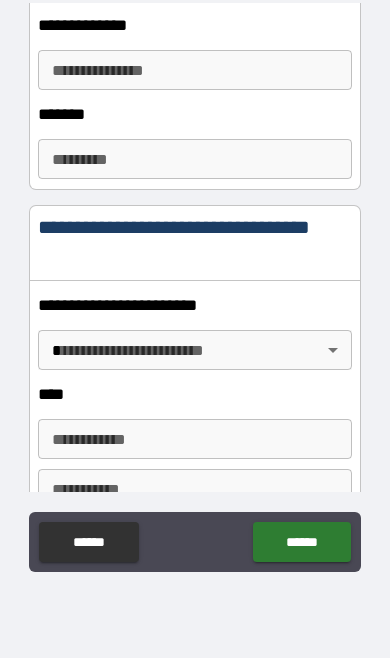click on "**********" at bounding box center (195, 285) 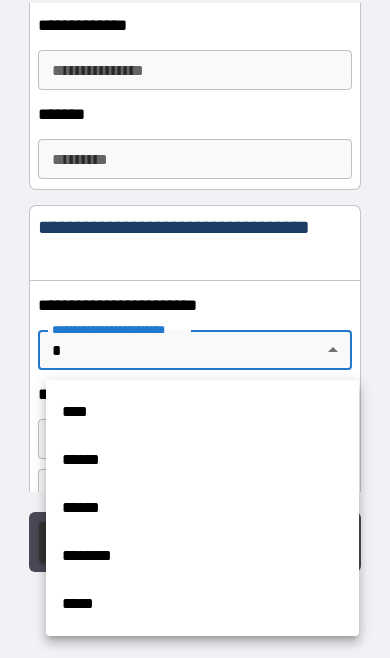 click on "****" at bounding box center (202, 412) 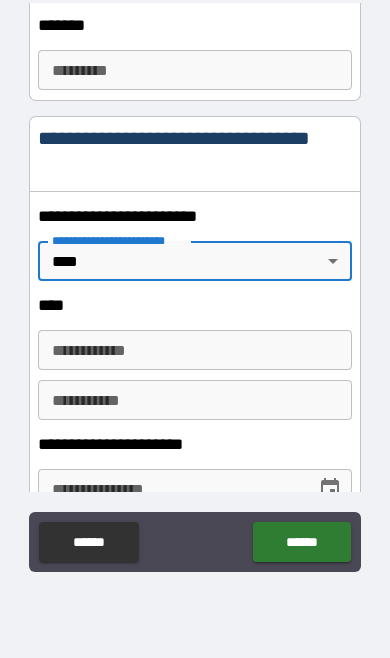 scroll, scrollTop: 905, scrollLeft: 0, axis: vertical 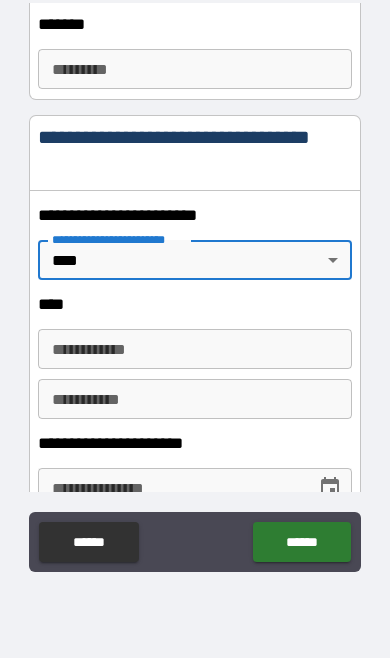 click on "**********" at bounding box center [194, 349] 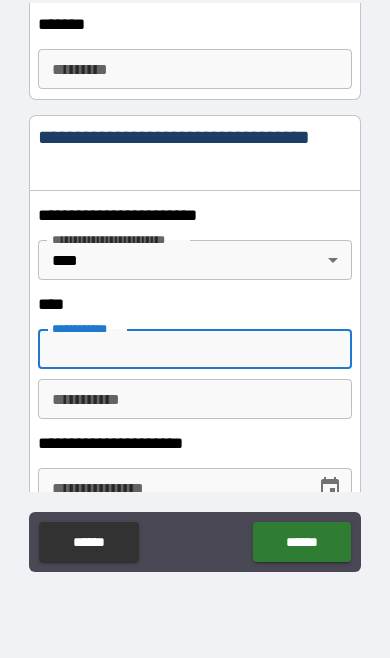 scroll, scrollTop: 86, scrollLeft: 0, axis: vertical 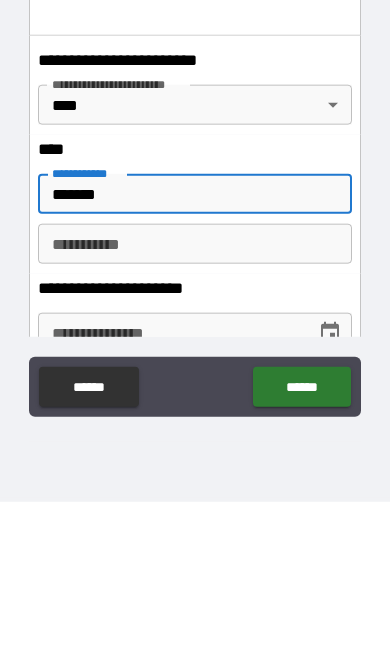 click on "*********   *" at bounding box center [194, 400] 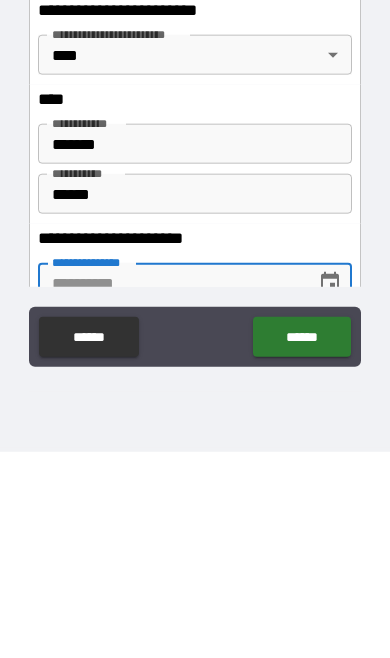 click on "******" at bounding box center [194, 400] 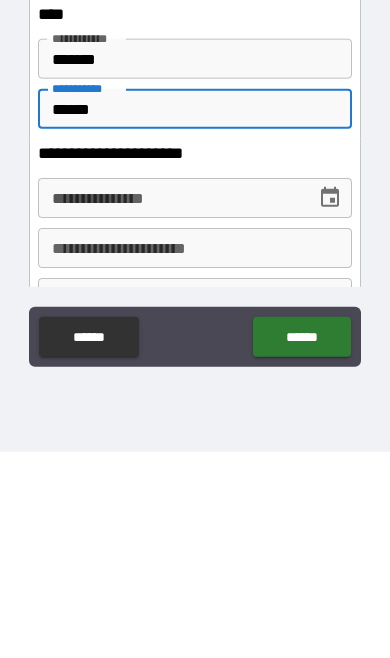 scroll, scrollTop: 999, scrollLeft: 0, axis: vertical 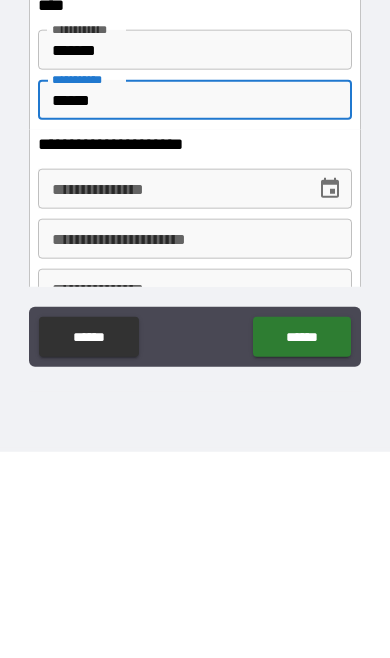 click at bounding box center [330, 395] 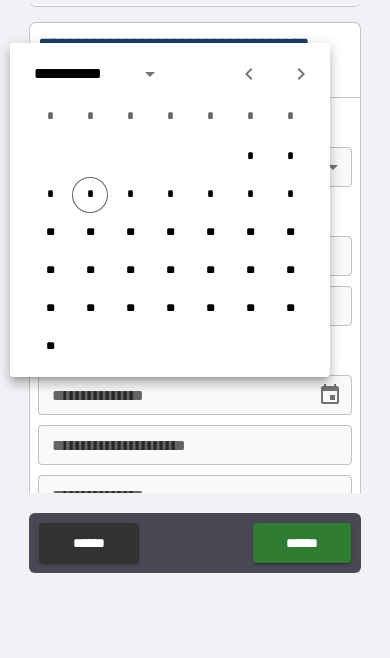 click at bounding box center (150, 74) 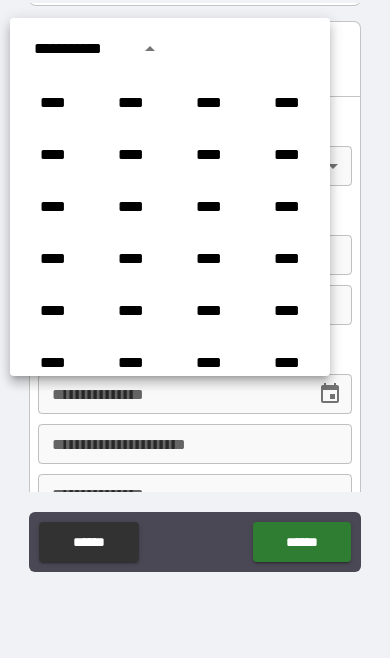 scroll, scrollTop: 564, scrollLeft: 0, axis: vertical 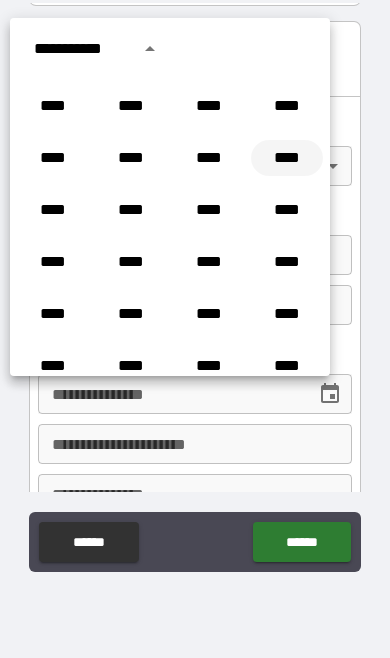 click on "****" at bounding box center [287, 158] 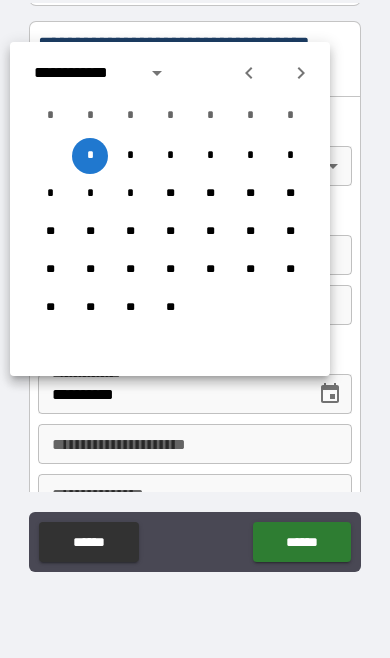 click at bounding box center [301, 73] 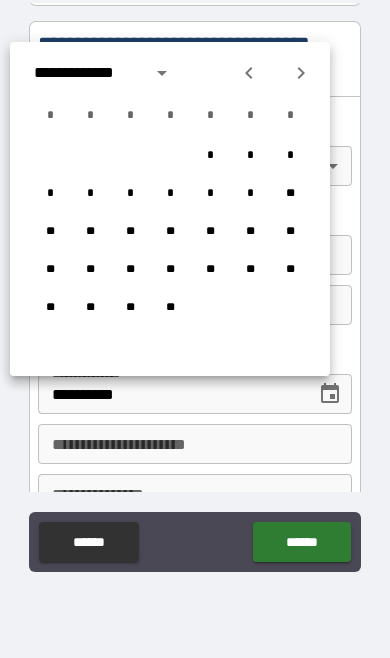click on "**********" at bounding box center [170, 73] 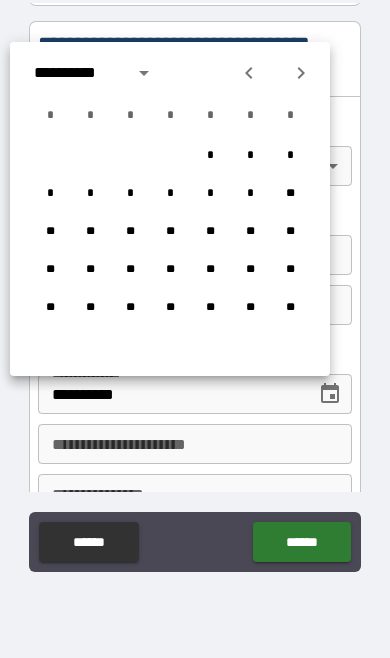 click on "**********" at bounding box center [170, 73] 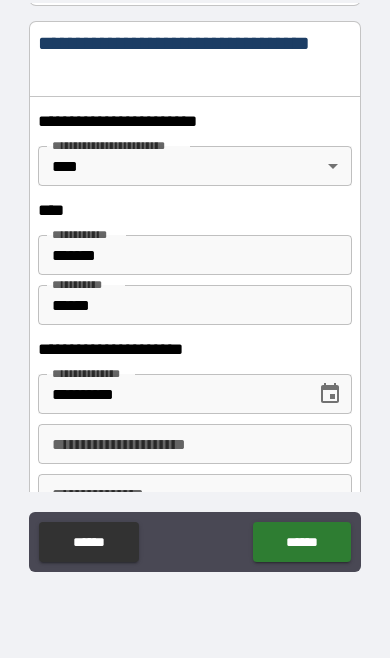 click on "**********" at bounding box center (194, 59) 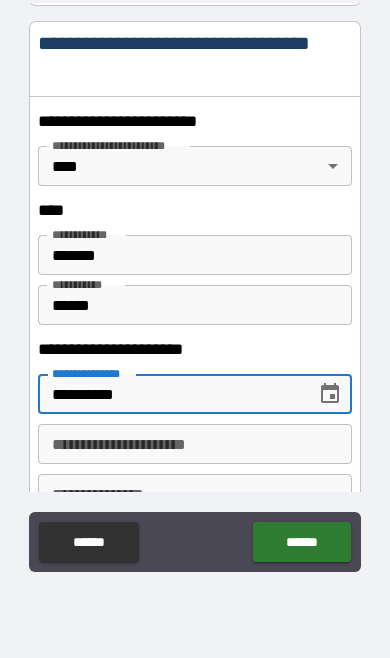 scroll, scrollTop: 86, scrollLeft: 0, axis: vertical 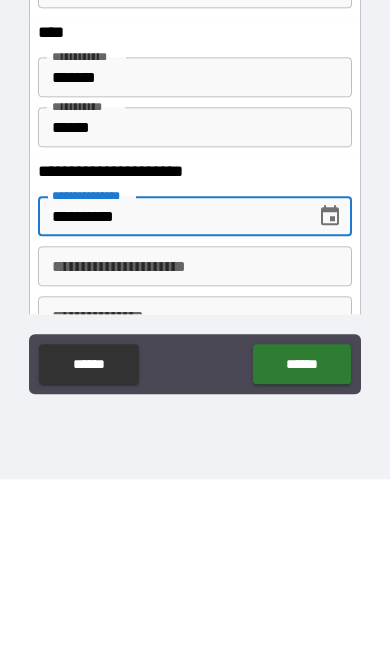click at bounding box center (330, 395) 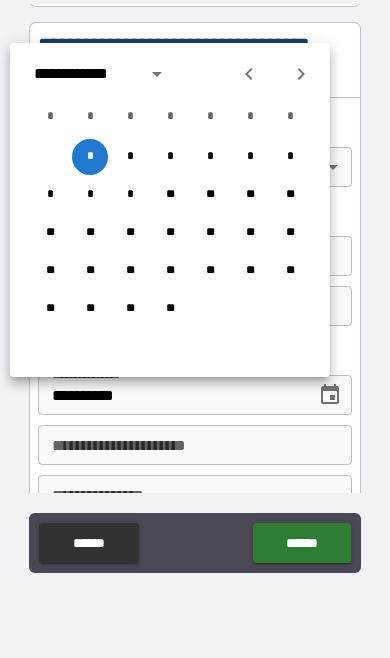 click on "**********" at bounding box center [170, 74] 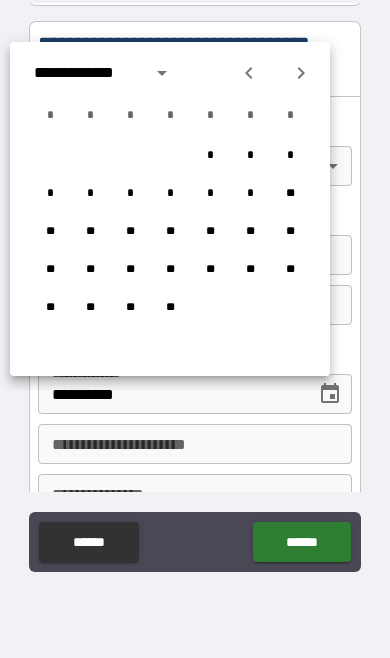 click at bounding box center [301, 73] 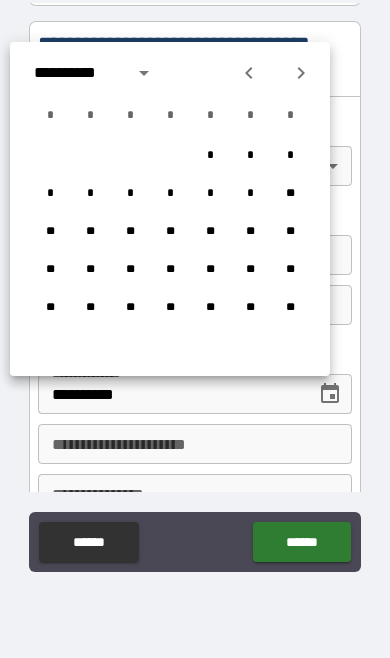 click at bounding box center [301, 73] 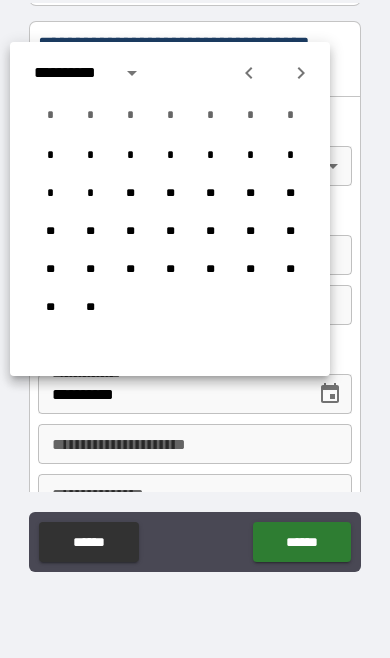 click 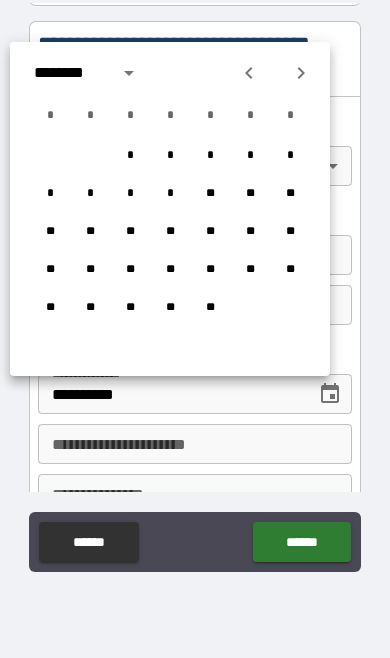 click 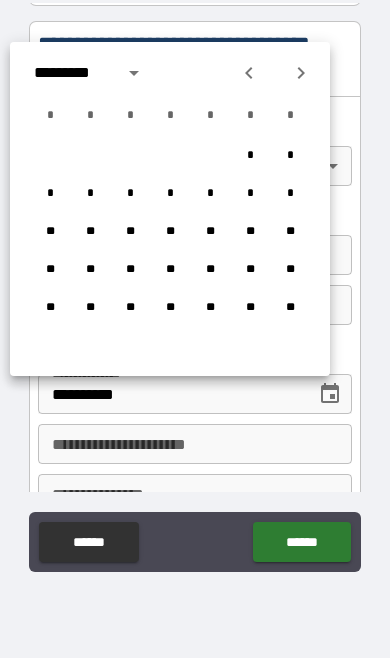 click 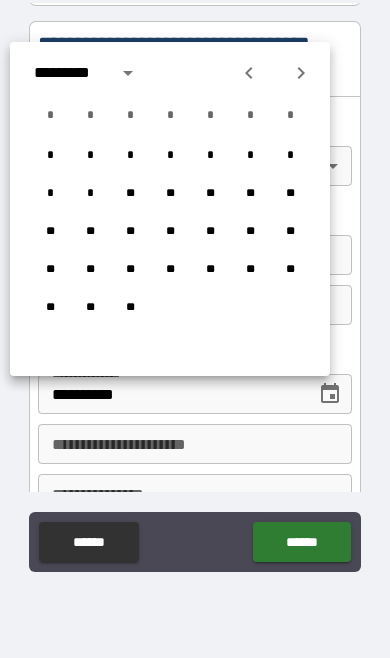 click on "*********" at bounding box center (170, 73) 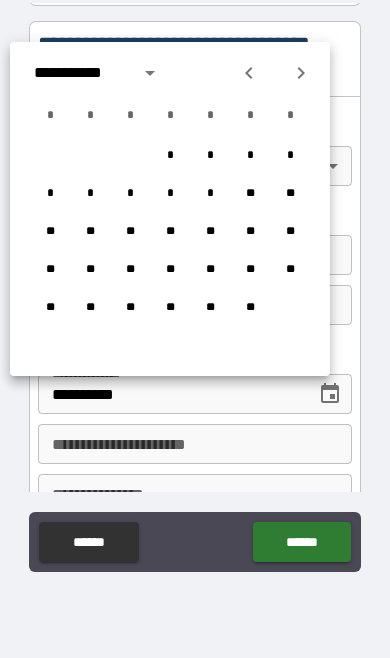 click at bounding box center (301, 73) 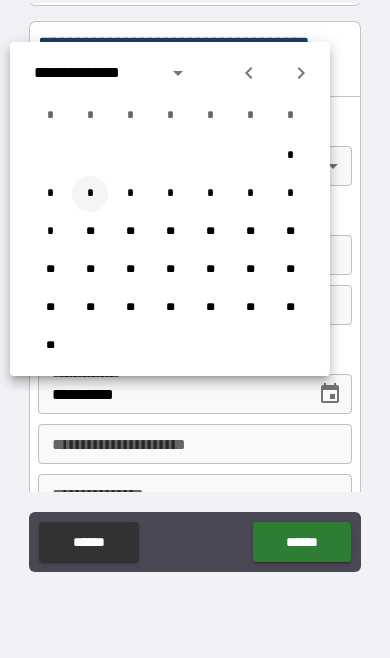 click on "*" at bounding box center [90, 194] 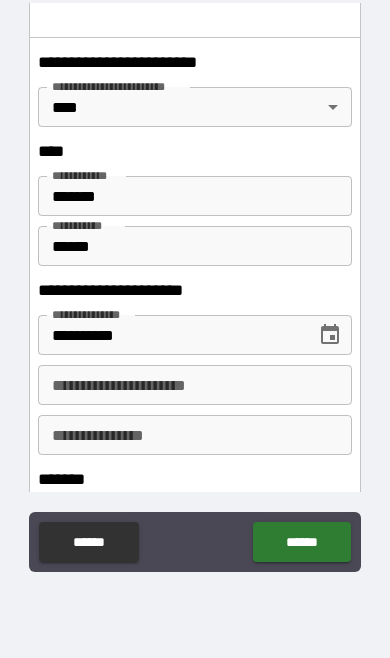 scroll, scrollTop: 1069, scrollLeft: 0, axis: vertical 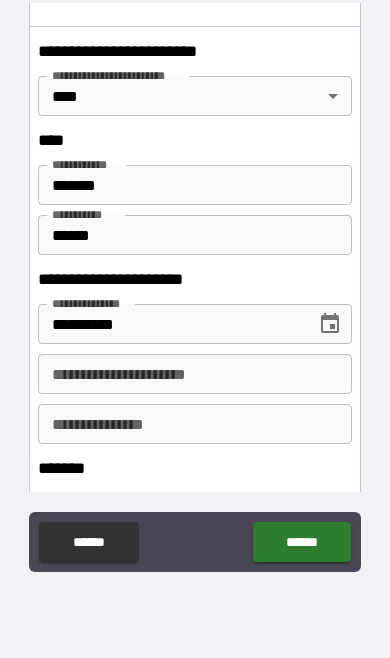 click on "**********" at bounding box center [194, 374] 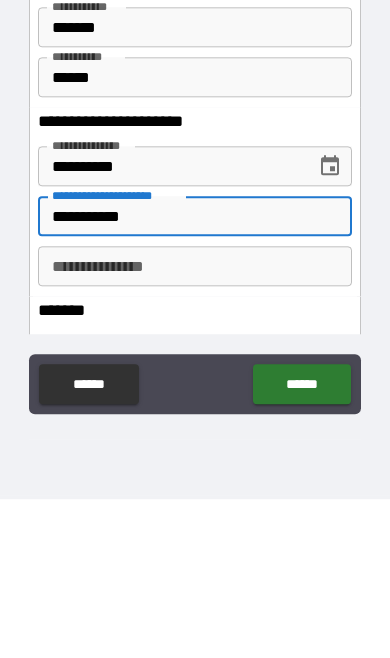 click on "**********" at bounding box center (194, 425) 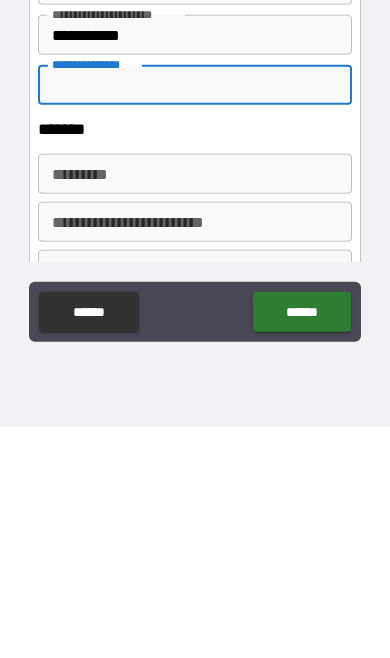 scroll, scrollTop: 1185, scrollLeft: 0, axis: vertical 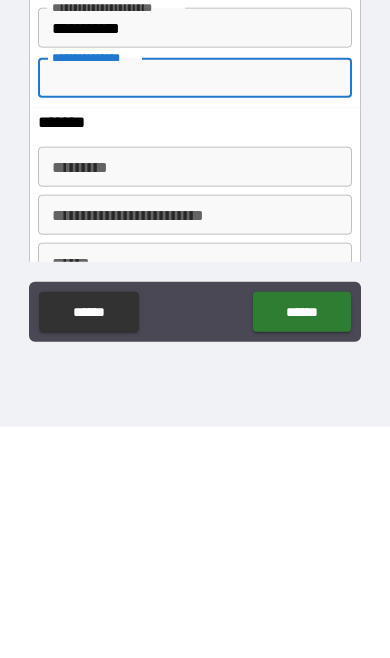 click on "*******   *" at bounding box center (194, 398) 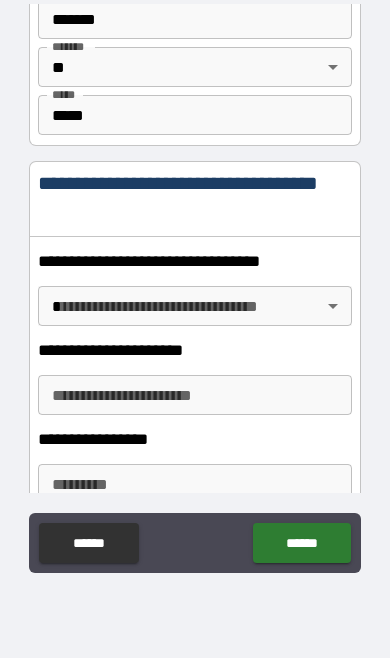 scroll, scrollTop: 1661, scrollLeft: 0, axis: vertical 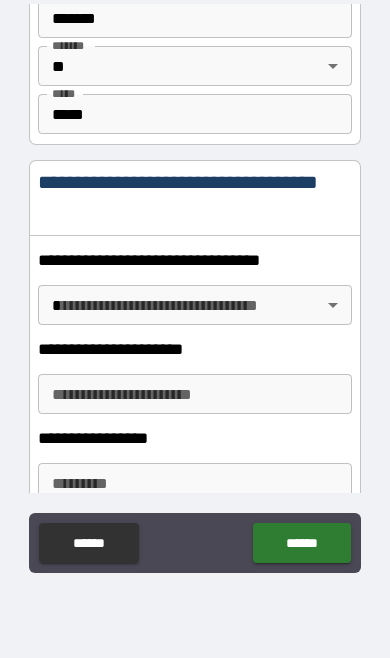 click on "**********" at bounding box center [195, 286] 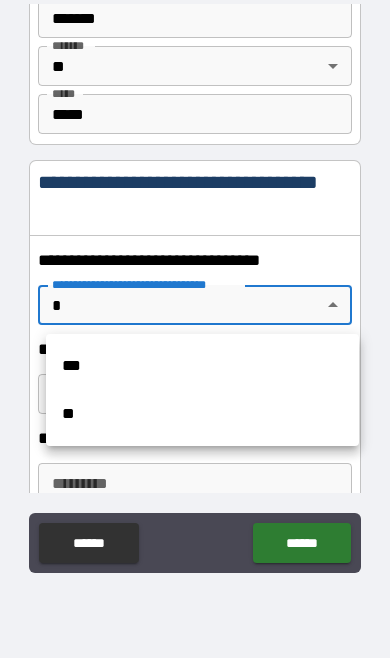 scroll, scrollTop: 87, scrollLeft: 0, axis: vertical 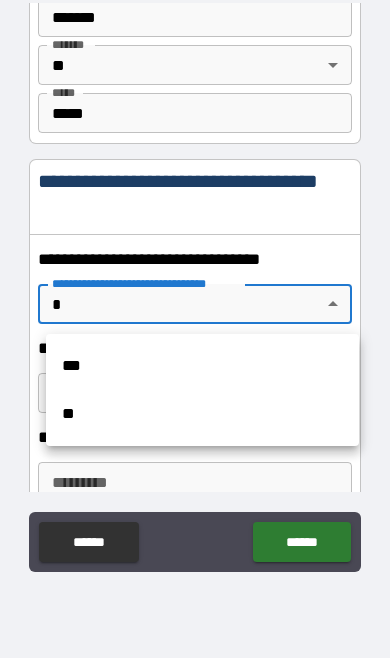 click on "***" at bounding box center (202, 366) 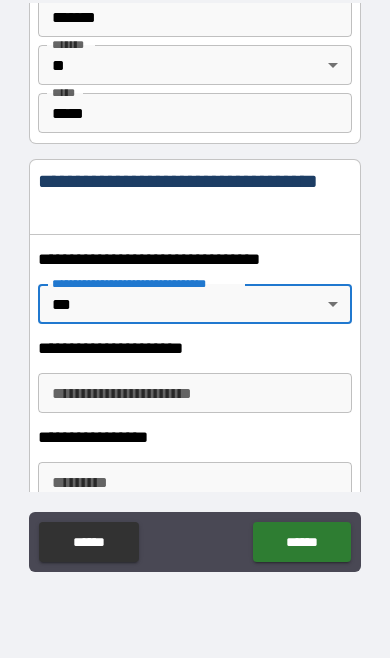 click on "**********" at bounding box center [194, 393] 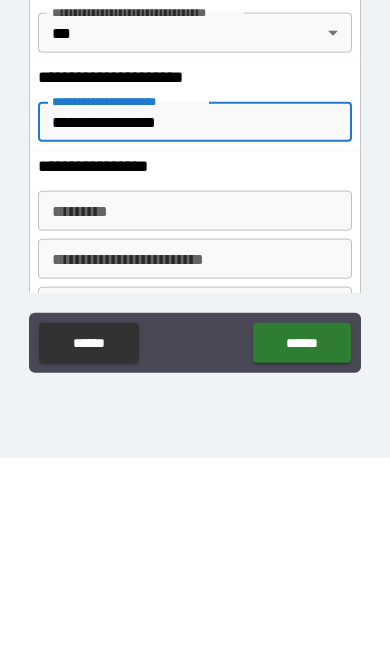 scroll, scrollTop: 1735, scrollLeft: 0, axis: vertical 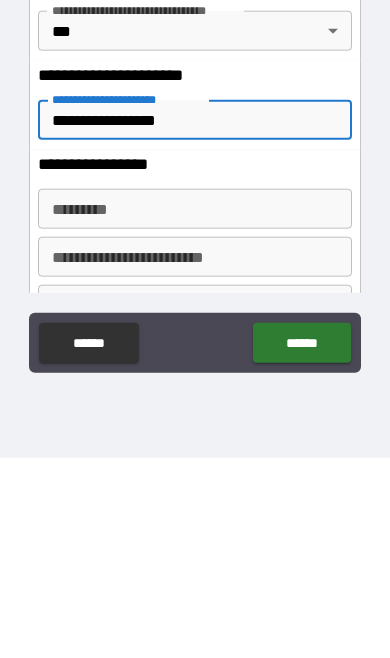 click on "*******   *" at bounding box center (194, 409) 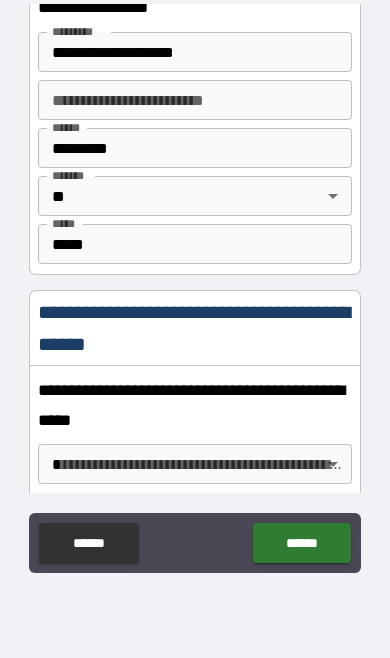 scroll, scrollTop: 2093, scrollLeft: 0, axis: vertical 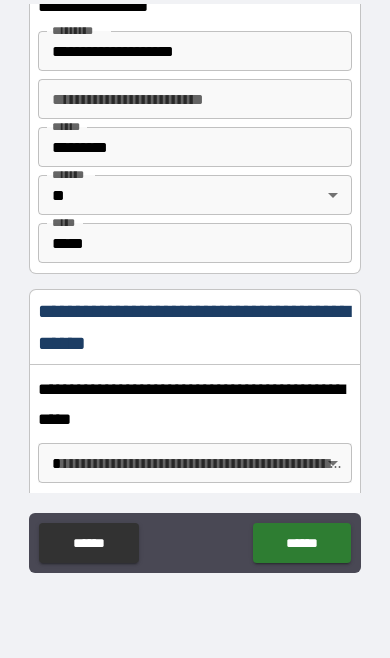 click on "**********" at bounding box center (195, 286) 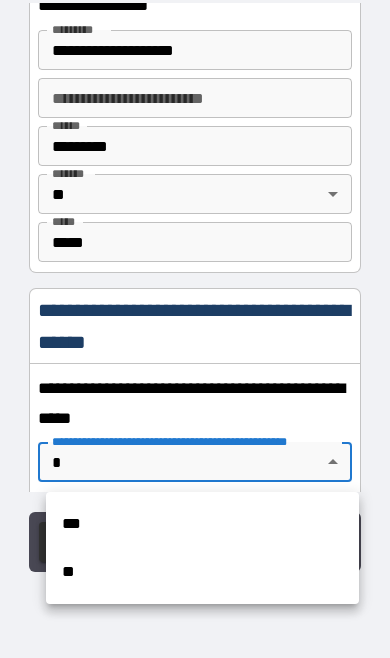 click on "***" at bounding box center [202, 524] 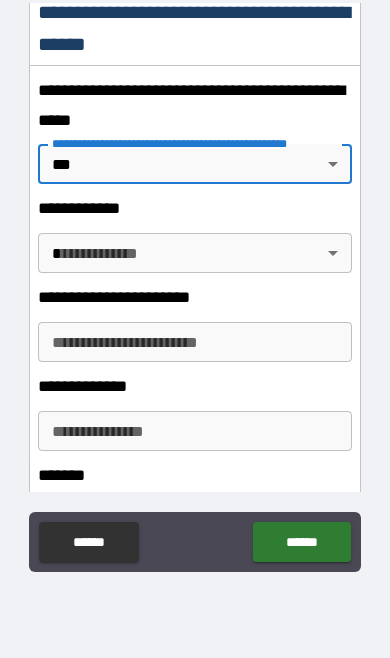 scroll, scrollTop: 2388, scrollLeft: 0, axis: vertical 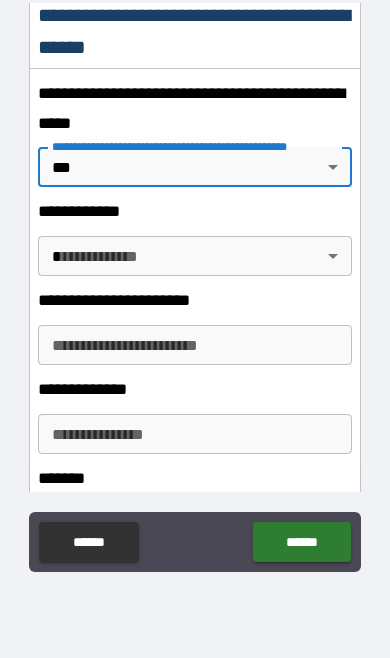 click on "******" at bounding box center [301, 542] 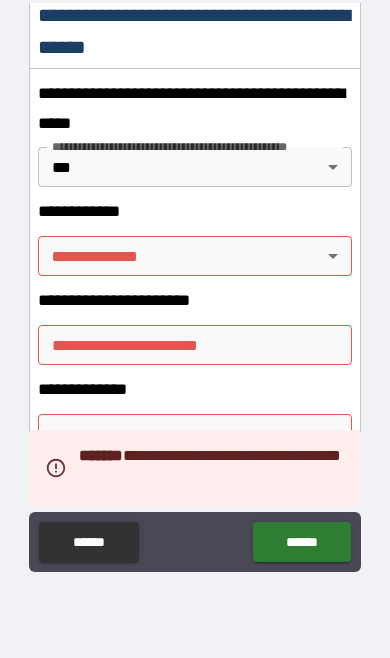 click on "******" at bounding box center [301, 542] 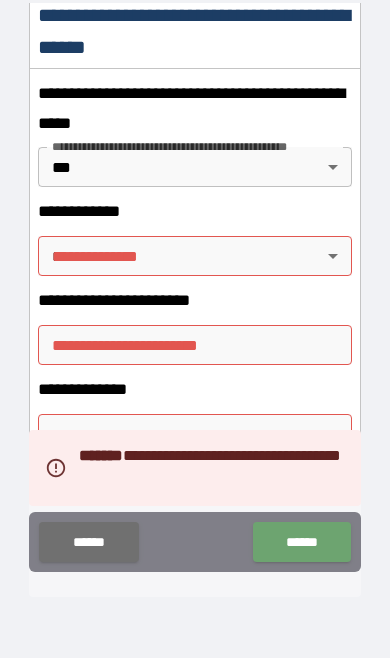 click on "******" at bounding box center [301, 542] 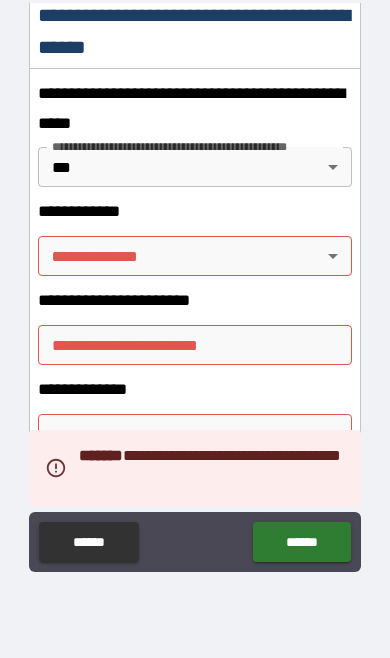 click on "**********" at bounding box center [195, 285] 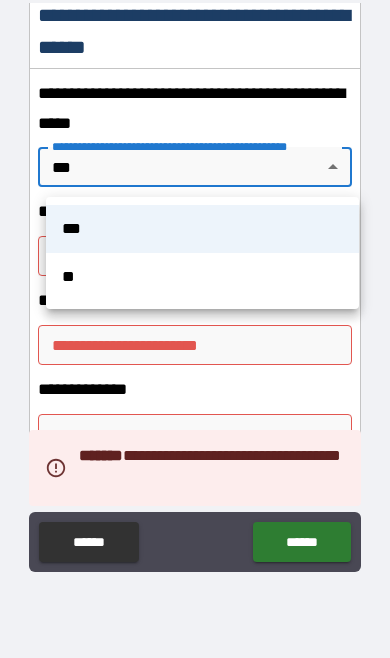 click on "**" at bounding box center [202, 277] 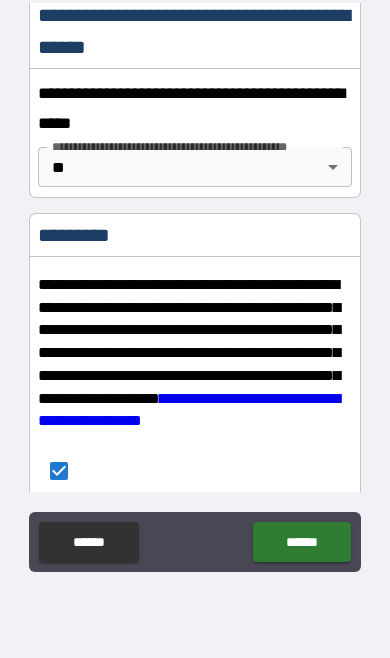 click on "******" at bounding box center [301, 542] 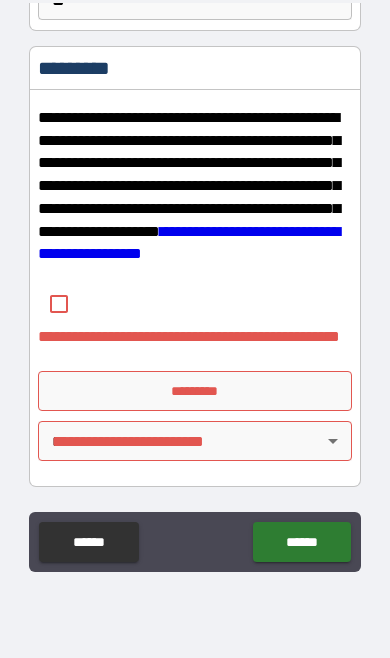 scroll, scrollTop: 2555, scrollLeft: 0, axis: vertical 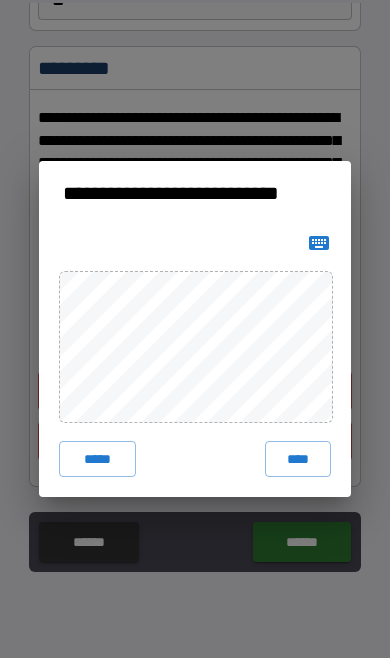 click on "**********" at bounding box center (195, 329) 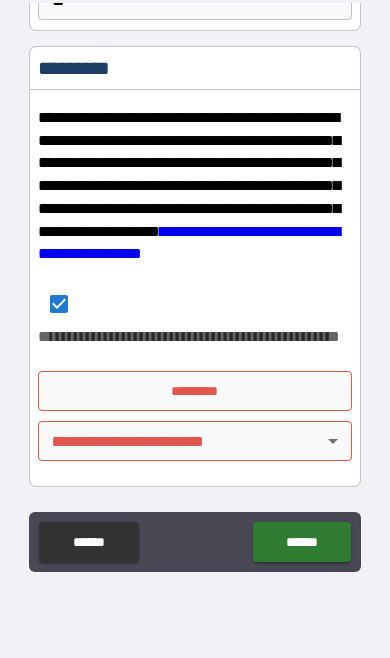 click on "*********" at bounding box center [194, 391] 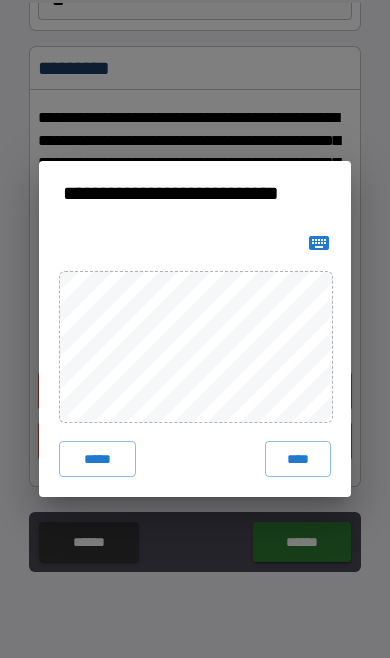 click on "****" at bounding box center (298, 459) 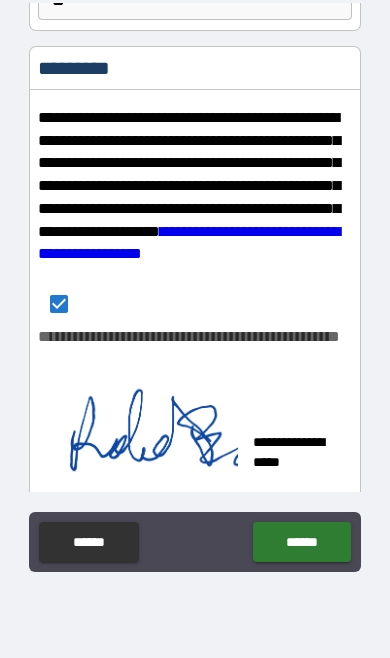 click on "******" at bounding box center [301, 542] 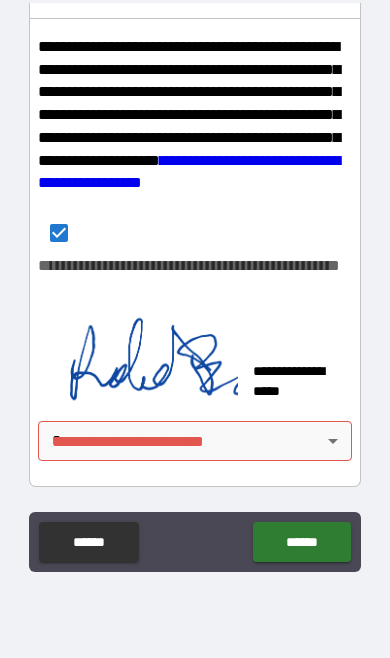 scroll, scrollTop: 2626, scrollLeft: 0, axis: vertical 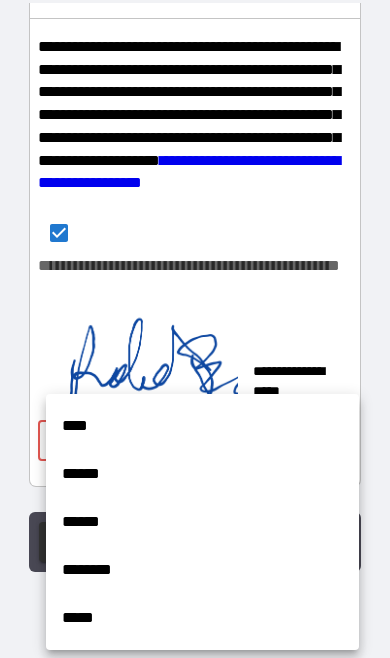 click on "****" at bounding box center (202, 426) 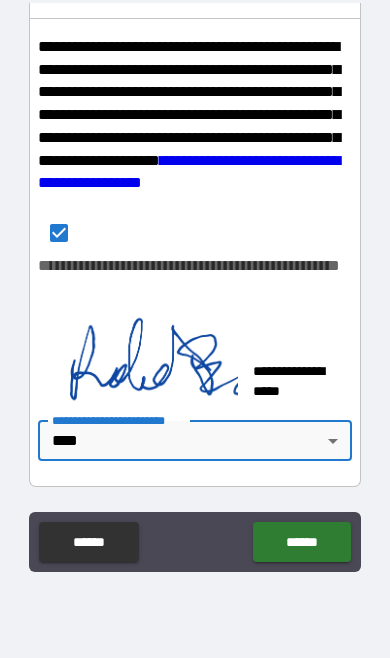 click on "******" at bounding box center [301, 542] 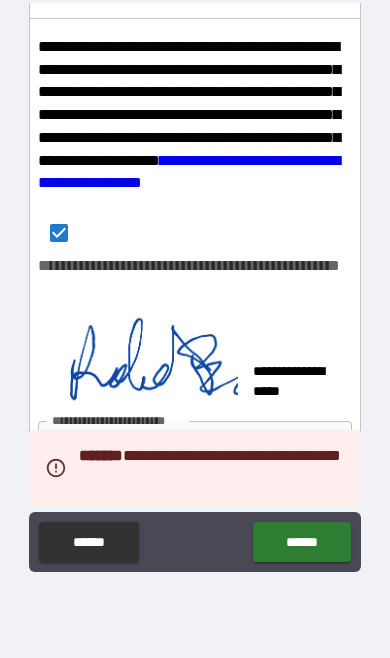 click on "**********" at bounding box center [195, 285] 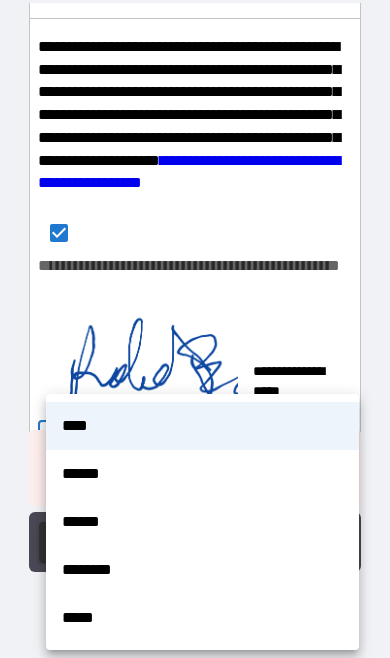 click on "****" at bounding box center [202, 426] 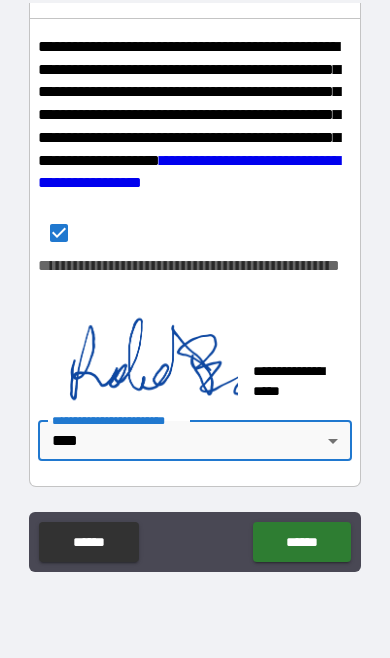 scroll, scrollTop: 2626, scrollLeft: 0, axis: vertical 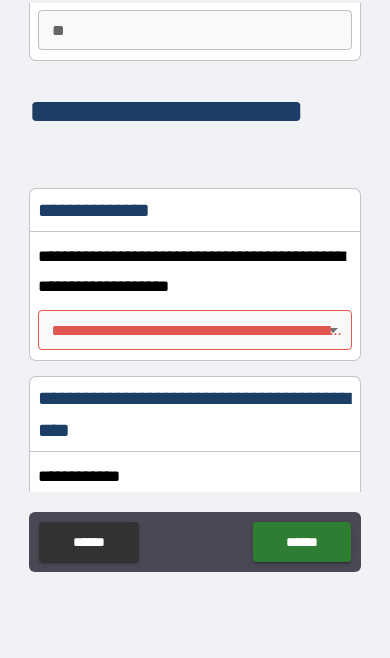 click on "**********" at bounding box center [195, 285] 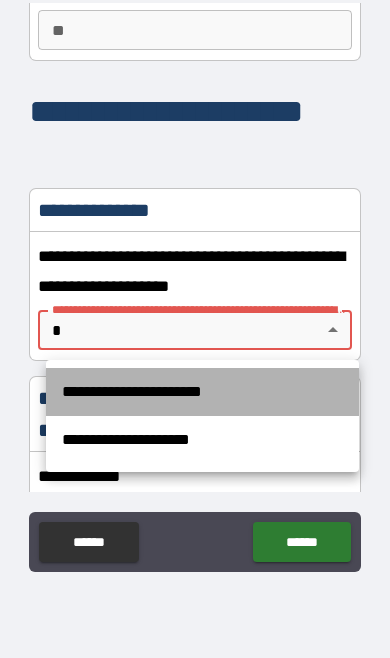 click on "**********" at bounding box center [202, 392] 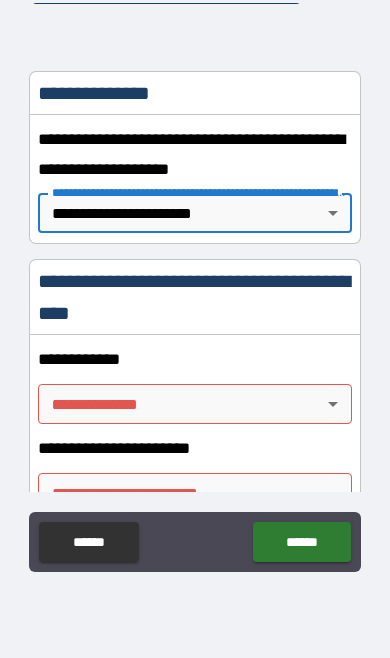 scroll, scrollTop: 304, scrollLeft: 0, axis: vertical 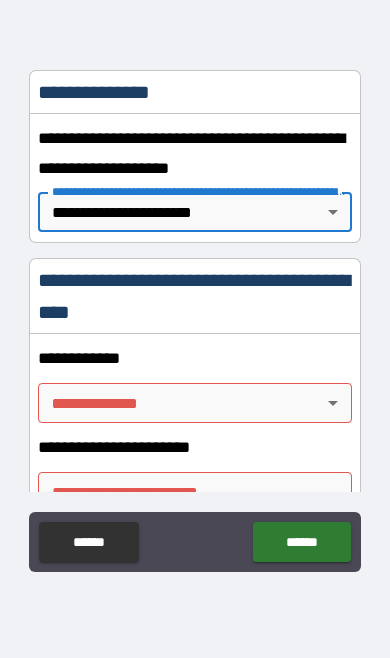 click on "**********" at bounding box center [195, 285] 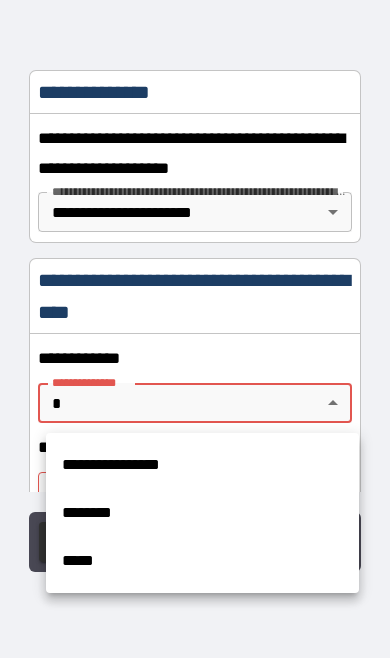 click on "**********" at bounding box center (202, 465) 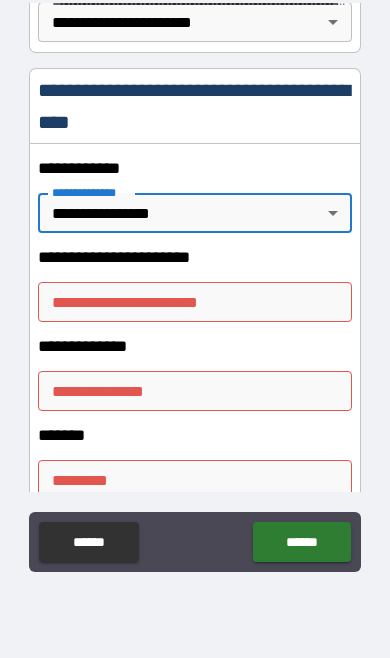scroll, scrollTop: 506, scrollLeft: 0, axis: vertical 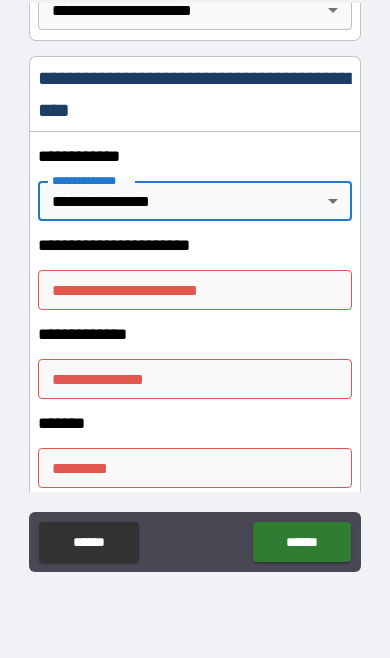 click on "**********" at bounding box center [194, 290] 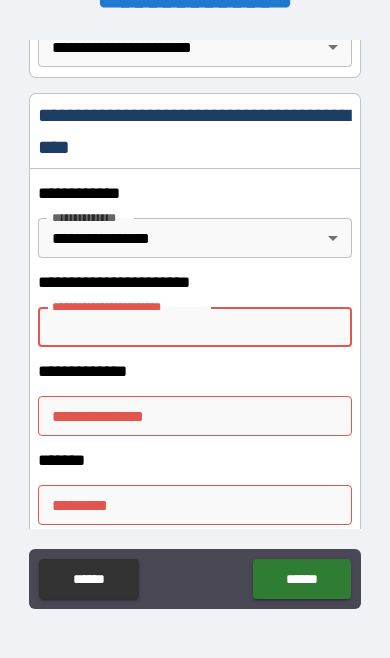 scroll, scrollTop: 0, scrollLeft: 0, axis: both 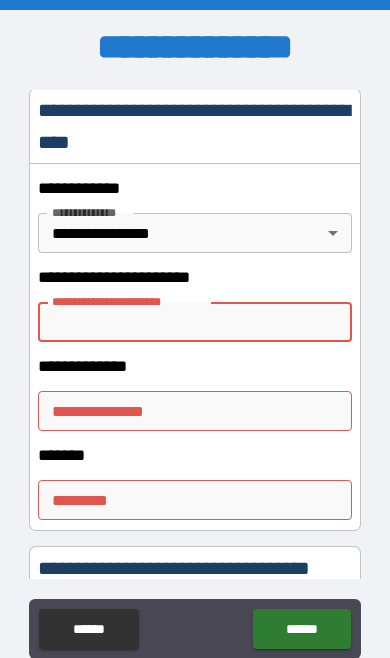 click on "**********" at bounding box center (194, 322) 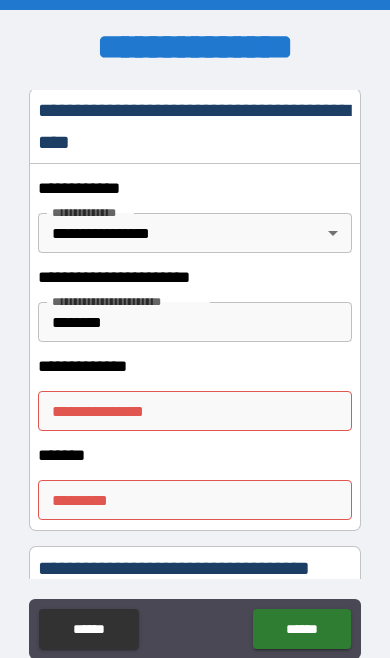 click on "**********" at bounding box center (194, 411) 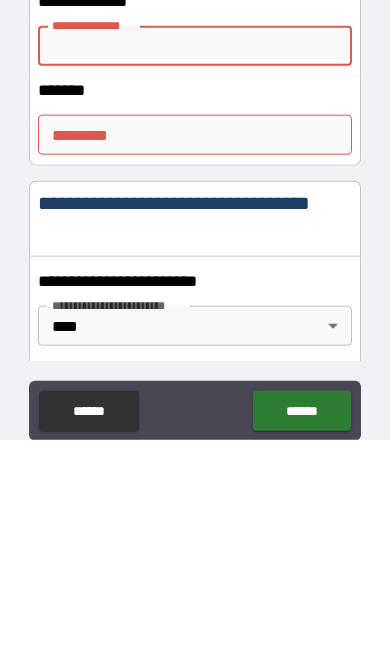 scroll, scrollTop: 710, scrollLeft: 0, axis: vertical 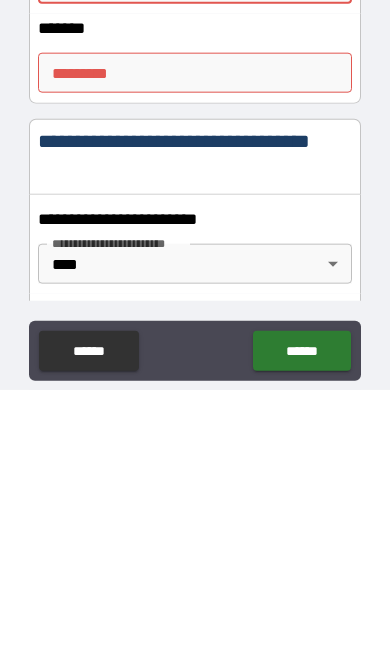 click on "******" at bounding box center [301, 619] 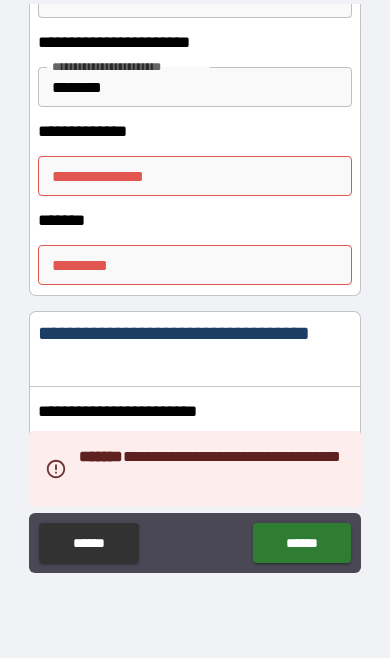 scroll, scrollTop: 87, scrollLeft: 0, axis: vertical 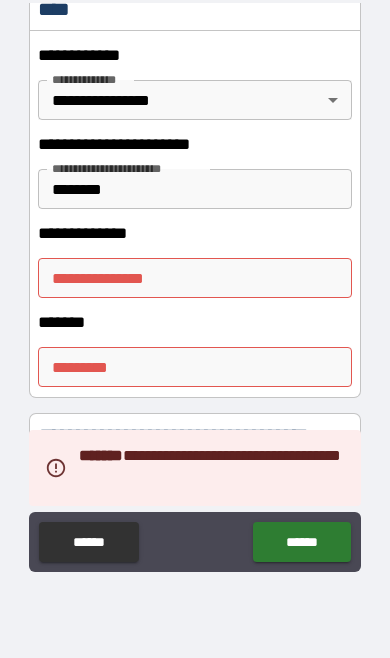click on "**********" at bounding box center (194, 278) 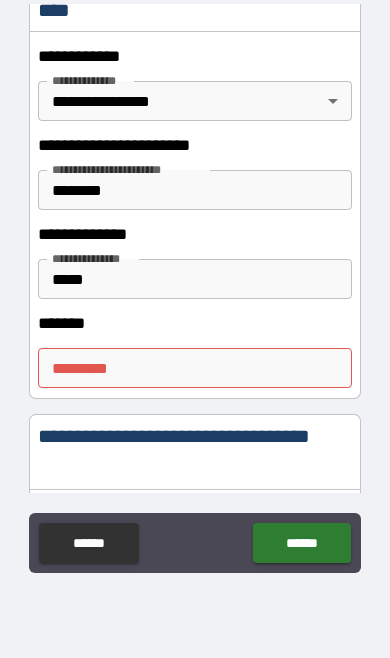 click on "*******   *" at bounding box center [194, 368] 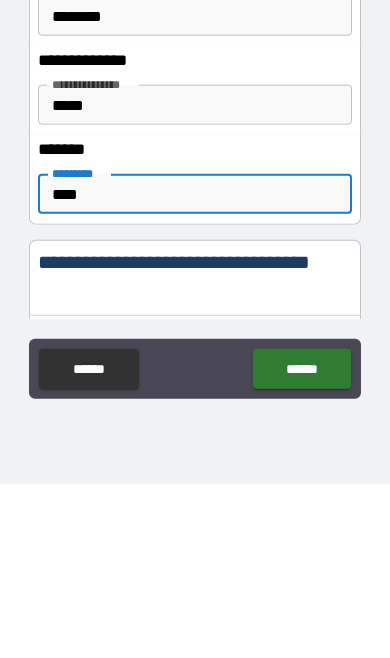 click on "******" at bounding box center [301, 543] 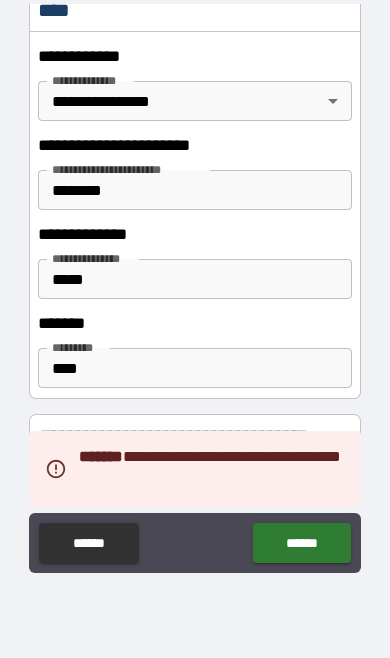 scroll, scrollTop: 87, scrollLeft: 0, axis: vertical 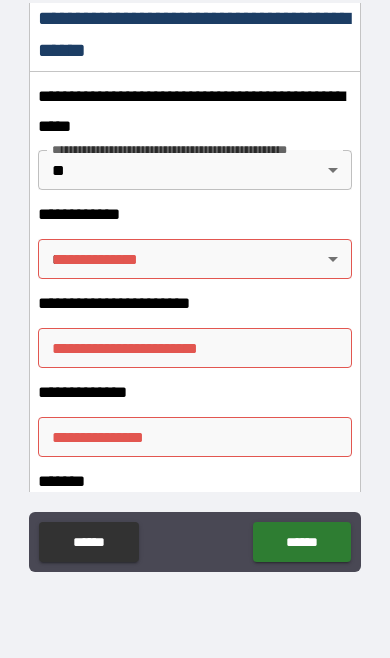click on "**********" at bounding box center (195, 285) 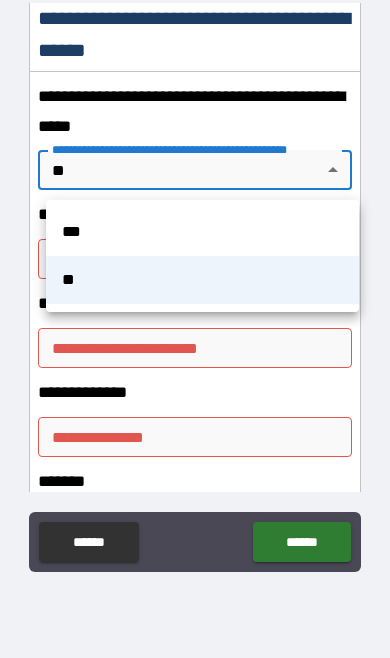 click on "**" at bounding box center [202, 280] 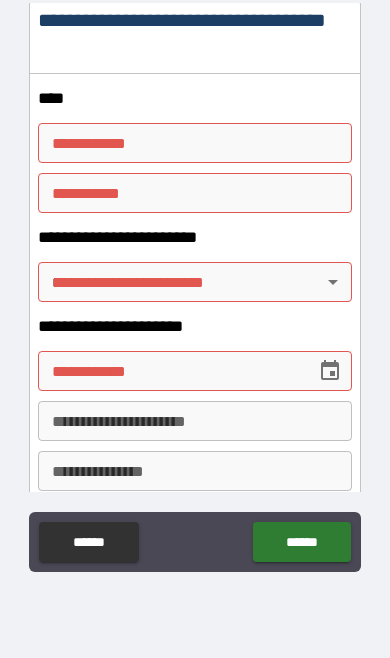scroll, scrollTop: 2960, scrollLeft: 0, axis: vertical 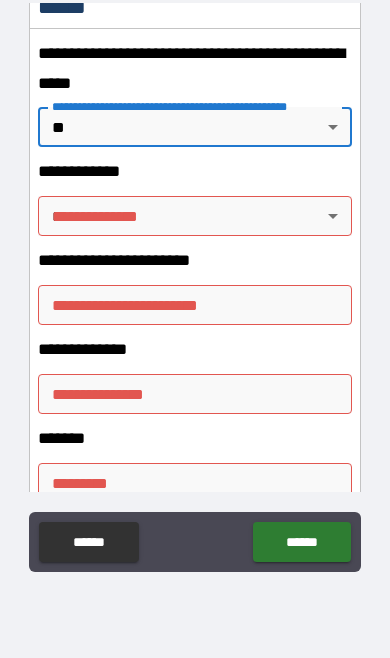 click on "**********" at bounding box center [195, 288] 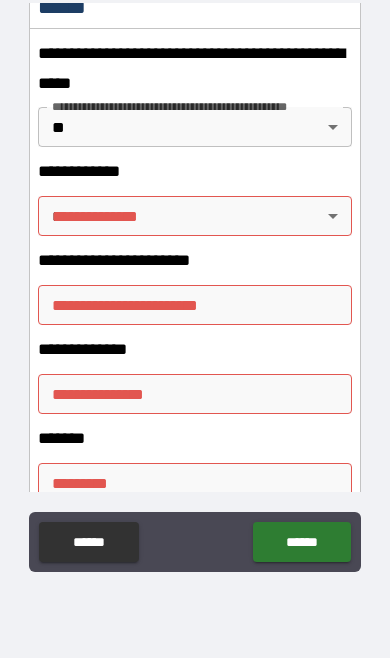 scroll, scrollTop: 2427, scrollLeft: 0, axis: vertical 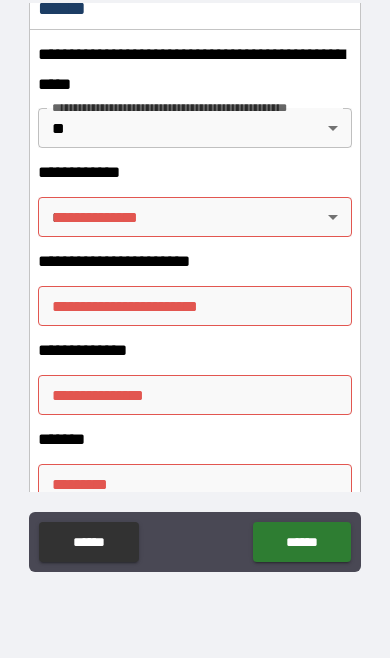 click on "******" at bounding box center (88, 542) 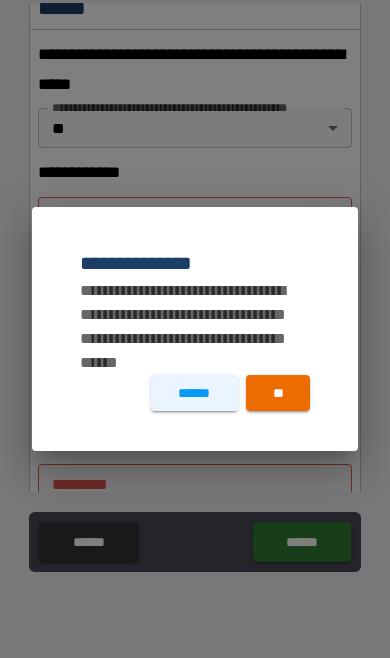 click on "******" at bounding box center [194, 393] 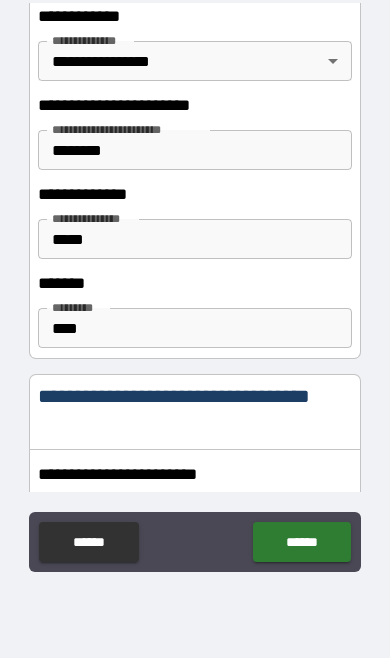 scroll, scrollTop: 644, scrollLeft: 0, axis: vertical 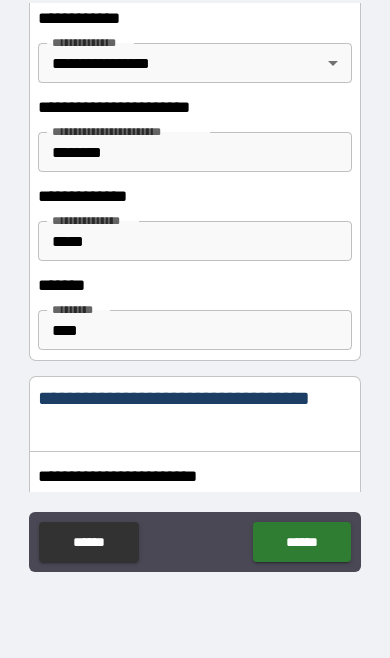 click on "*****" at bounding box center (194, 241) 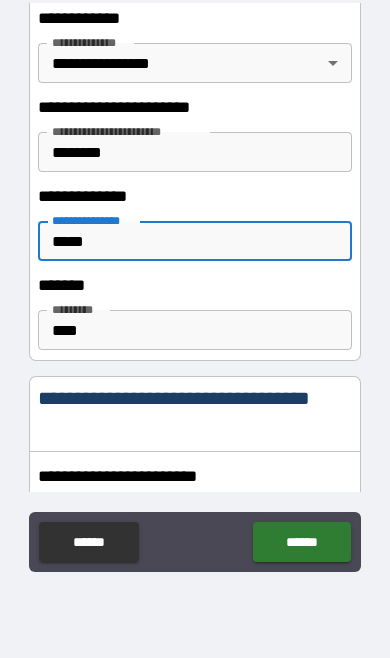 scroll, scrollTop: 86, scrollLeft: 0, axis: vertical 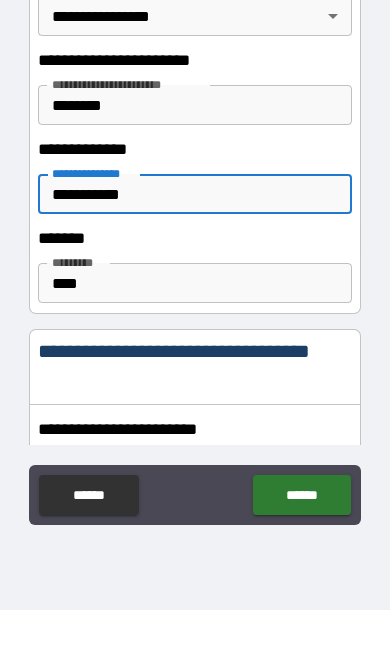 click on "****" at bounding box center [194, 331] 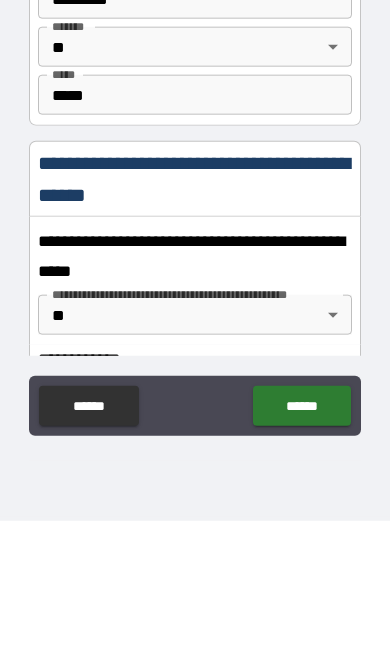 scroll, scrollTop: 2113, scrollLeft: 0, axis: vertical 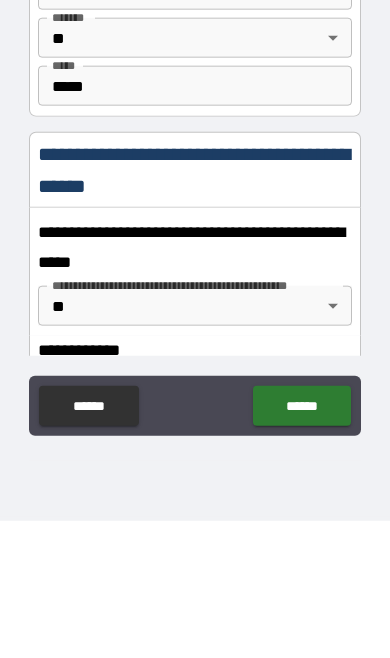 click on "**********" at bounding box center (195, 286) 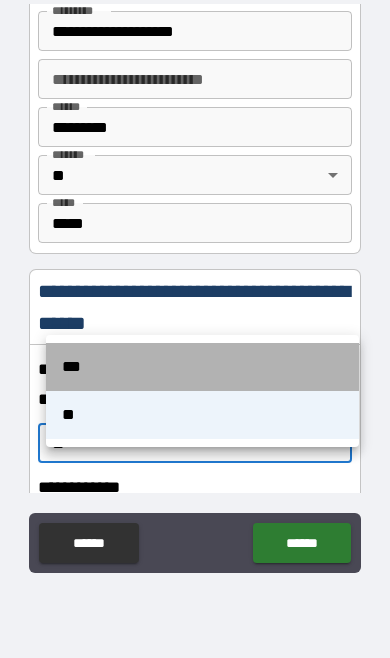 scroll, scrollTop: 87, scrollLeft: 0, axis: vertical 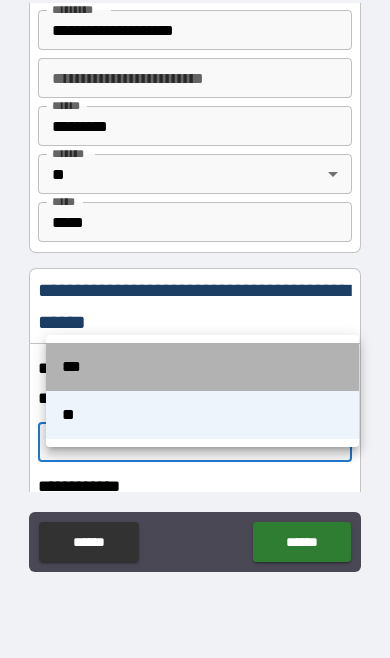 click on "***" at bounding box center [202, 367] 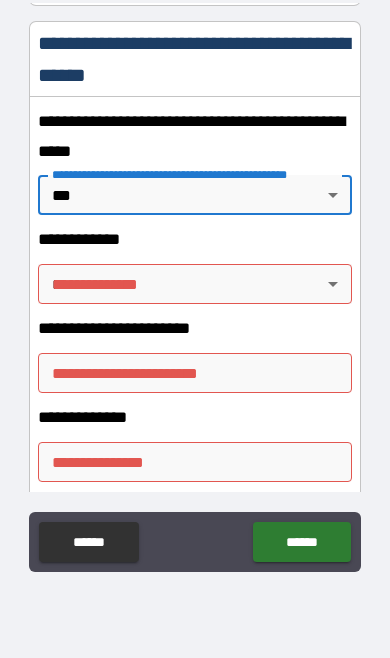 scroll, scrollTop: 2359, scrollLeft: 0, axis: vertical 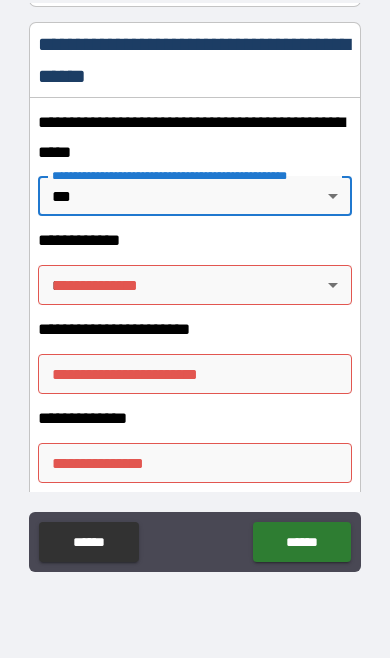 click on "**********" at bounding box center (195, 285) 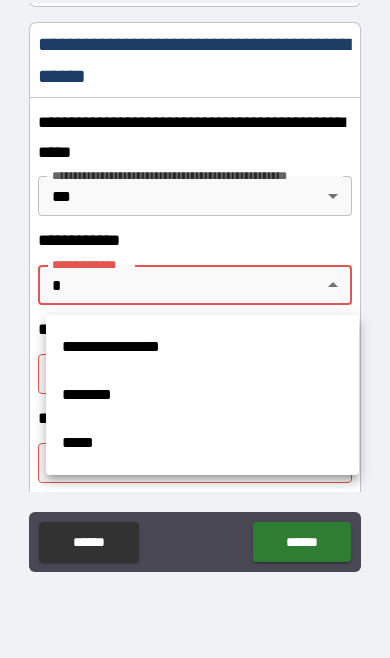 click on "**********" at bounding box center (202, 347) 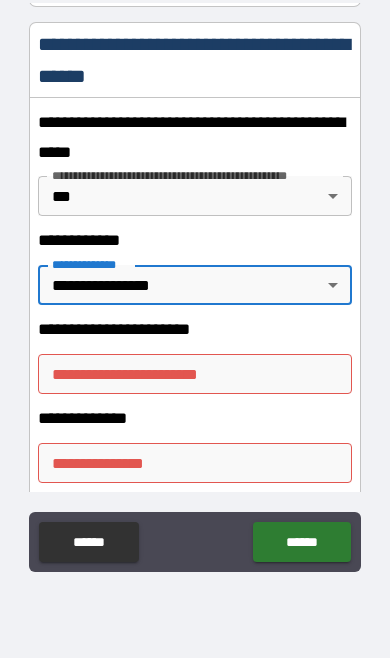 click on "**********" at bounding box center (194, 374) 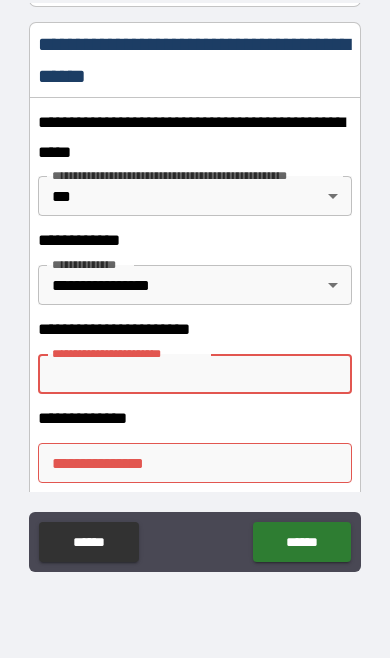 scroll, scrollTop: 86, scrollLeft: 0, axis: vertical 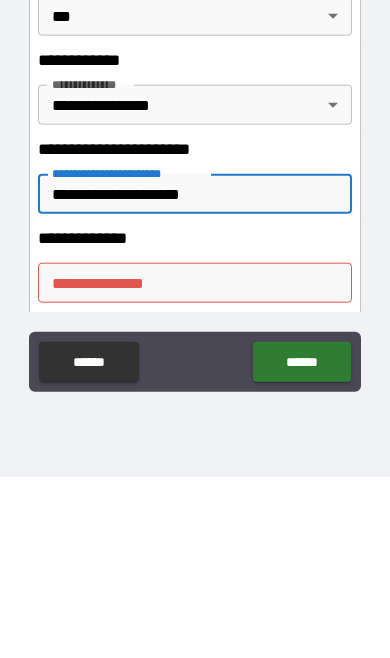 click on "**********" at bounding box center [194, 464] 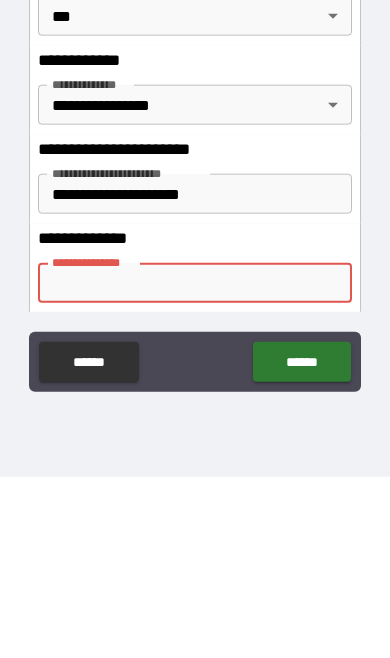 scroll, scrollTop: 87, scrollLeft: 0, axis: vertical 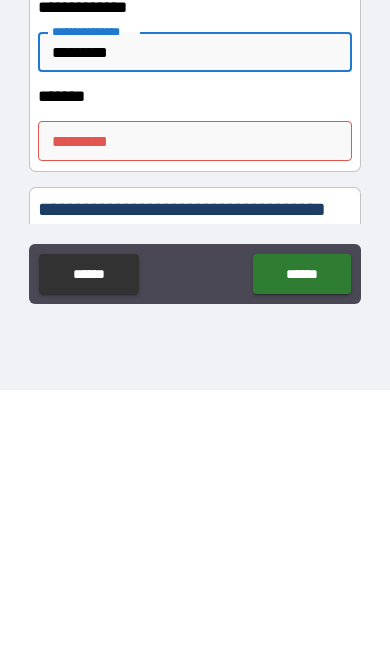 click on "*******   *" at bounding box center [194, 409] 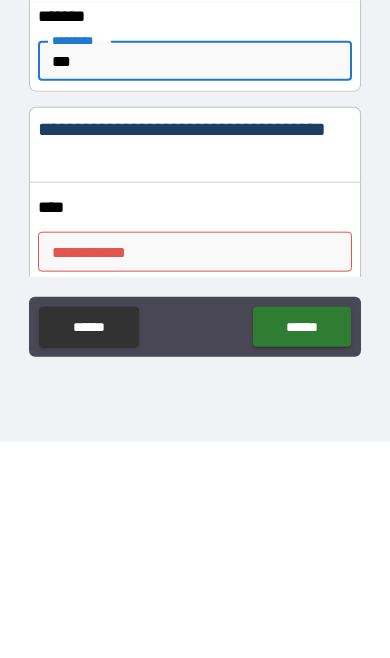 scroll, scrollTop: 2636, scrollLeft: 0, axis: vertical 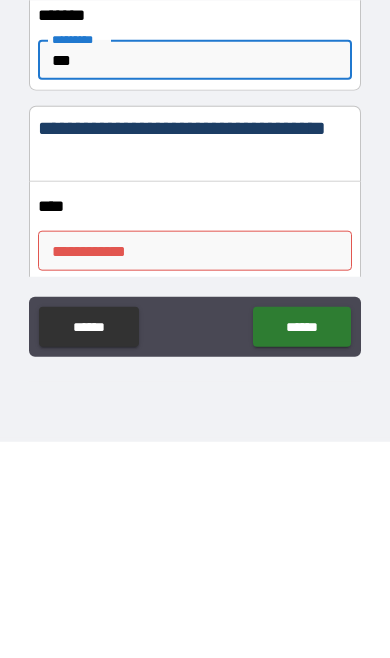 click on "**********" at bounding box center [194, 467] 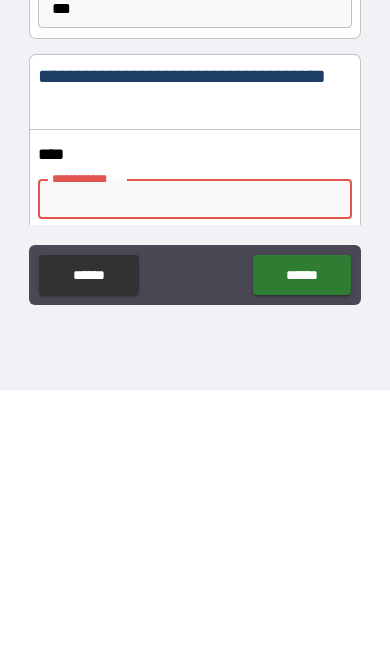scroll, scrollTop: 87, scrollLeft: 0, axis: vertical 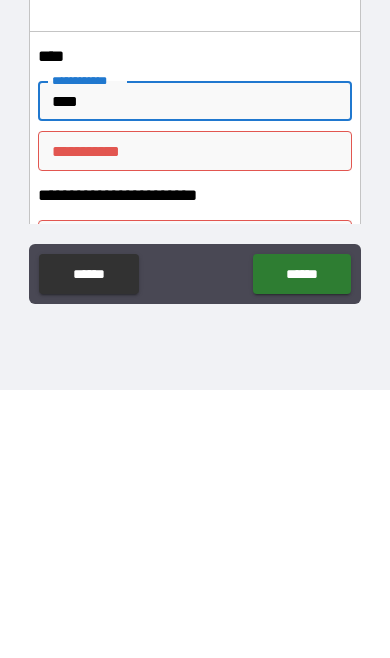 click on "*********   *" at bounding box center (194, 419) 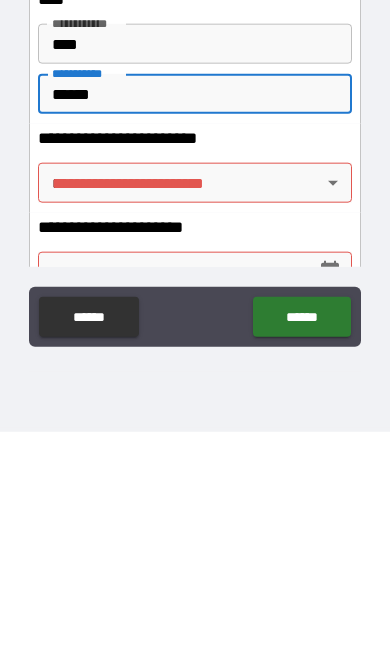 scroll, scrollTop: 2832, scrollLeft: 0, axis: vertical 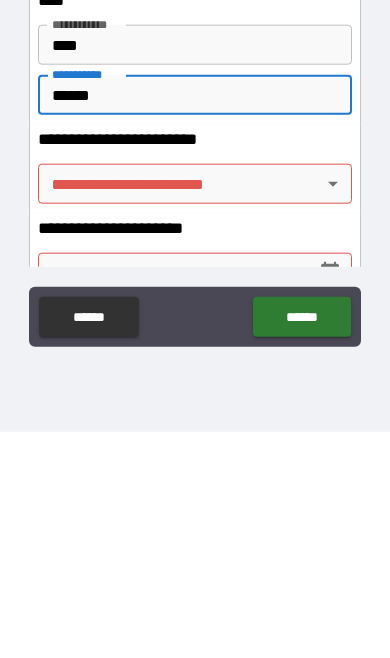 click on "**********" at bounding box center [195, 286] 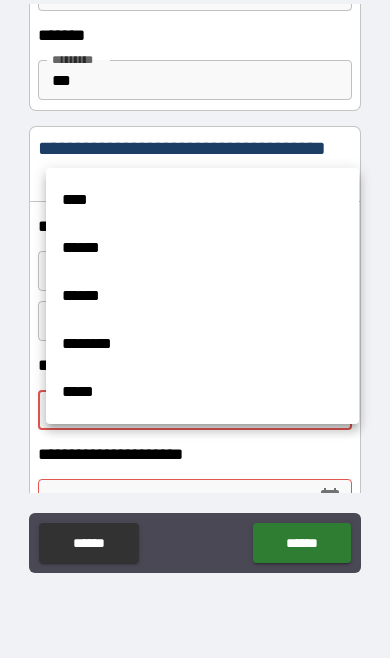 scroll, scrollTop: 87, scrollLeft: 0, axis: vertical 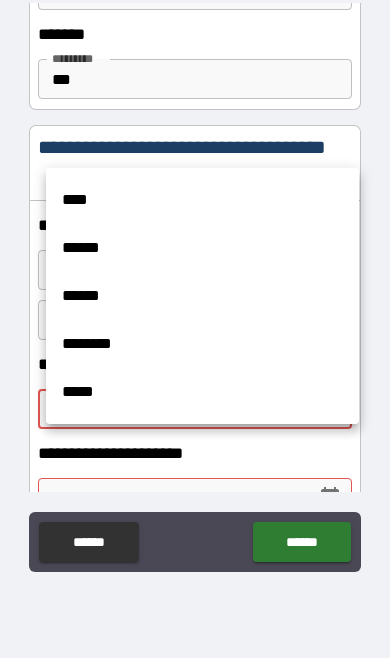 click on "******" at bounding box center (202, 296) 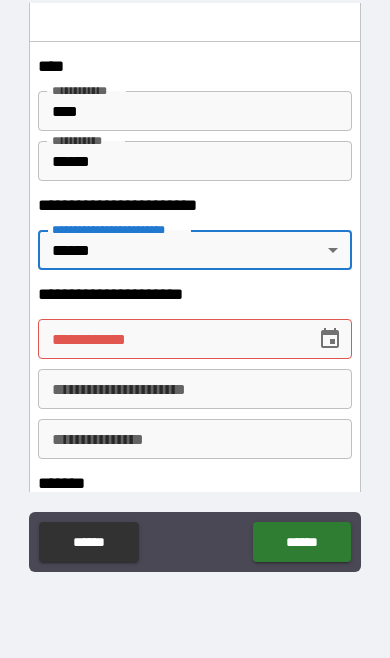 scroll, scrollTop: 2991, scrollLeft: 0, axis: vertical 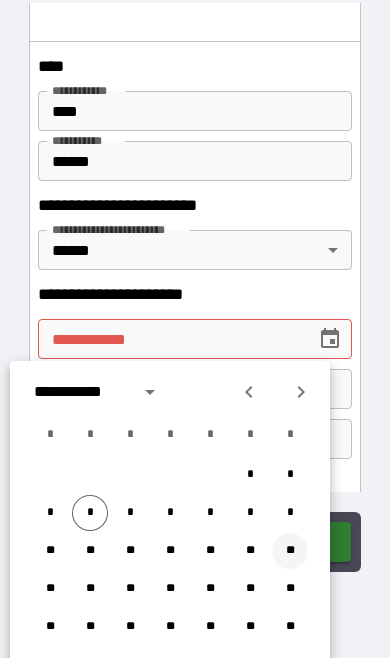click on "**" at bounding box center [290, 551] 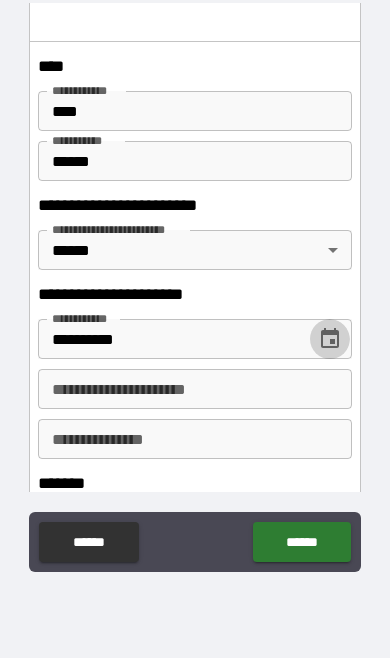 click at bounding box center (330, 339) 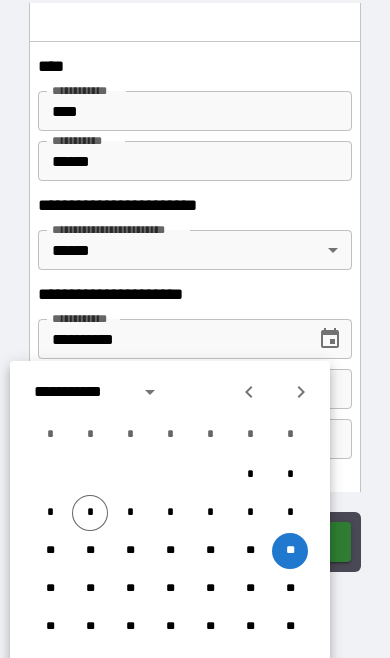 click at bounding box center [150, 392] 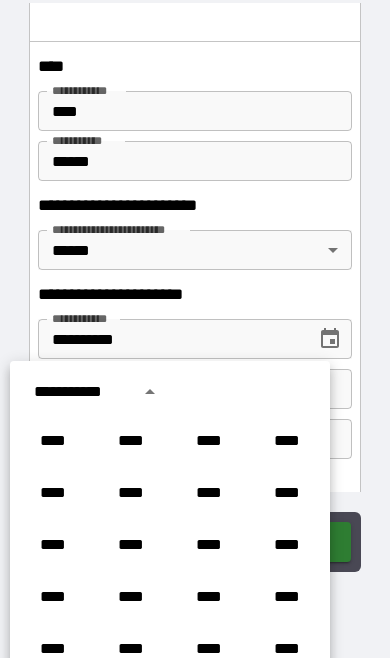 scroll, scrollTop: 86, scrollLeft: 0, axis: vertical 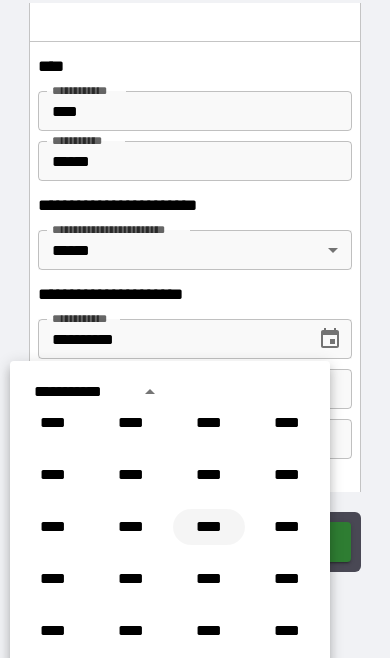 click on "****" at bounding box center (209, 527) 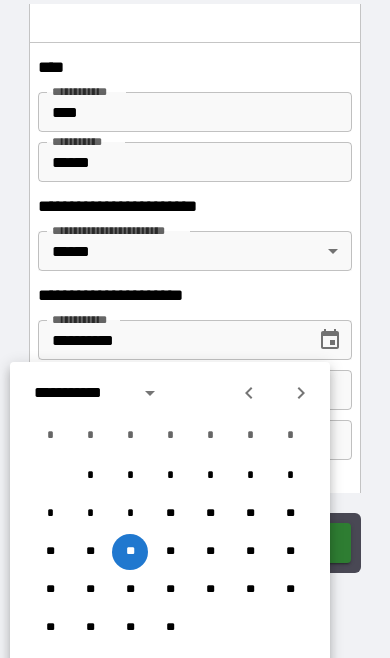 scroll, scrollTop: 87, scrollLeft: 0, axis: vertical 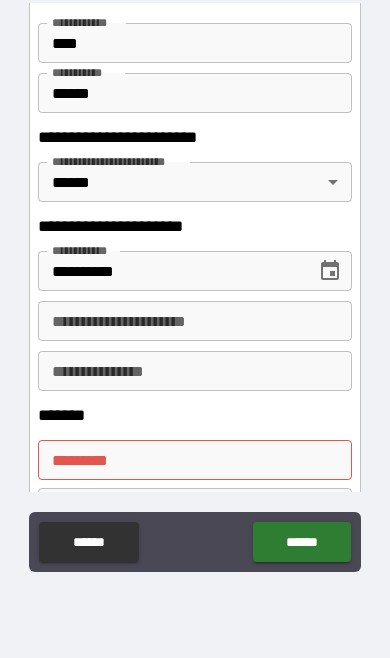 click on "**********" at bounding box center (169, 271) 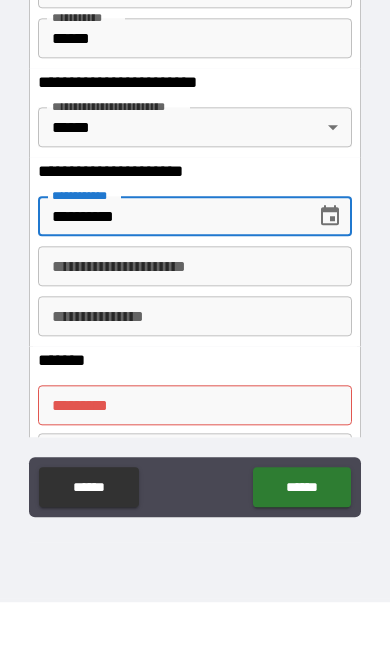 click at bounding box center [330, 272] 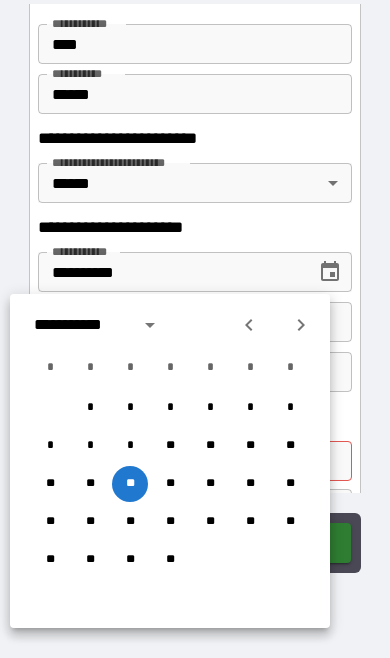 click 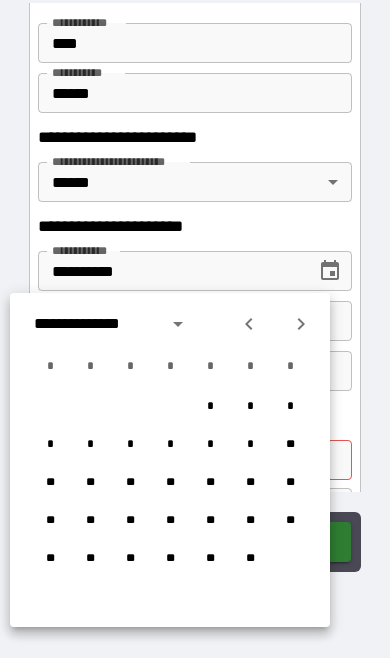 click at bounding box center [249, 324] 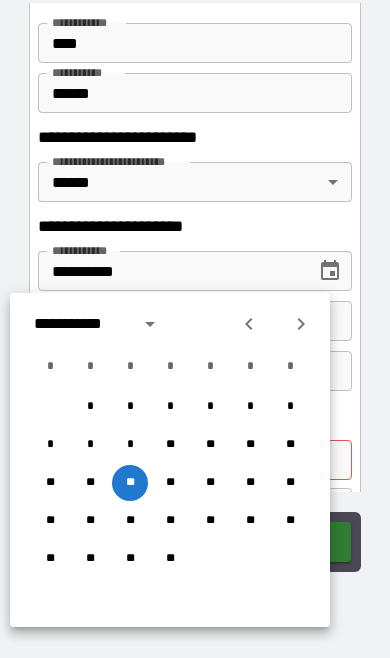 click on "**********" at bounding box center [194, 321] 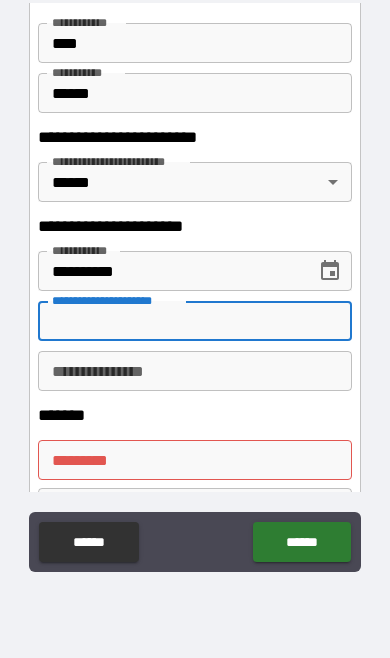 scroll, scrollTop: 86, scrollLeft: 0, axis: vertical 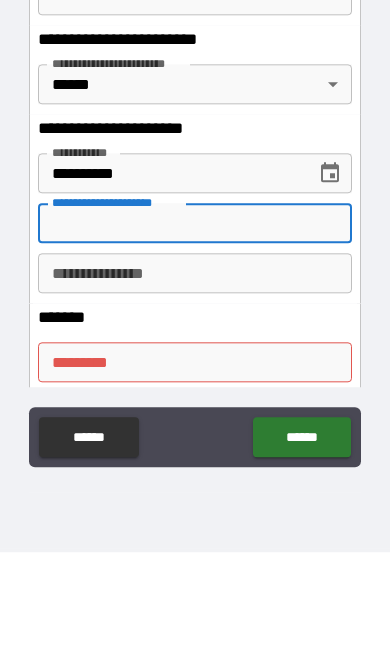 click on "**********" at bounding box center [169, 279] 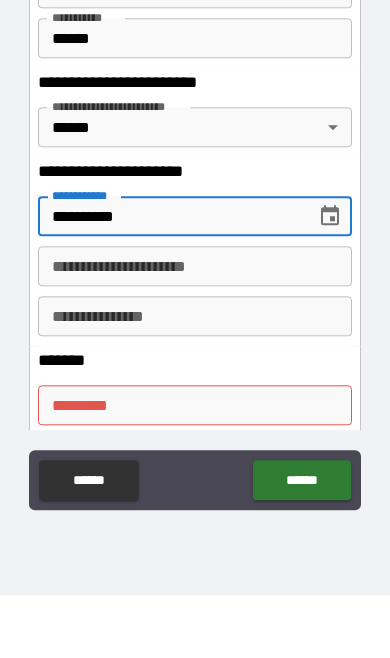click at bounding box center (330, 279) 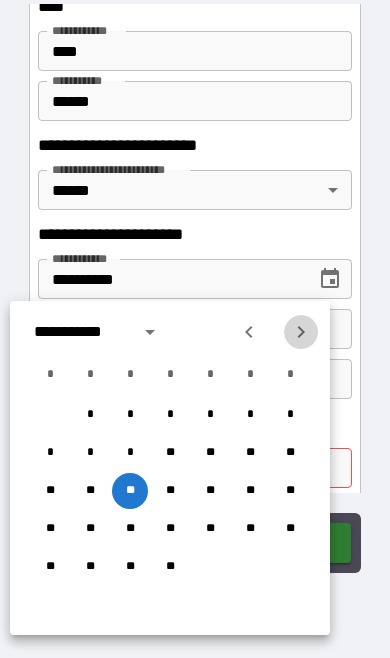 click at bounding box center [301, 332] 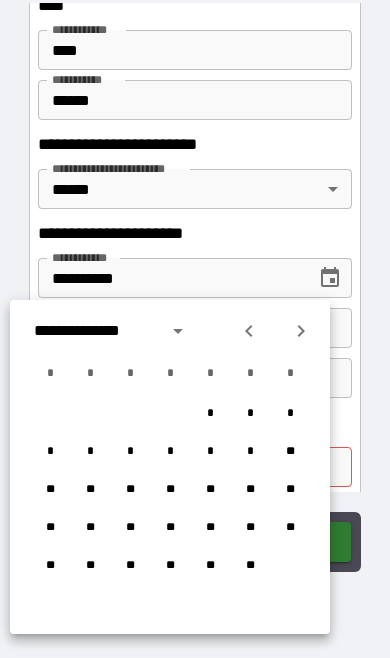 click at bounding box center [301, 331] 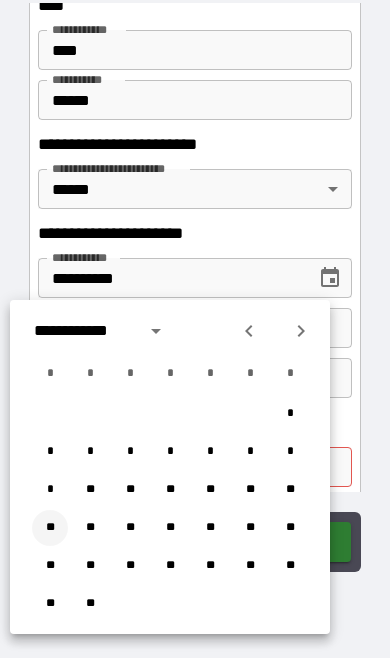 click on "**" at bounding box center (50, 528) 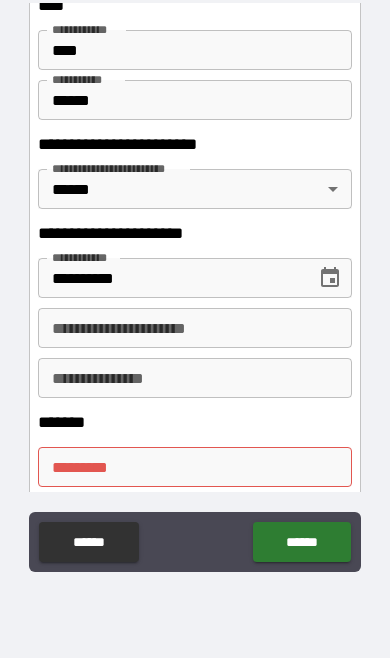 click on "**********" at bounding box center [194, 328] 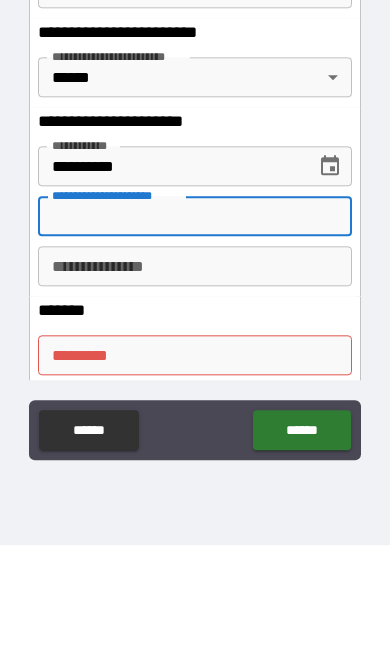 click on "**********" at bounding box center [194, 379] 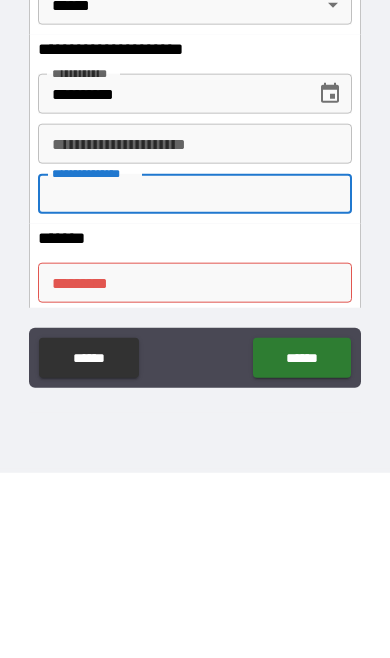 click on "*******   *" at bounding box center [194, 468] 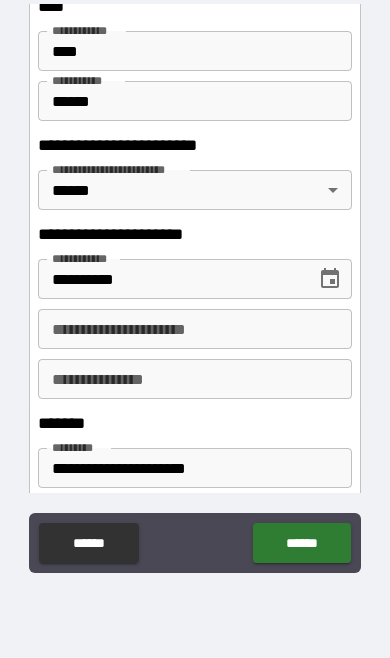 scroll, scrollTop: 87, scrollLeft: 0, axis: vertical 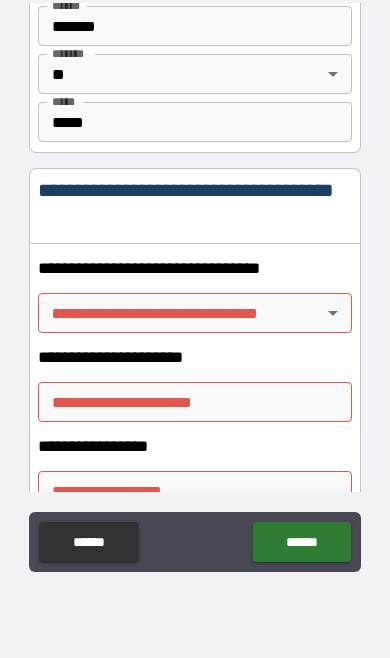 click on "**********" at bounding box center [195, 285] 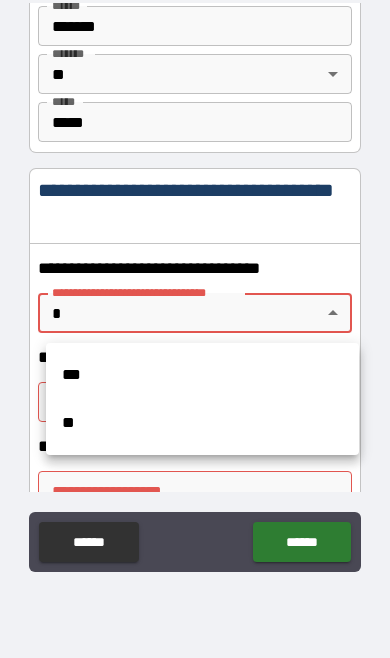 click on "***" at bounding box center (202, 375) 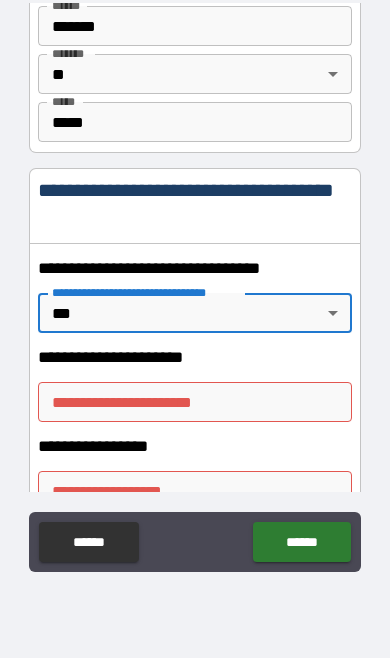 click on "**********" at bounding box center (194, 402) 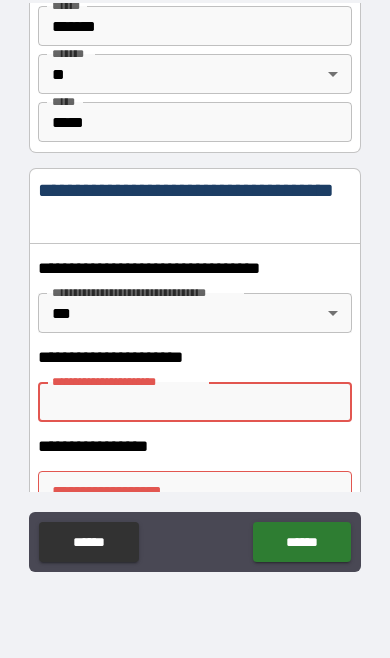 scroll, scrollTop: 86, scrollLeft: 0, axis: vertical 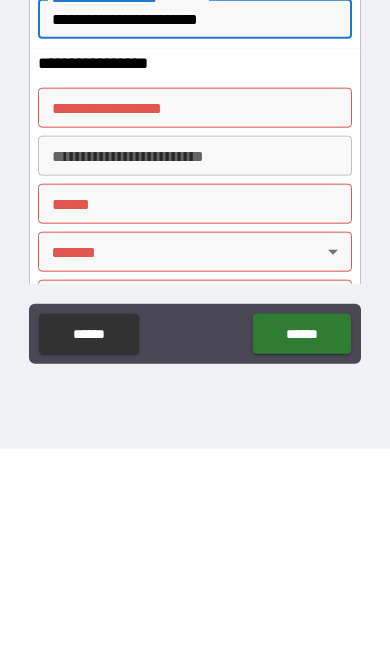 click on "**********" at bounding box center [194, 317] 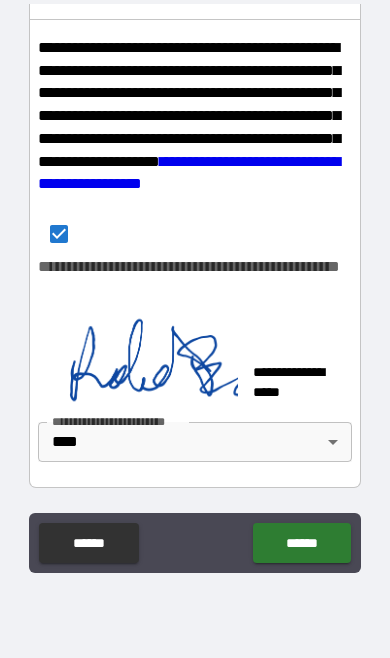 scroll, scrollTop: 4343, scrollLeft: 0, axis: vertical 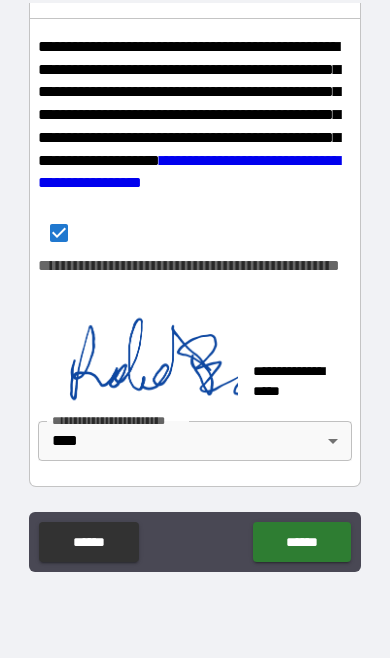 click on "******" at bounding box center [301, 542] 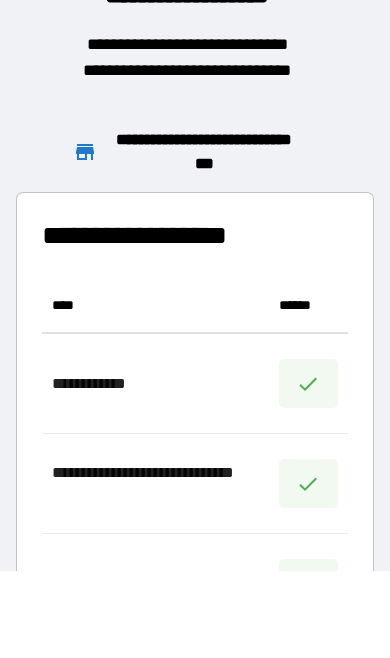 scroll, scrollTop: 1, scrollLeft: 1, axis: both 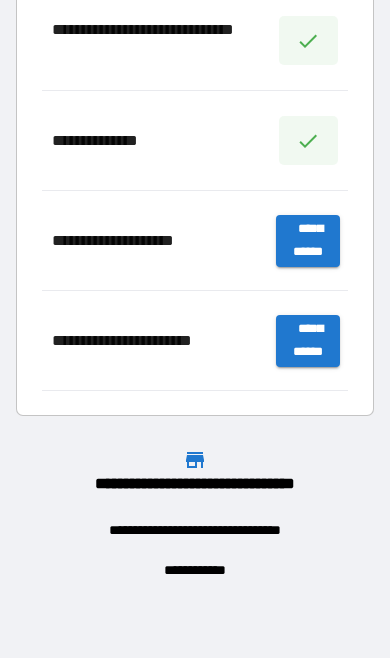 click on "**********" at bounding box center [195, 74] 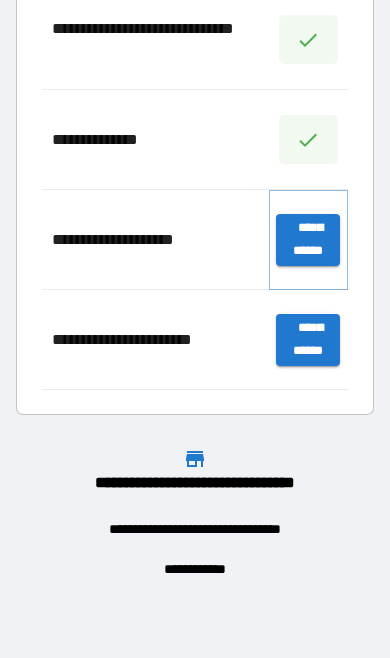 click on "**********" at bounding box center (308, 240) 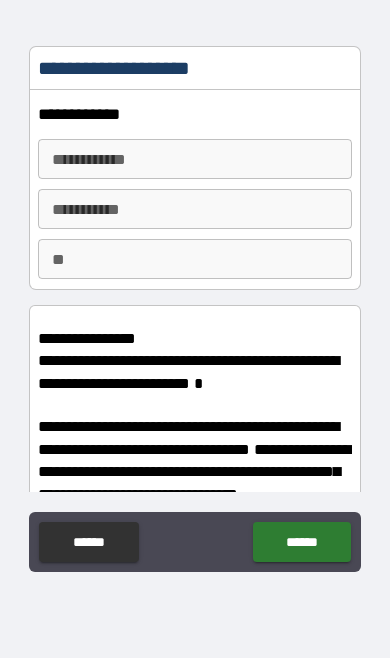click on "**********" at bounding box center (194, 159) 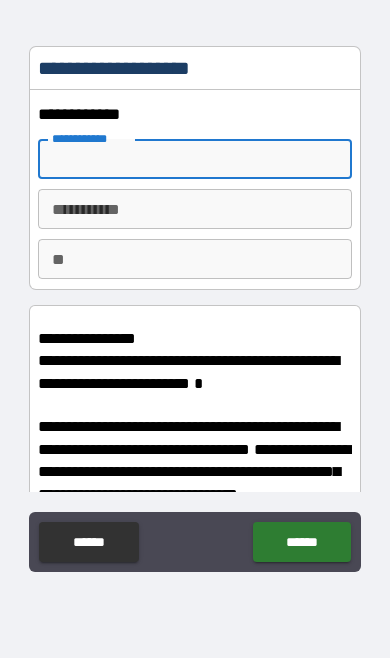scroll, scrollTop: 53, scrollLeft: 0, axis: vertical 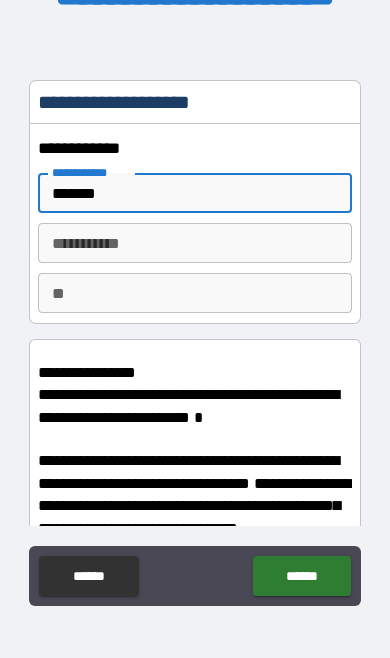 click on "*********   *" at bounding box center [194, 243] 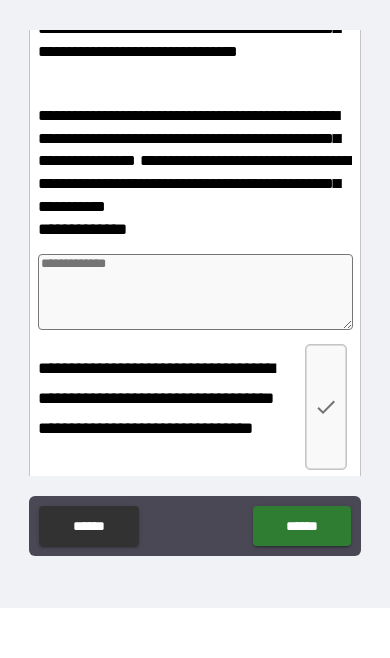 scroll, scrollTop: 430, scrollLeft: 0, axis: vertical 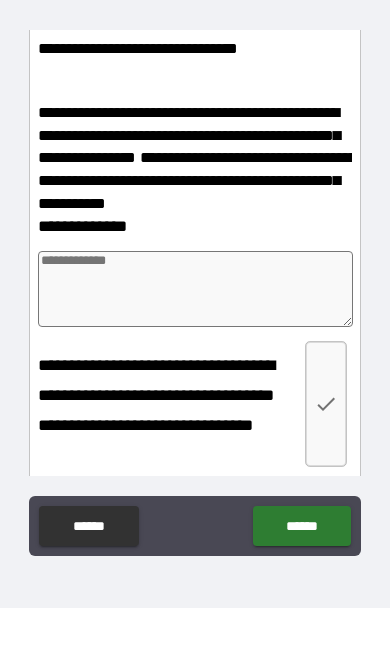 click at bounding box center (195, 339) 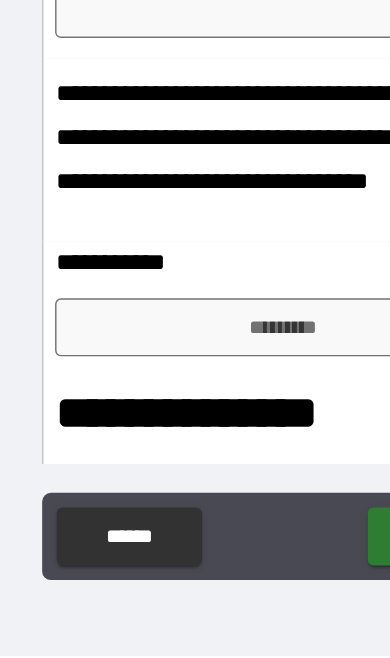 scroll, scrollTop: 571, scrollLeft: 0, axis: vertical 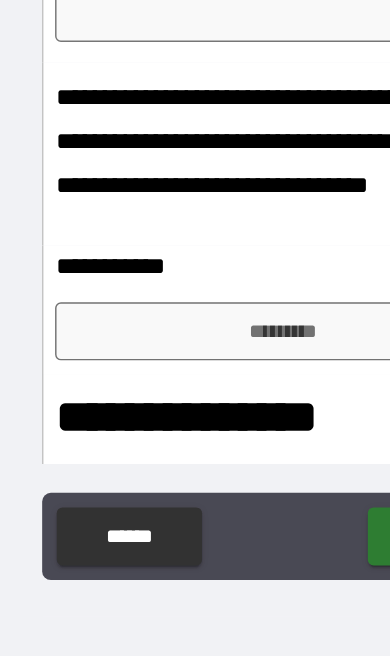 click on "*********" at bounding box center (194, 435) 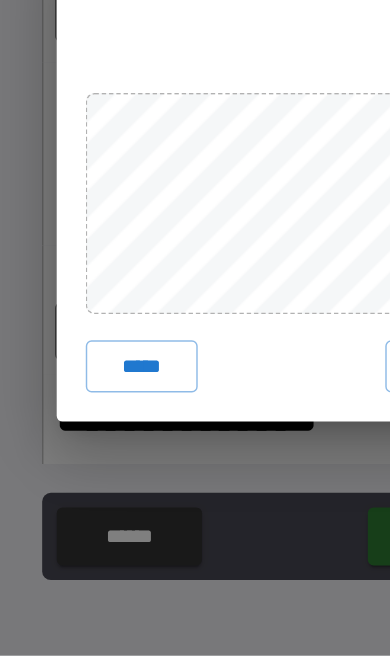 scroll, scrollTop: 54, scrollLeft: 0, axis: vertical 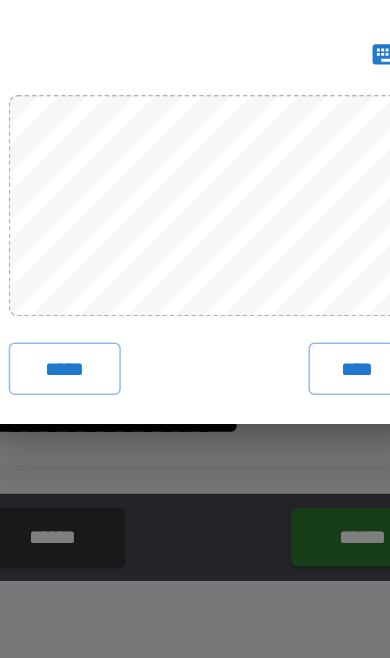 click on "****" at bounding box center [298, 459] 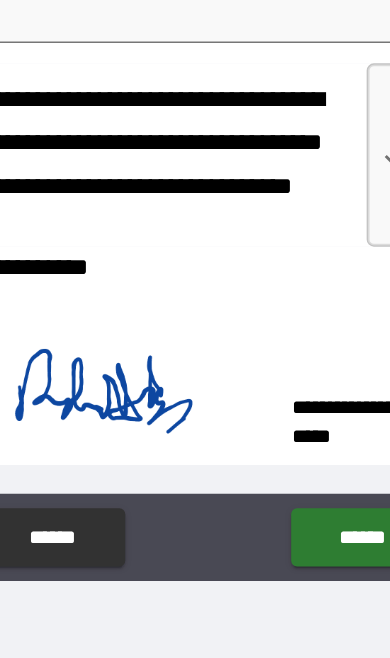click on "******" at bounding box center [301, 575] 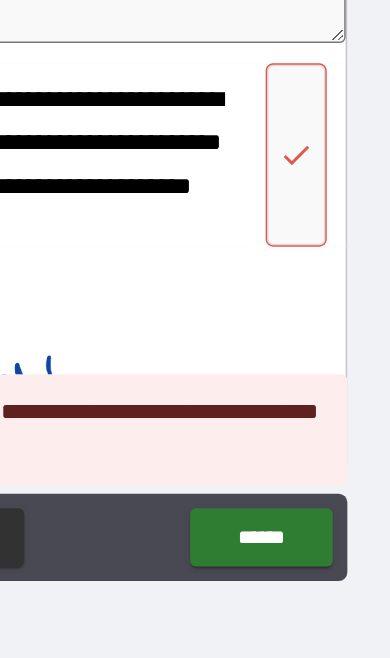click at bounding box center [326, 312] 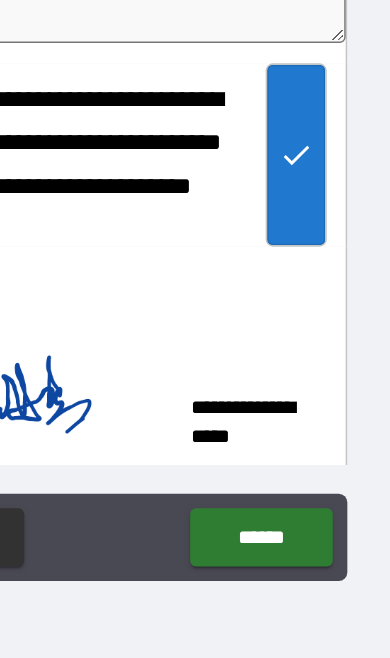 click on "******" at bounding box center (301, 575) 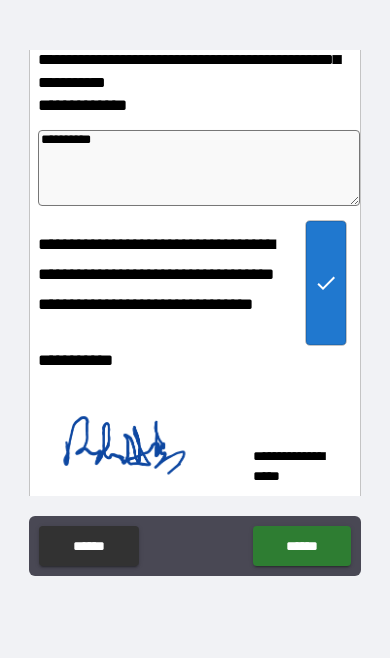 scroll, scrollTop: 84, scrollLeft: 0, axis: vertical 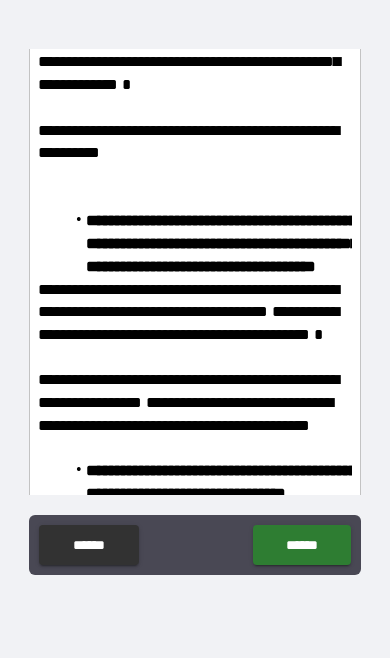click on "******" at bounding box center [301, 545] 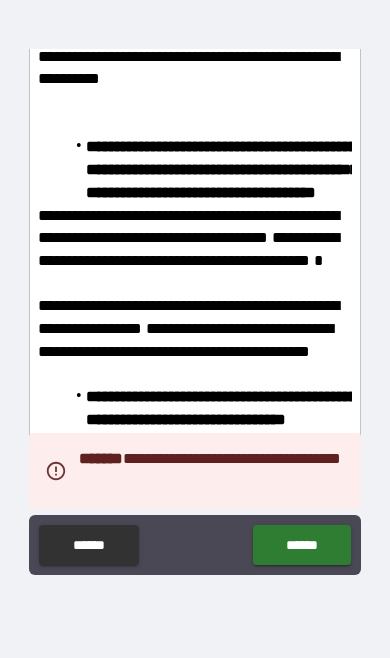 scroll, scrollTop: 9173, scrollLeft: 0, axis: vertical 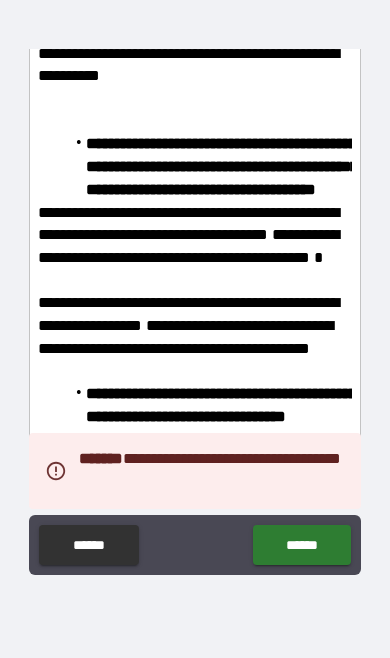 click on "**********" at bounding box center [188, -447] 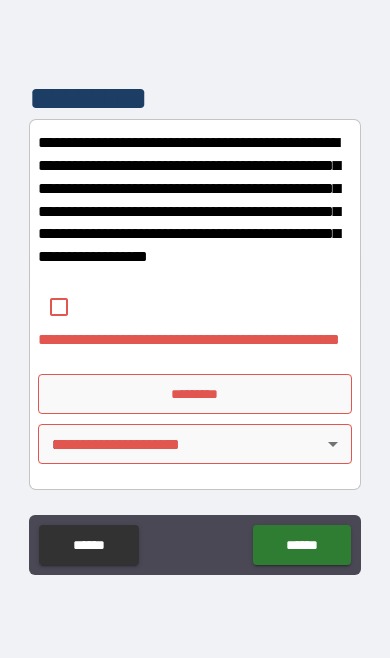 scroll, scrollTop: 12876, scrollLeft: 0, axis: vertical 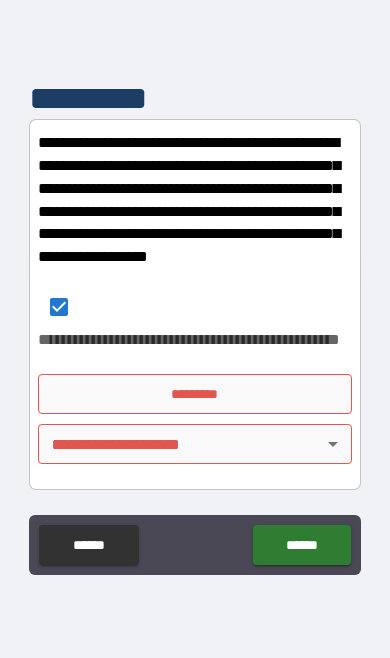 click on "*********" at bounding box center [194, 394] 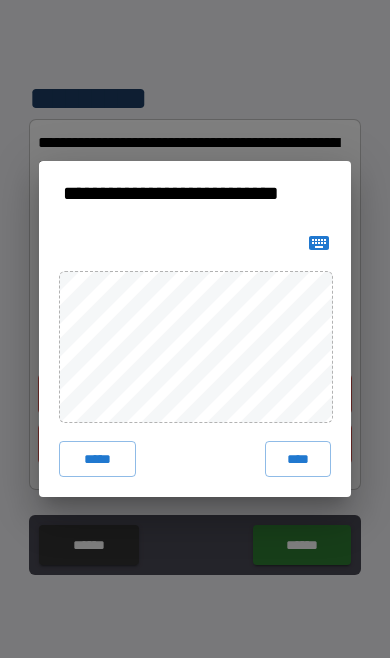 click on "****" at bounding box center (298, 459) 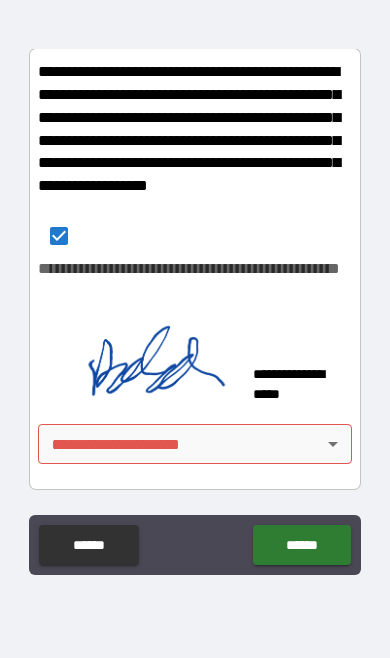 scroll, scrollTop: 12947, scrollLeft: 0, axis: vertical 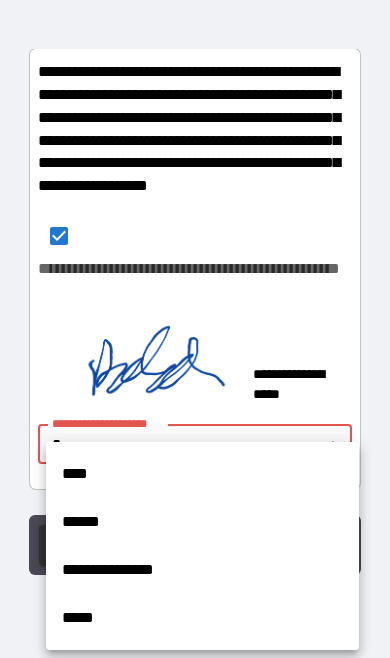 click on "****" at bounding box center (202, 474) 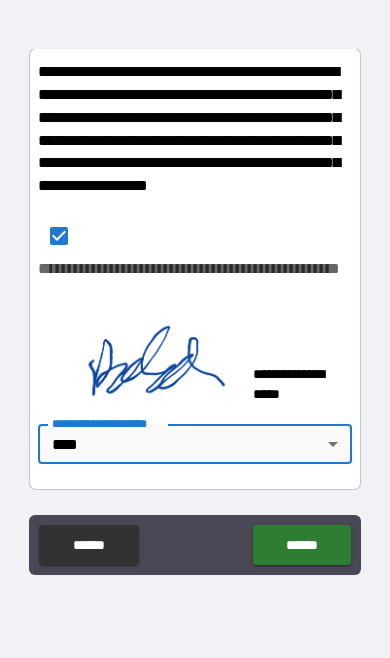 click on "******" at bounding box center (301, 545) 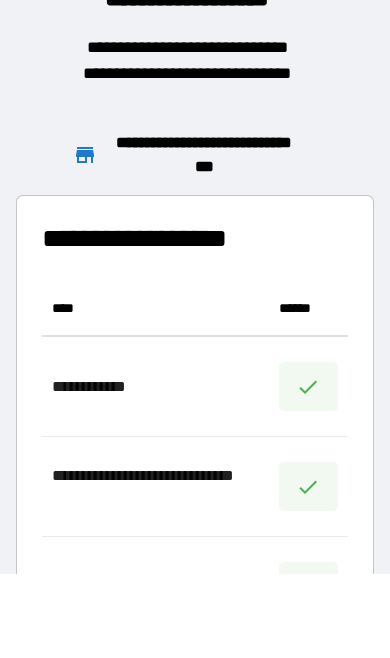 scroll, scrollTop: 556, scrollLeft: 306, axis: both 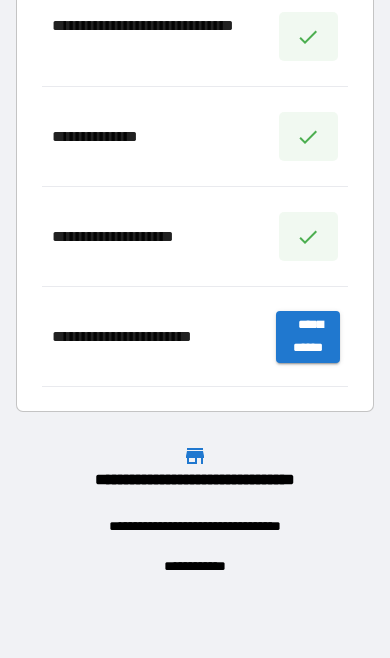 click on "**********" at bounding box center [195, 70] 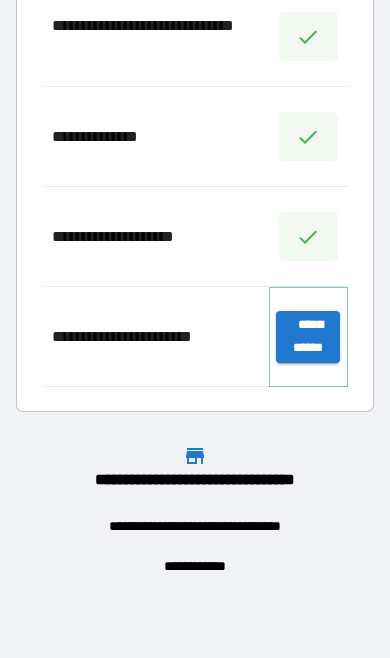 click on "**********" at bounding box center [308, 337] 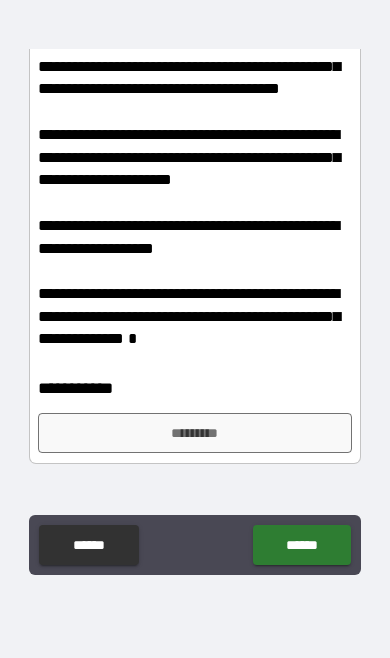 scroll, scrollTop: 515, scrollLeft: 0, axis: vertical 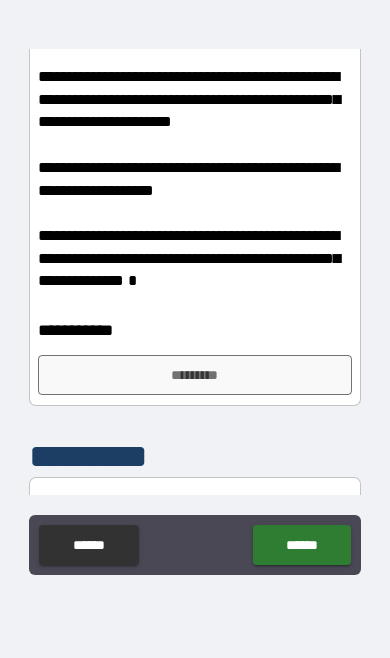 click on "*********" at bounding box center [194, 375] 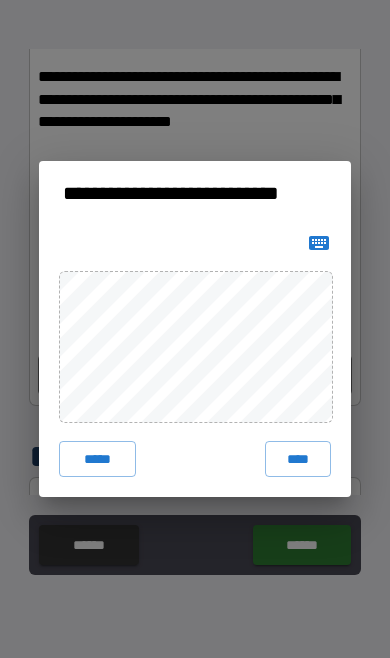 click on "****" at bounding box center (298, 459) 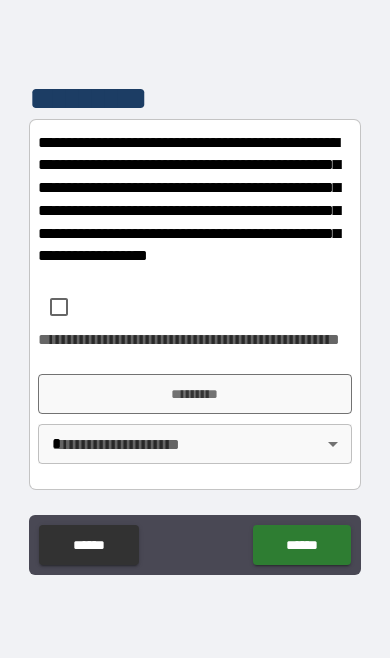 scroll, scrollTop: 950, scrollLeft: 0, axis: vertical 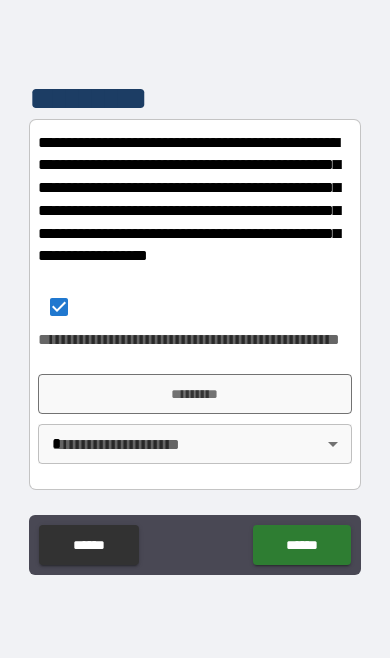 click on "*********" at bounding box center [194, 394] 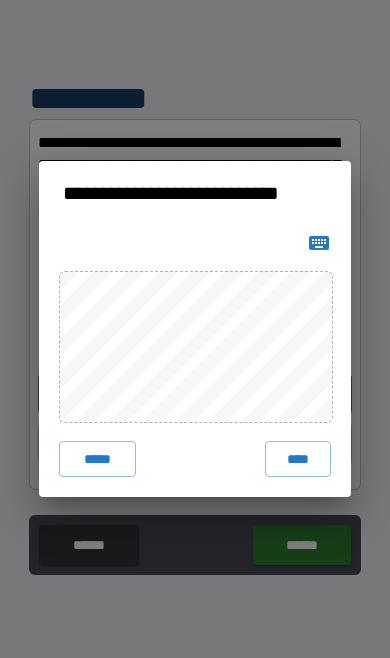 click on "****" at bounding box center [298, 459] 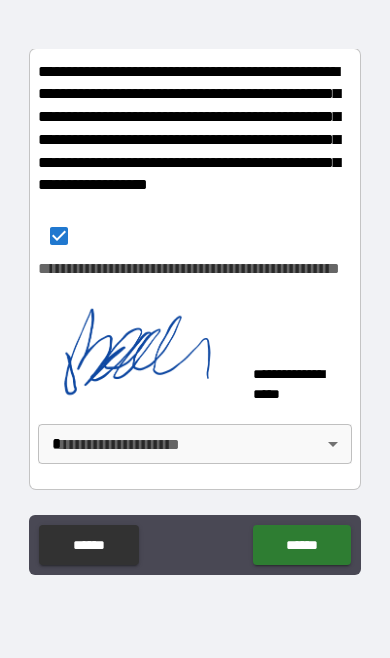 scroll, scrollTop: 1019, scrollLeft: 0, axis: vertical 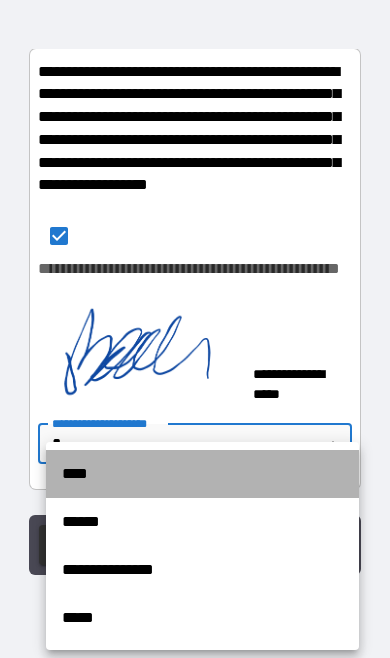 click on "****" at bounding box center [202, 474] 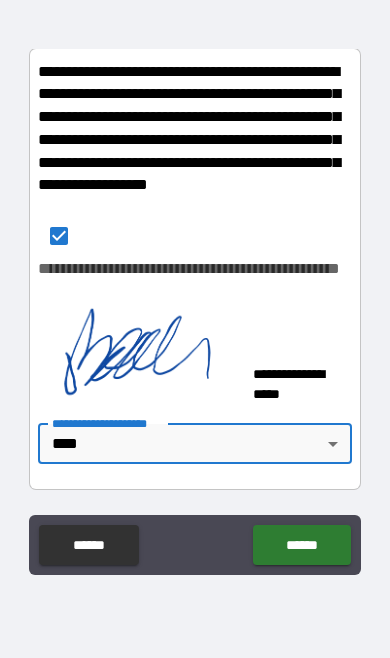 click on "******" at bounding box center (301, 545) 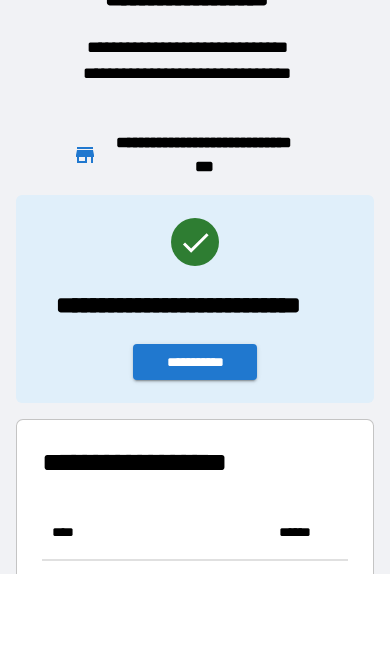 scroll, scrollTop: 1, scrollLeft: 1, axis: both 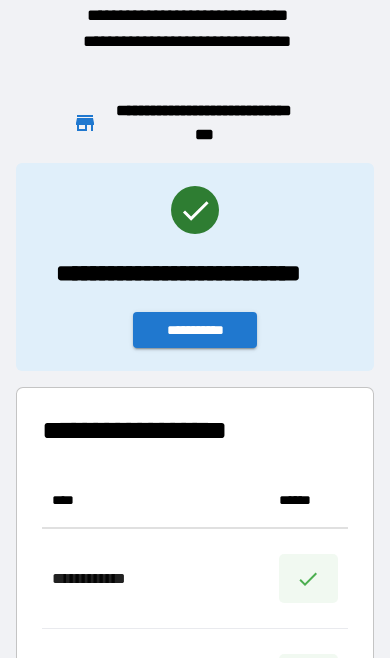click on "**********" at bounding box center (195, 330) 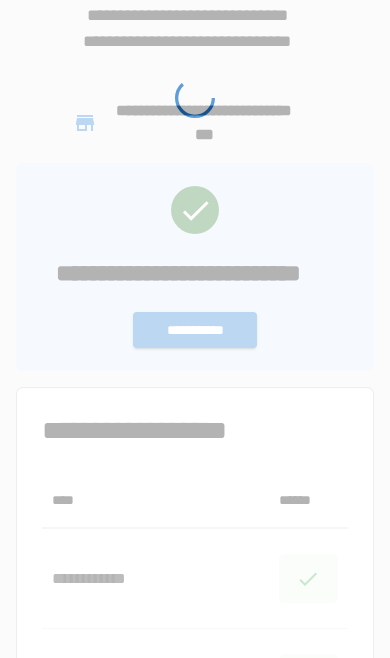 scroll, scrollTop: 0, scrollLeft: 0, axis: both 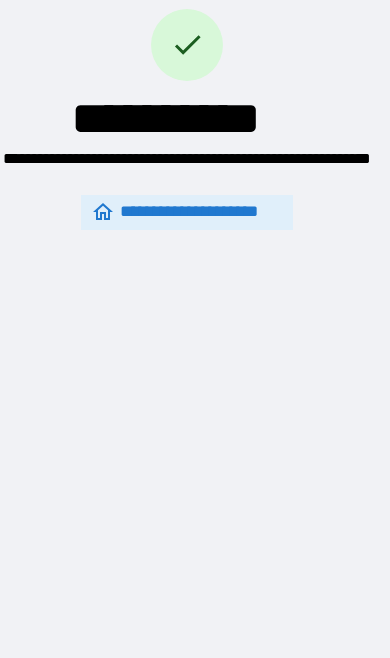 click on "**********" at bounding box center [187, 212] 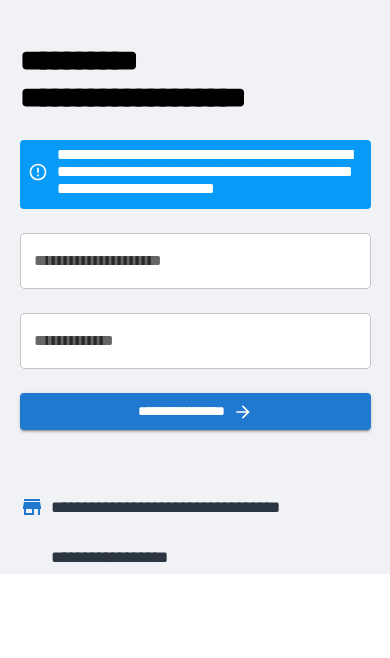 click on "**********" at bounding box center (195, 261) 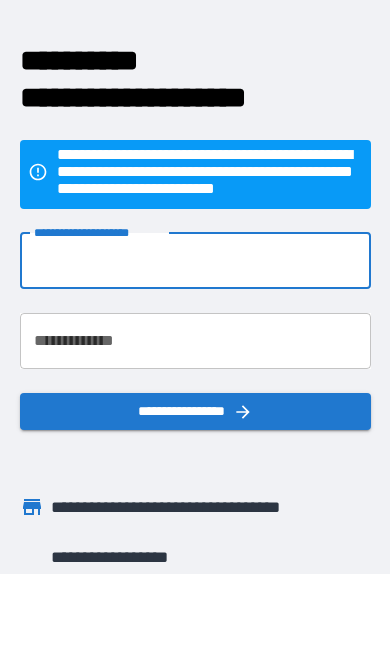 scroll, scrollTop: 83, scrollLeft: 0, axis: vertical 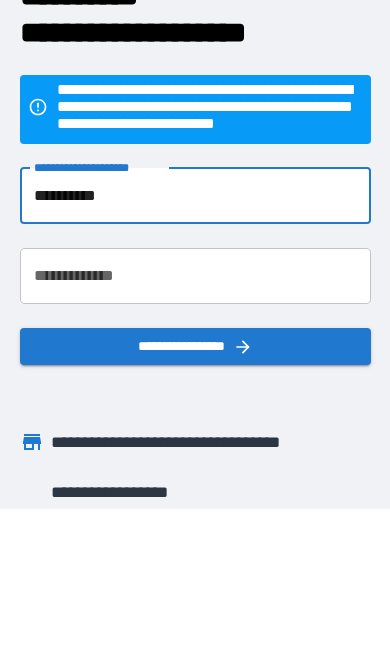 click on "**********" at bounding box center (195, 342) 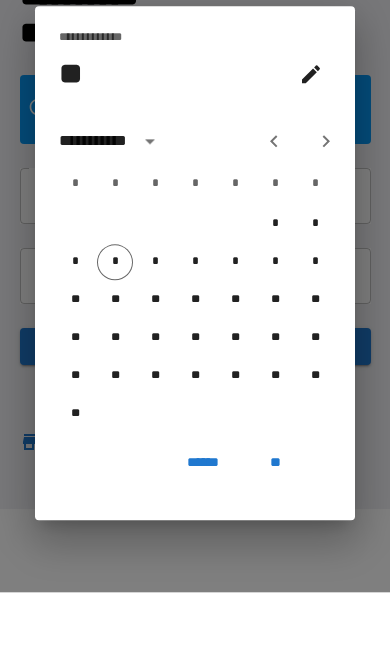 scroll, scrollTop: 86, scrollLeft: 0, axis: vertical 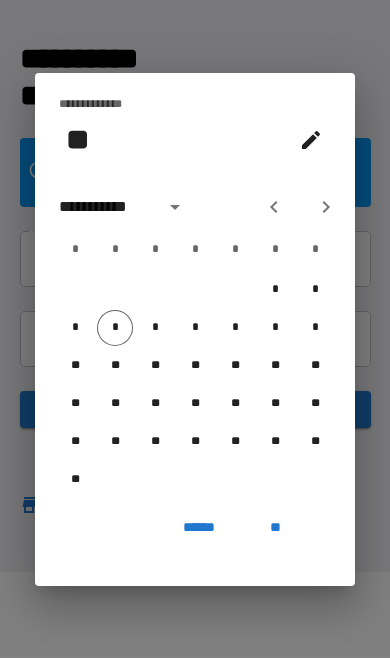 click on "**********" at bounding box center [195, 207] 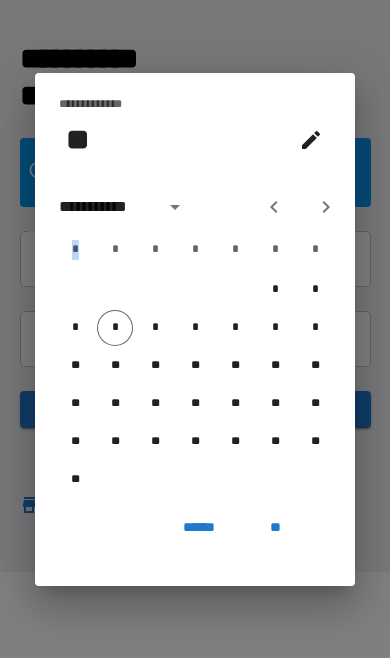 click on "**********" at bounding box center [195, 329] 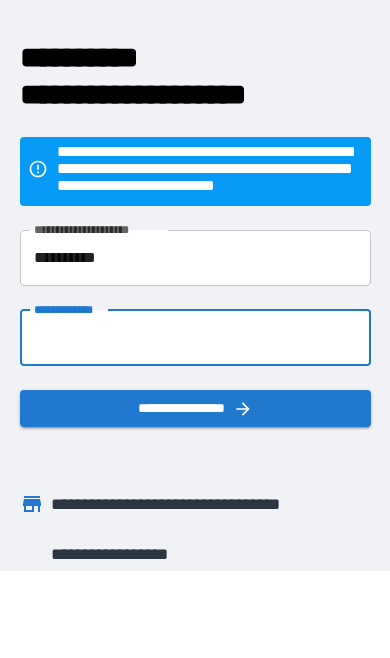 click on "**********" at bounding box center [195, 338] 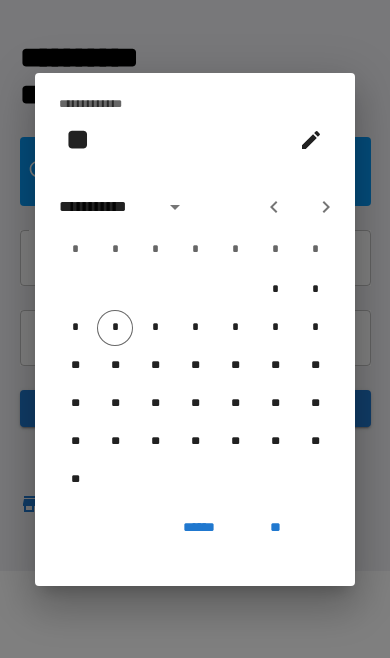 click on "**********" at bounding box center [125, 207] 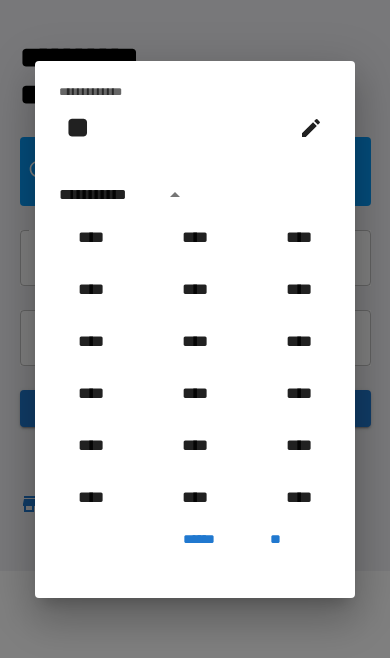scroll, scrollTop: 836, scrollLeft: 0, axis: vertical 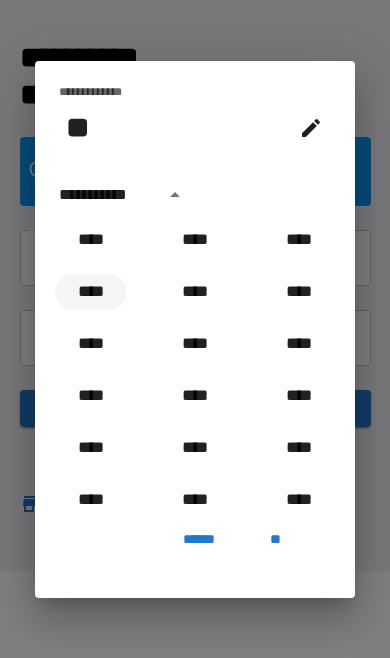 click on "****" at bounding box center [91, 292] 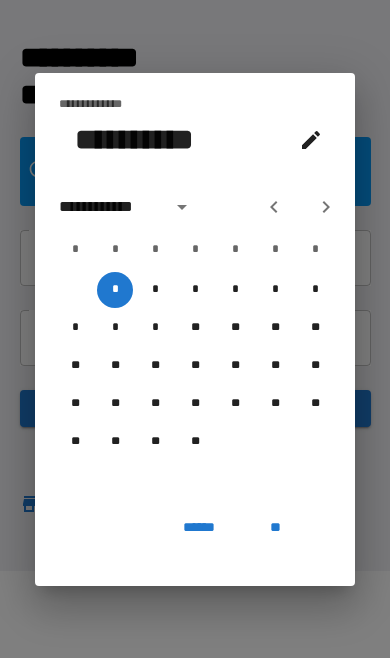 click 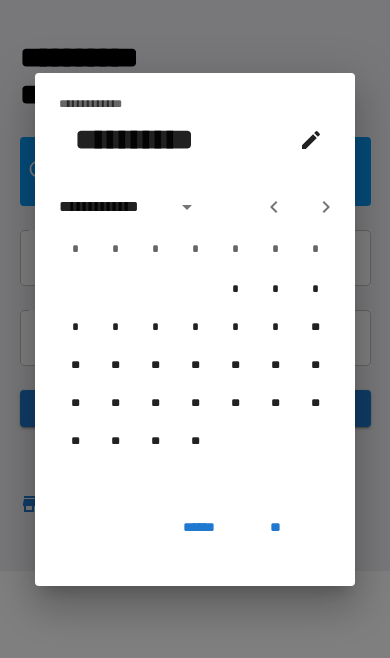 click at bounding box center (326, 207) 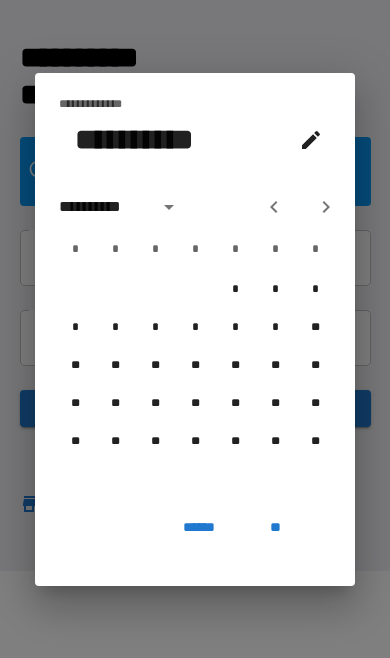 click at bounding box center [326, 207] 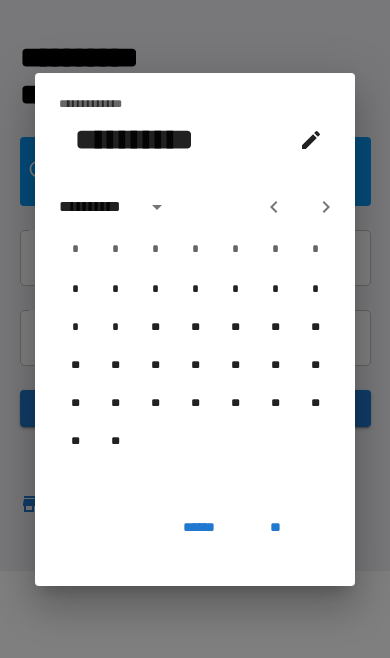 click at bounding box center [326, 207] 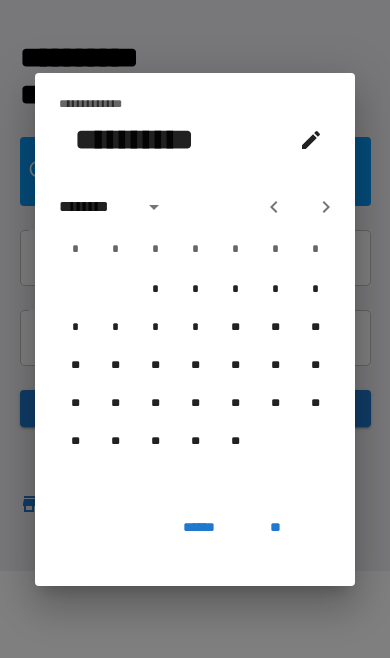 click at bounding box center [326, 207] 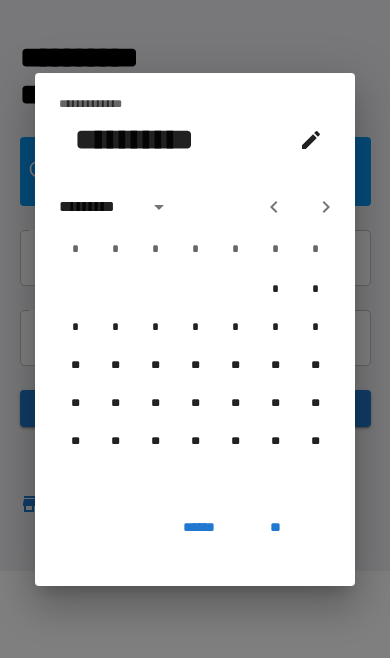 click on "*********" at bounding box center [195, 207] 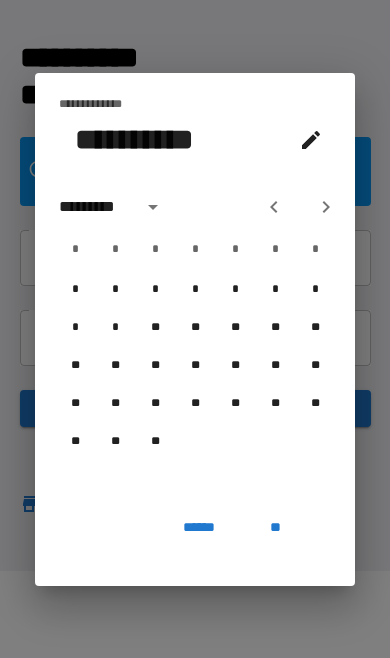 click on "*********" at bounding box center (195, 207) 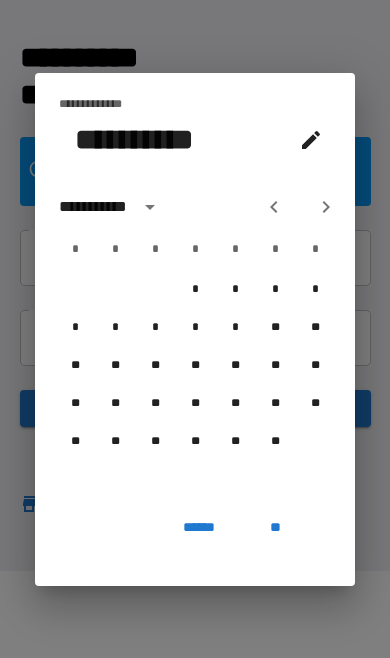click on "**********" at bounding box center (195, 207) 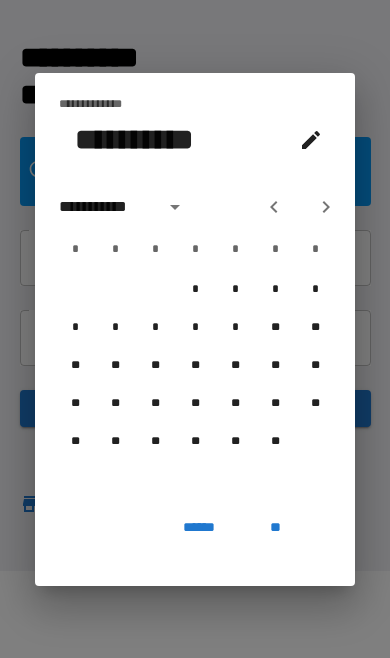 click on "**********" at bounding box center [195, 329] 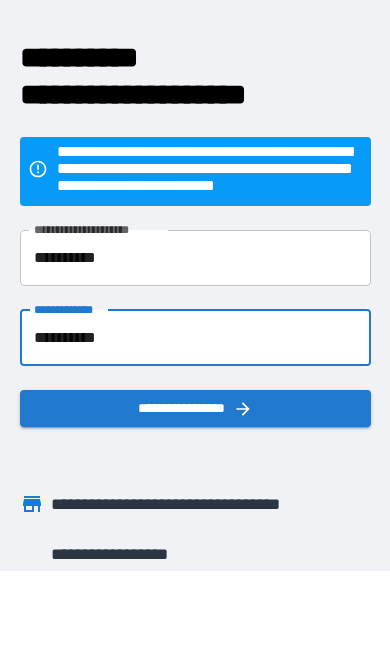click on "**********" at bounding box center [195, 338] 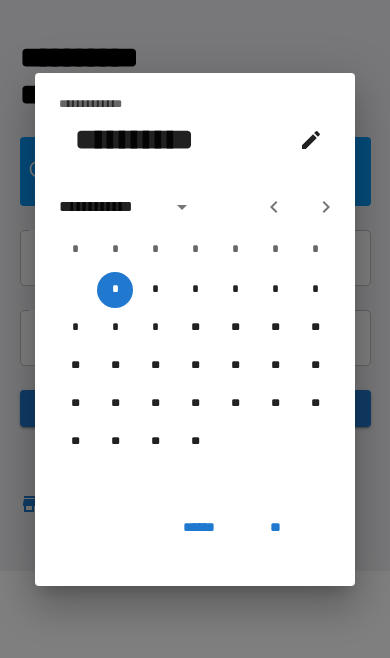click on "**********" at bounding box center (195, 207) 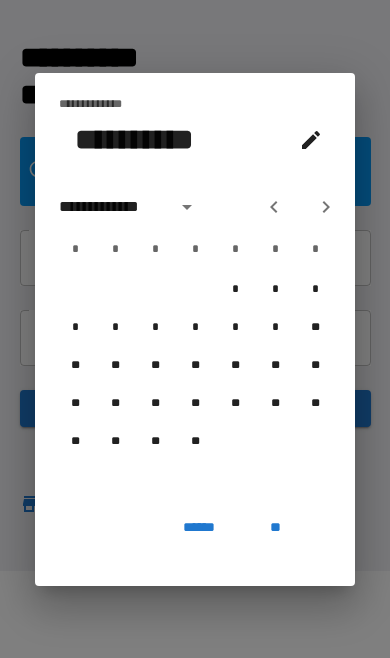 click at bounding box center [326, 207] 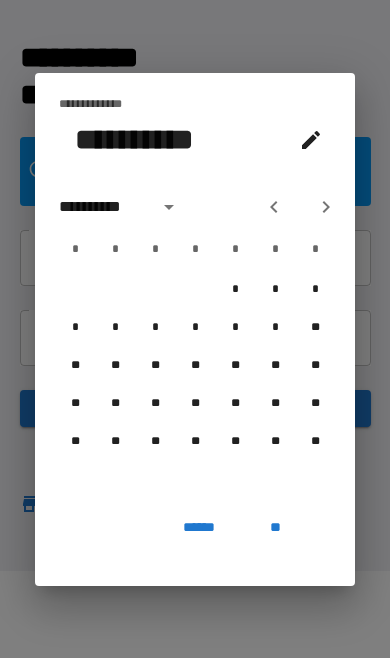 click at bounding box center [326, 207] 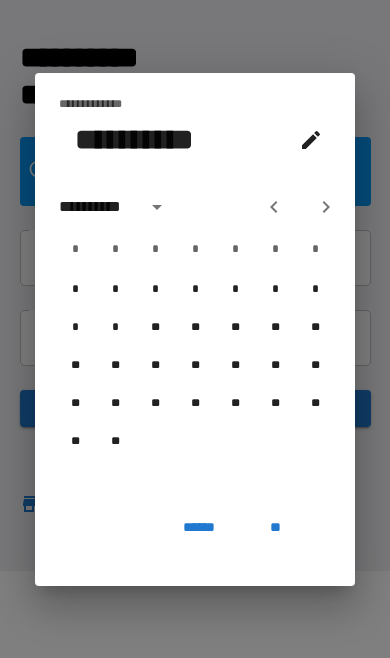 click 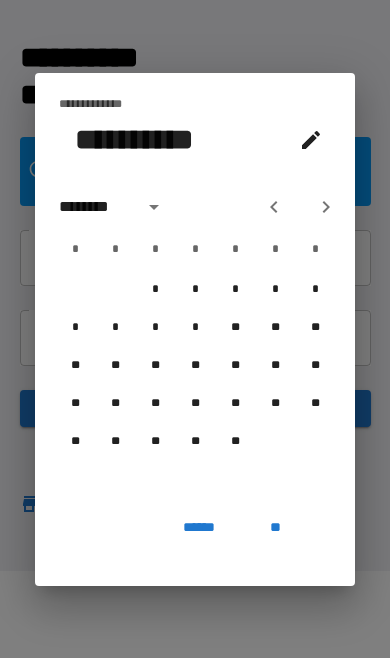 click at bounding box center [326, 207] 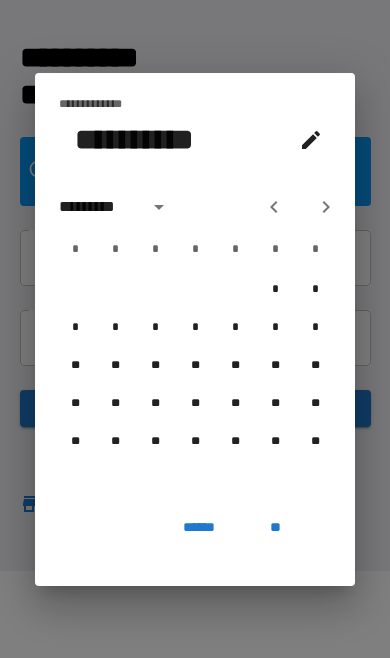 click at bounding box center [326, 207] 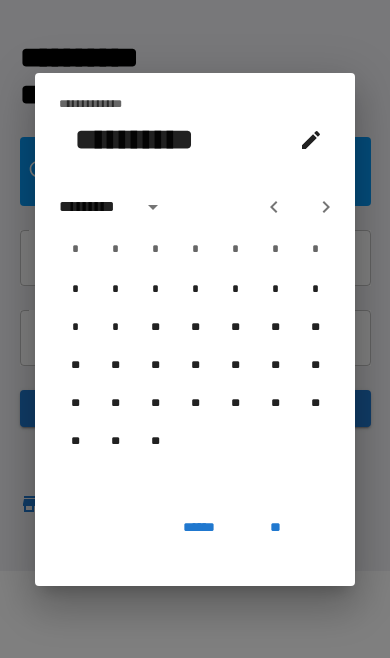 click at bounding box center [326, 207] 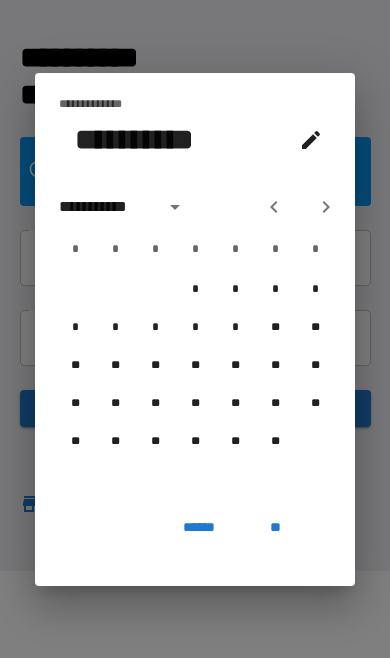 click at bounding box center (326, 207) 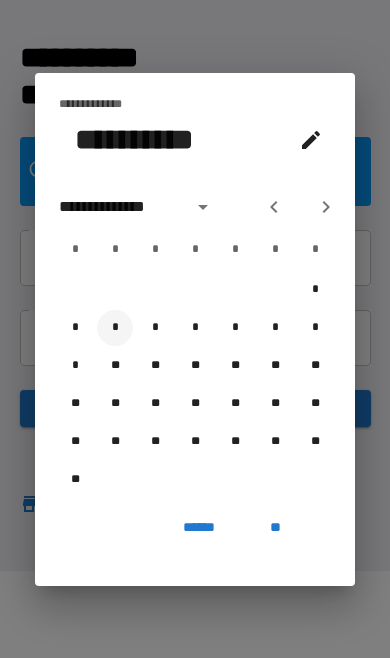click on "*" at bounding box center (115, 328) 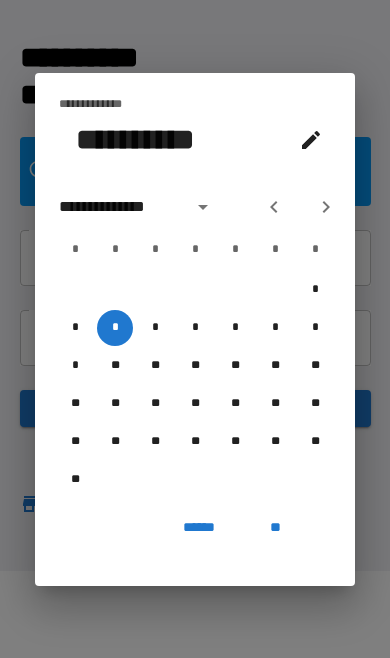 click on "**" at bounding box center [275, 528] 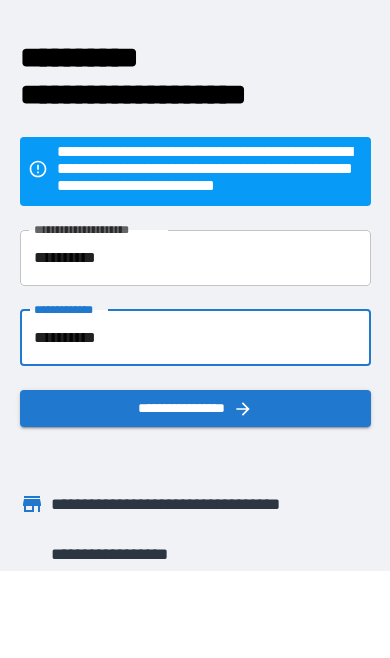 click 